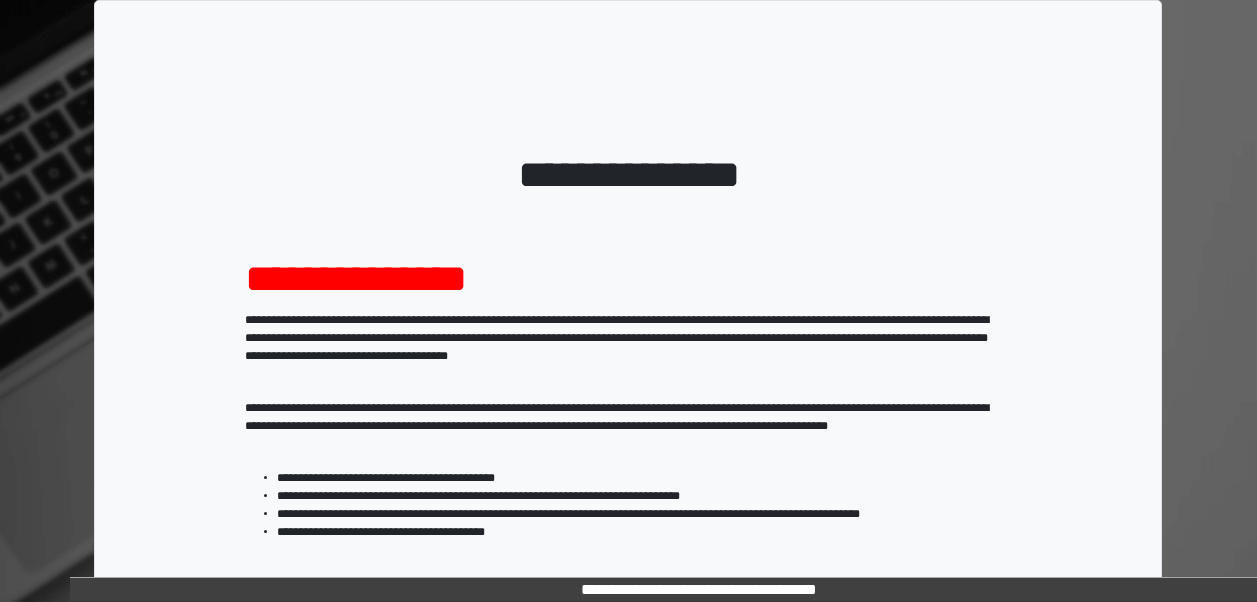 scroll, scrollTop: 0, scrollLeft: 0, axis: both 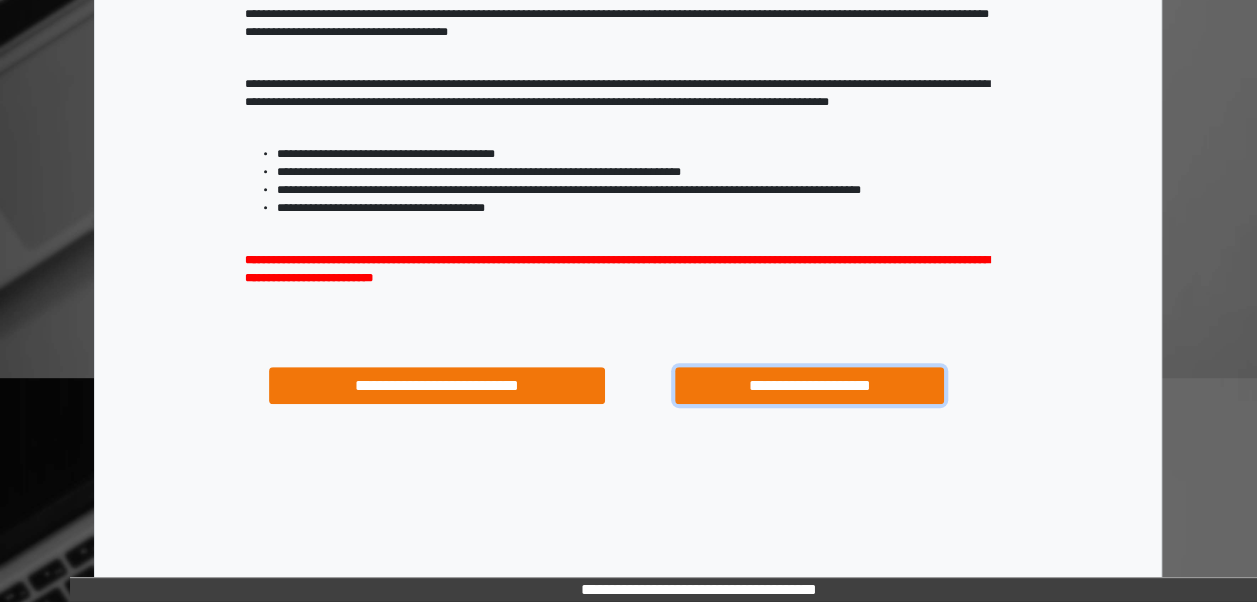 click on "**********" at bounding box center [809, 385] 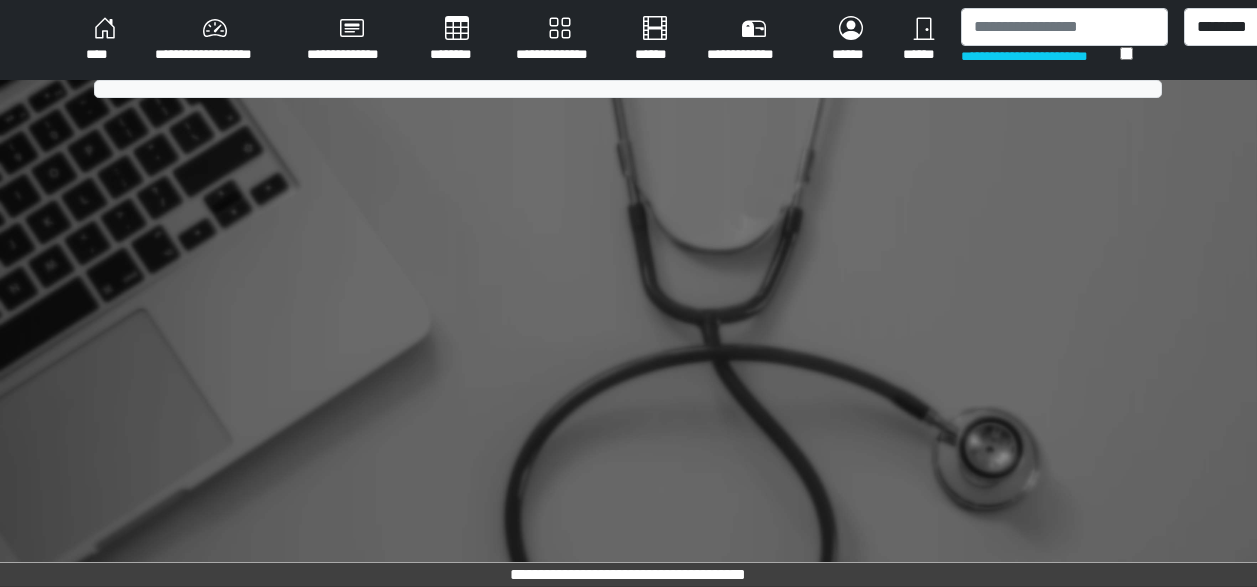 scroll, scrollTop: 0, scrollLeft: 0, axis: both 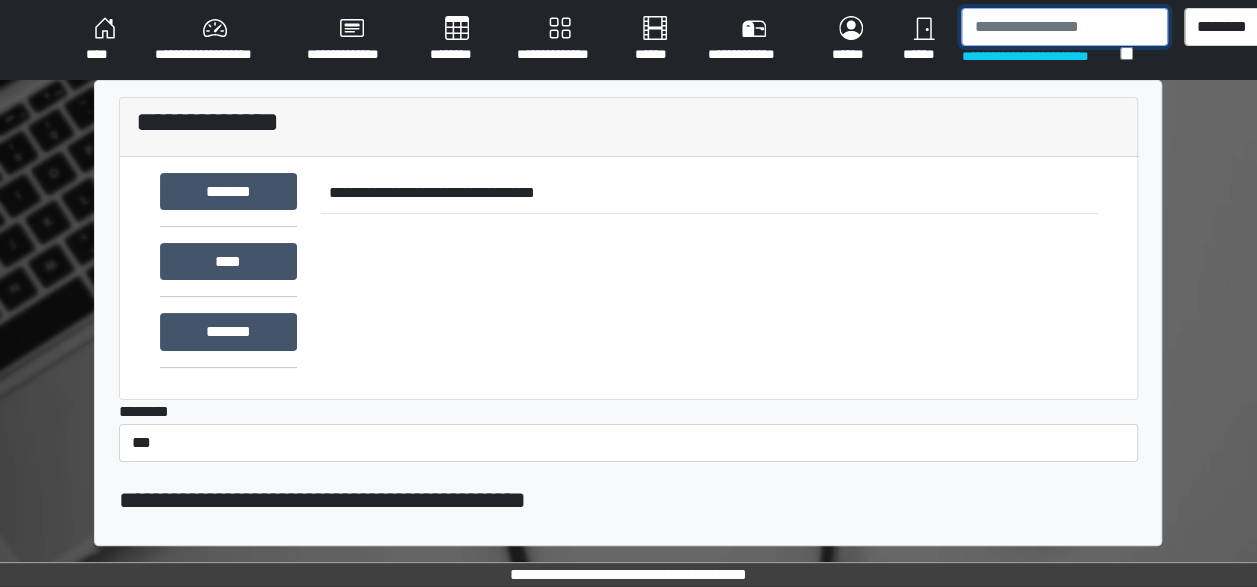 click at bounding box center (1064, 27) 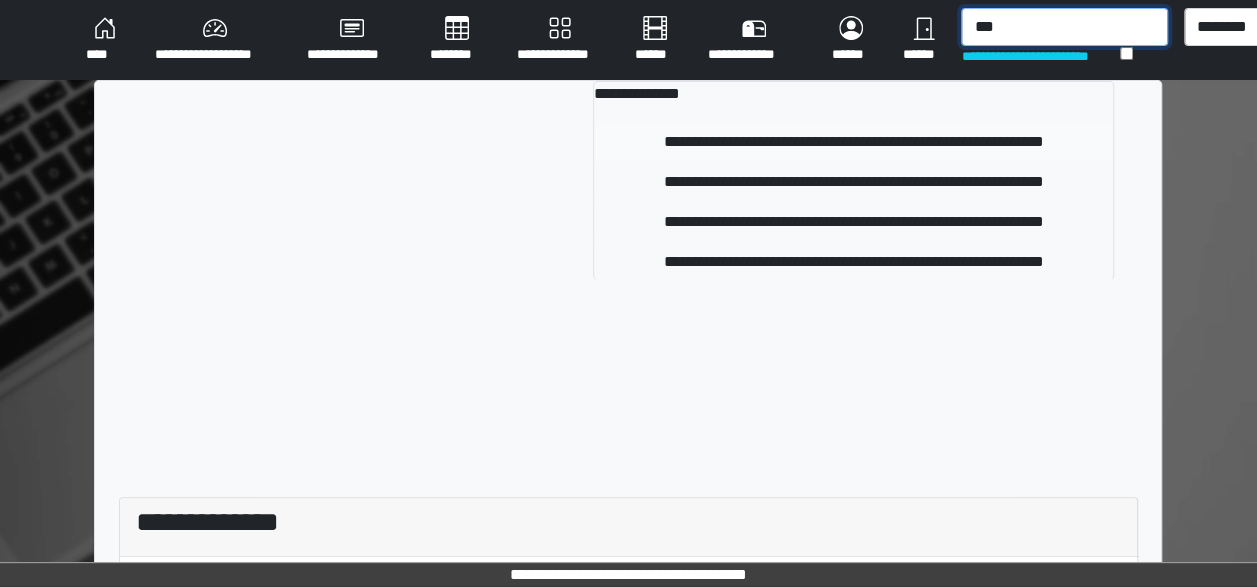 type on "***" 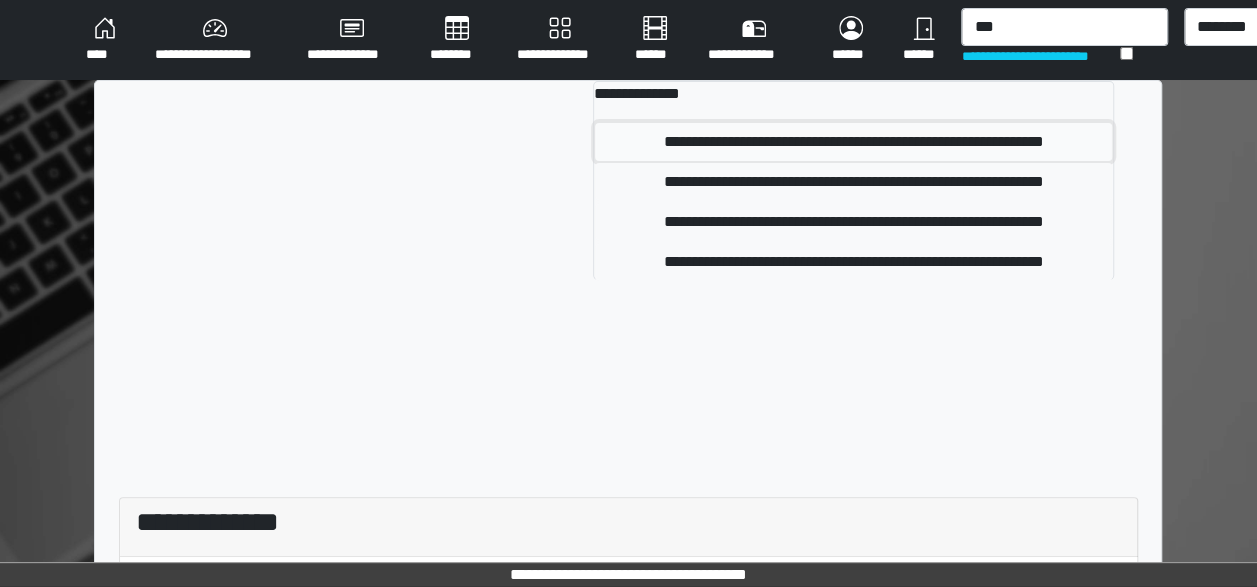 click on "**********" at bounding box center (853, 142) 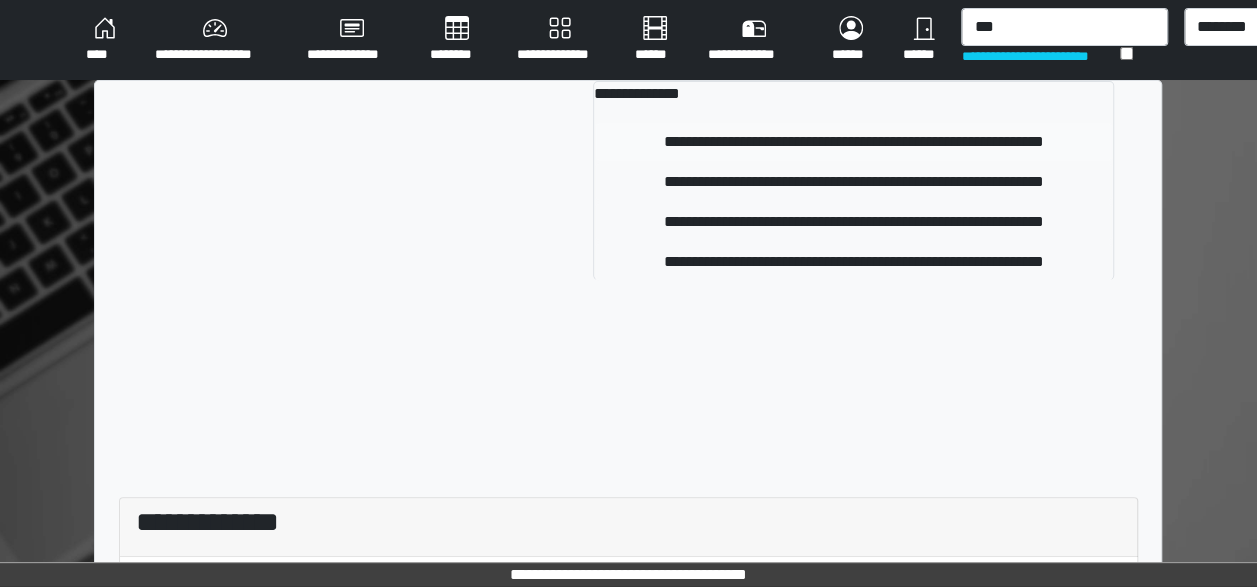 type 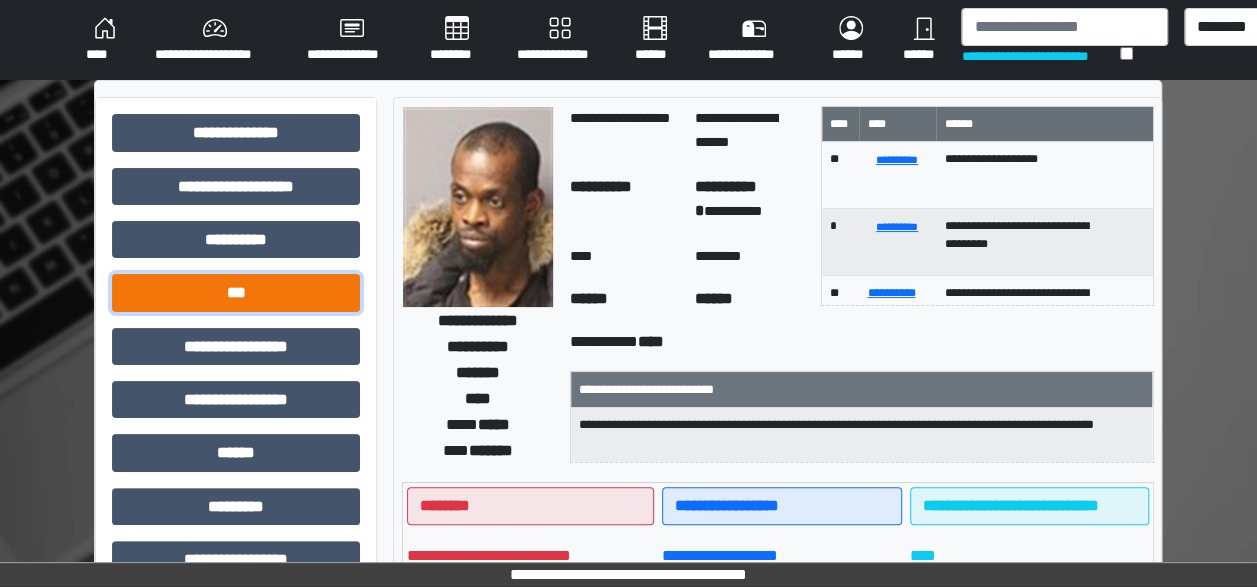 click on "***" at bounding box center [236, 292] 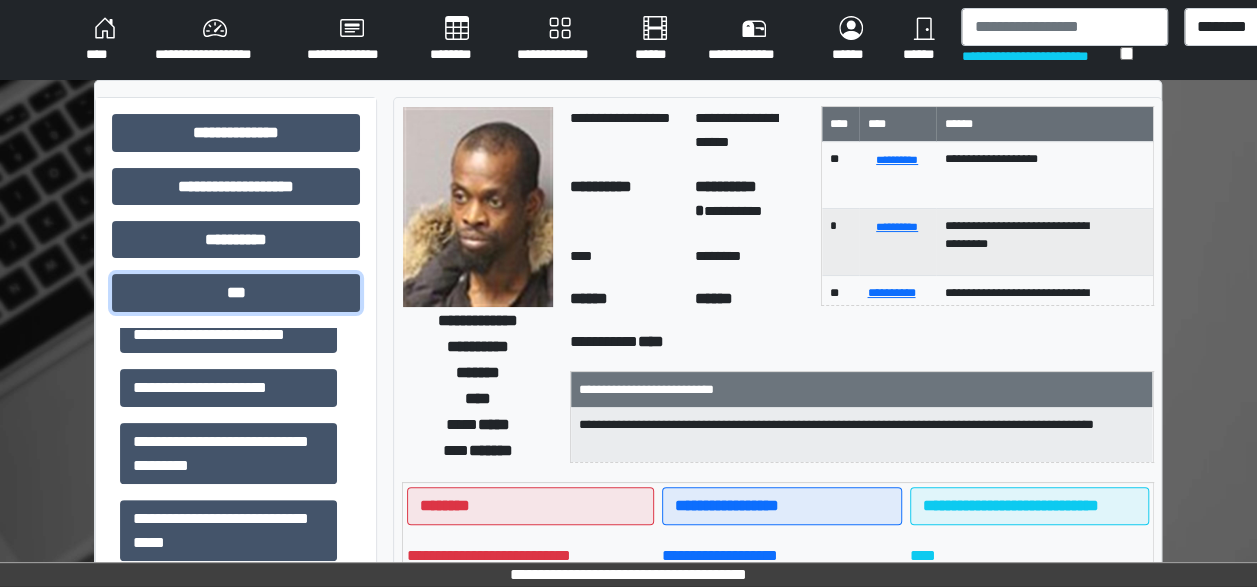 scroll, scrollTop: 381, scrollLeft: 0, axis: vertical 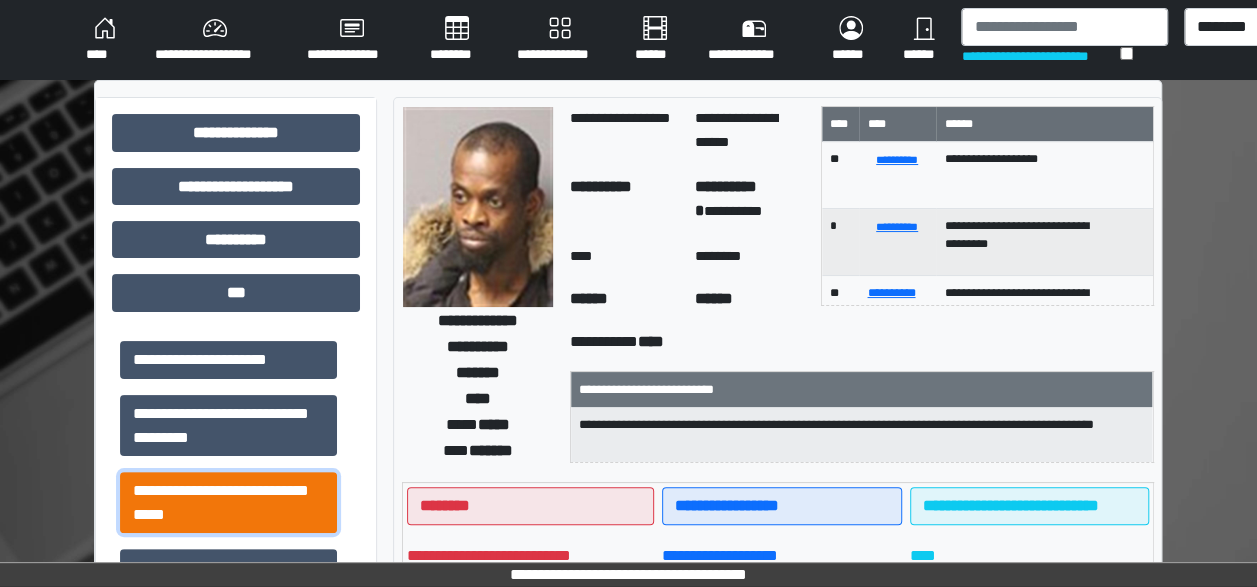 click on "**********" at bounding box center (228, 502) 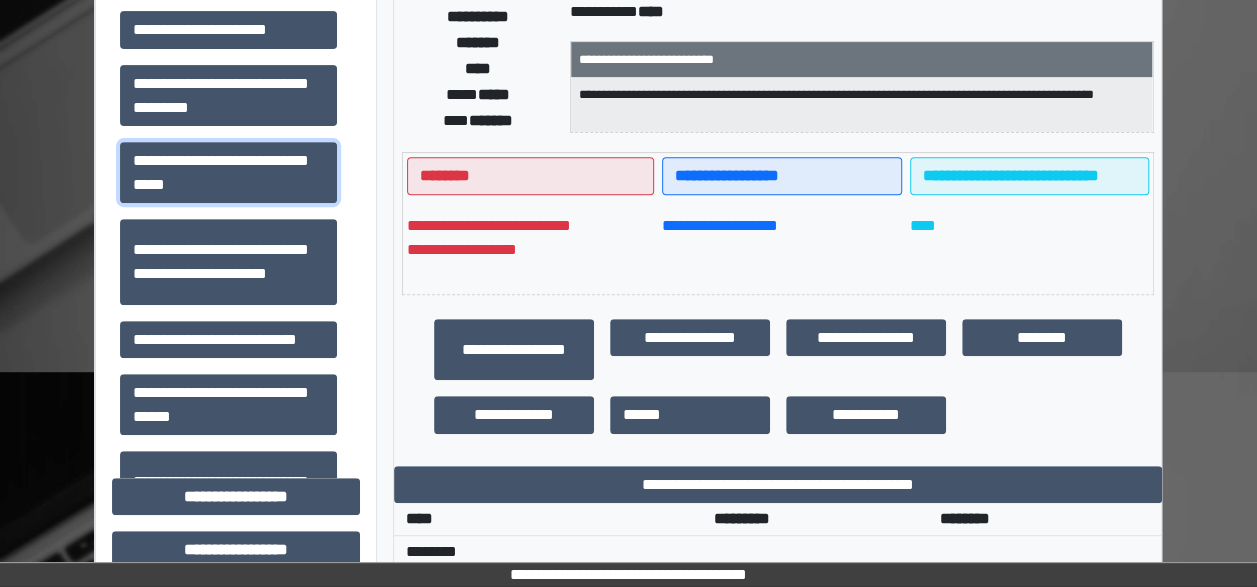 scroll, scrollTop: 454, scrollLeft: 0, axis: vertical 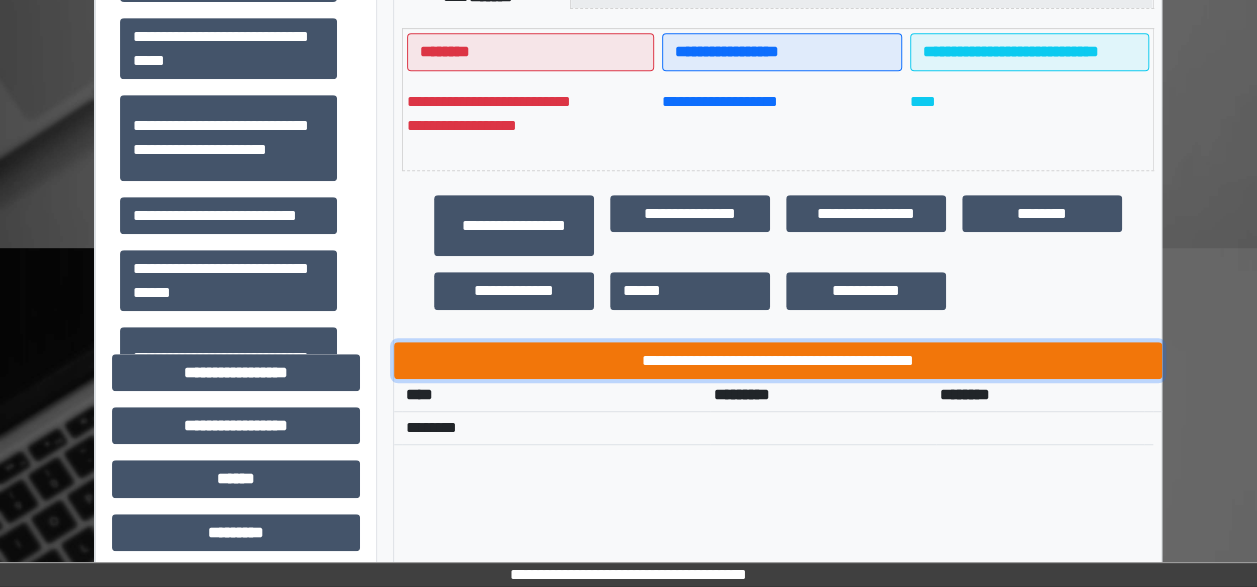 click on "**********" at bounding box center [778, 360] 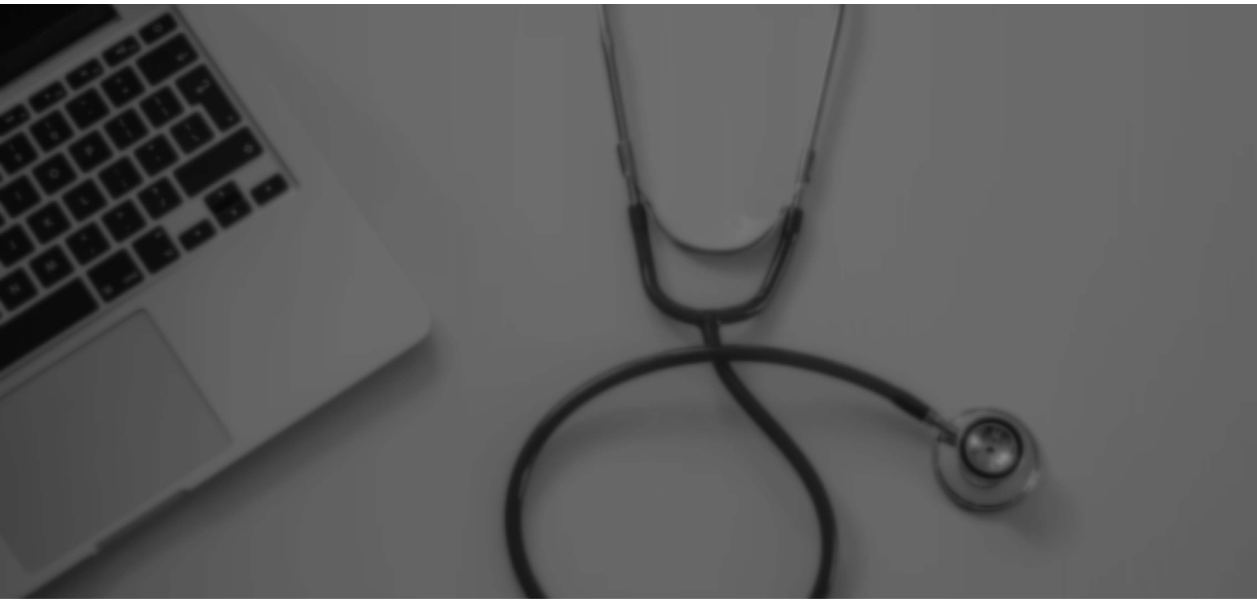 scroll, scrollTop: 0, scrollLeft: 0, axis: both 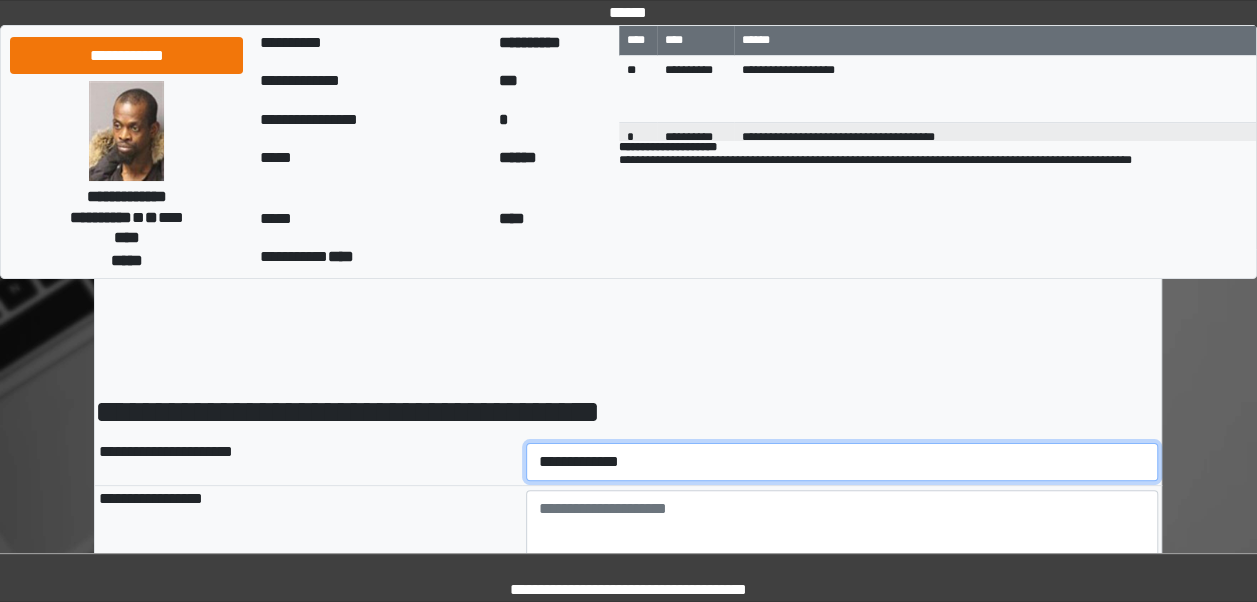 click on "**********" at bounding box center (842, 462) 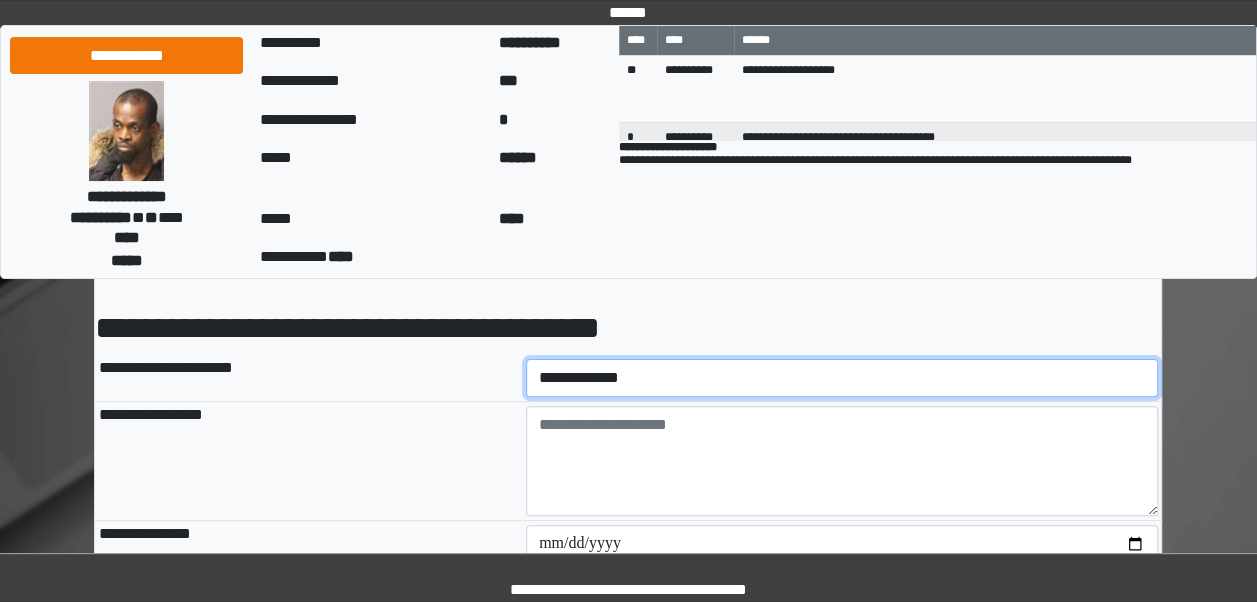 scroll, scrollTop: 118, scrollLeft: 0, axis: vertical 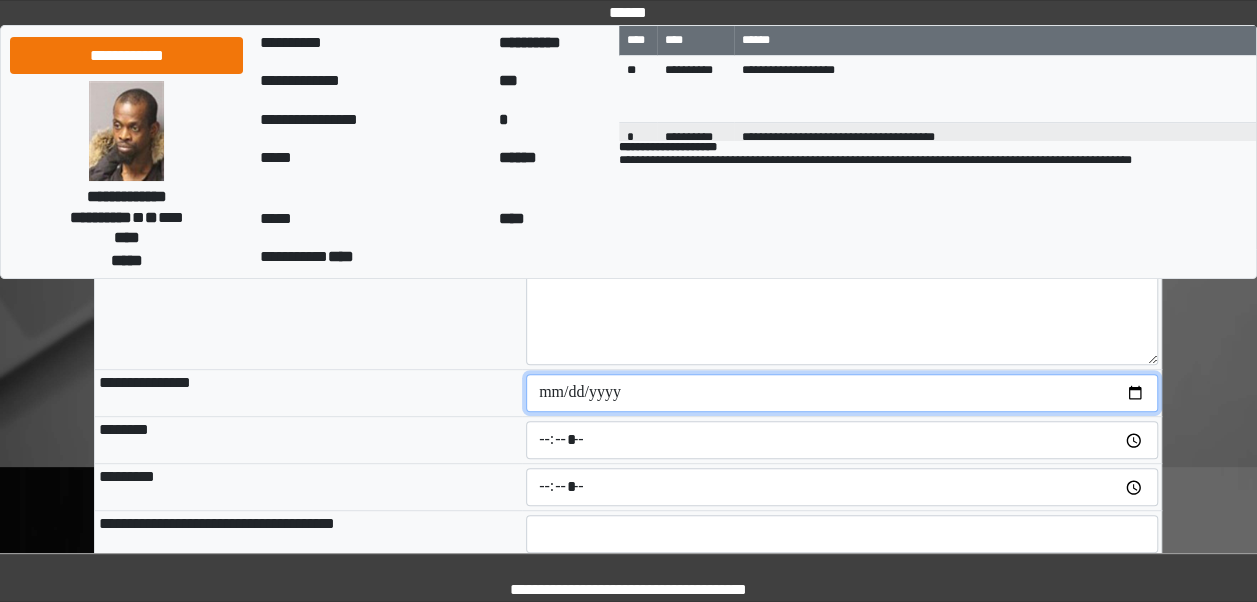 click at bounding box center (842, 393) 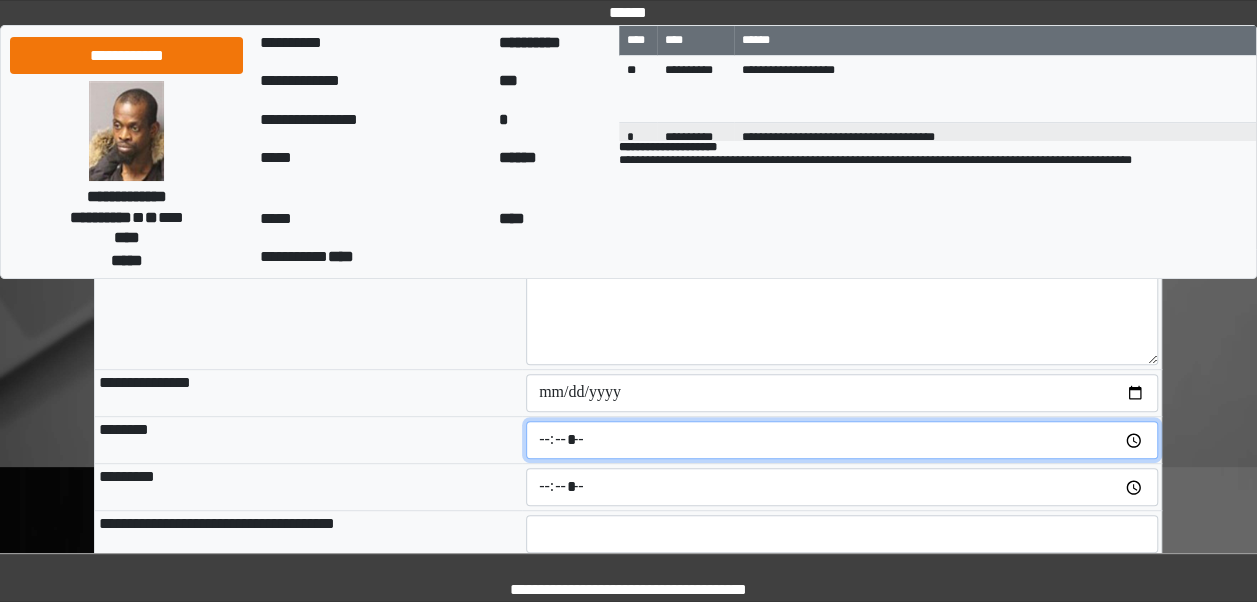 click at bounding box center (842, 440) 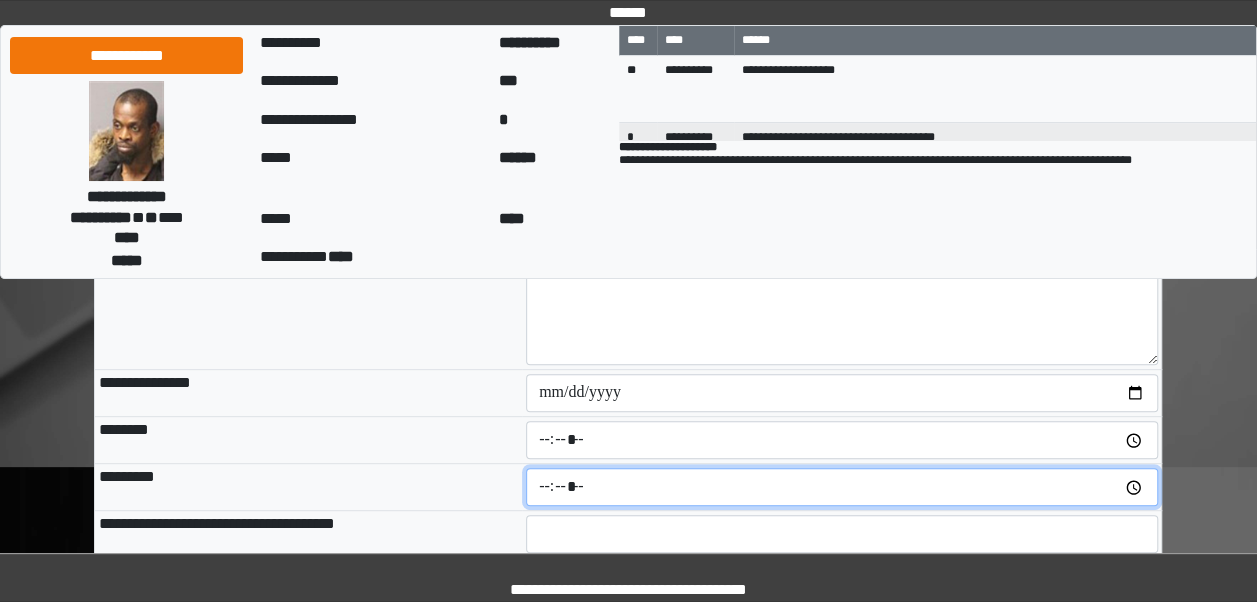 click at bounding box center (842, 487) 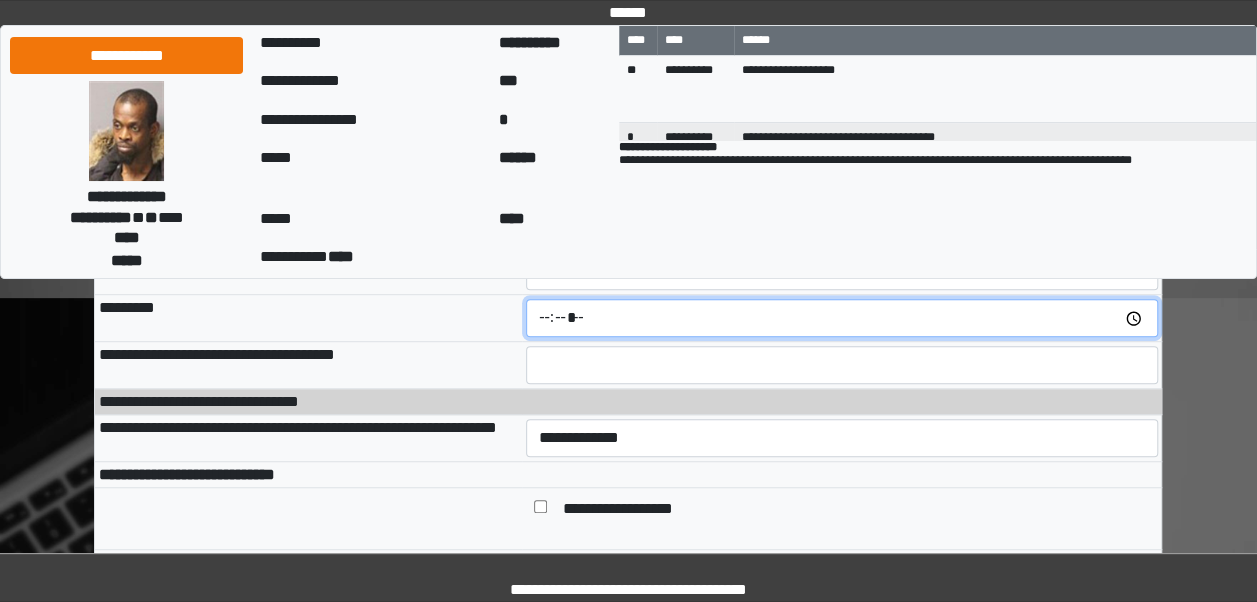 scroll, scrollTop: 437, scrollLeft: 0, axis: vertical 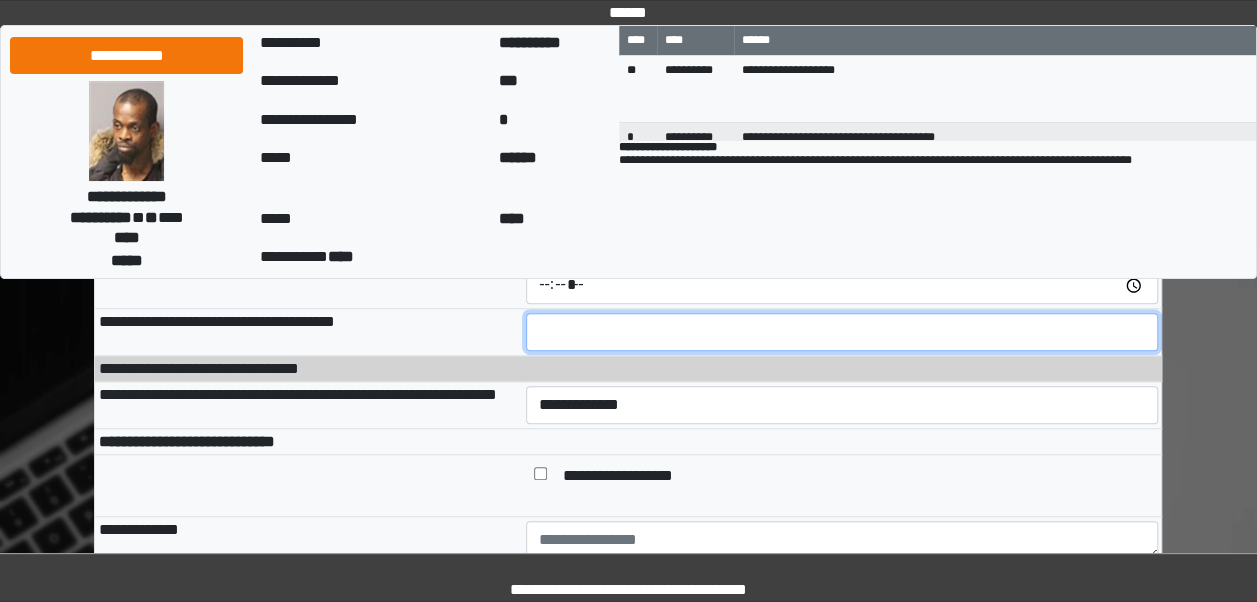 click at bounding box center [842, 332] 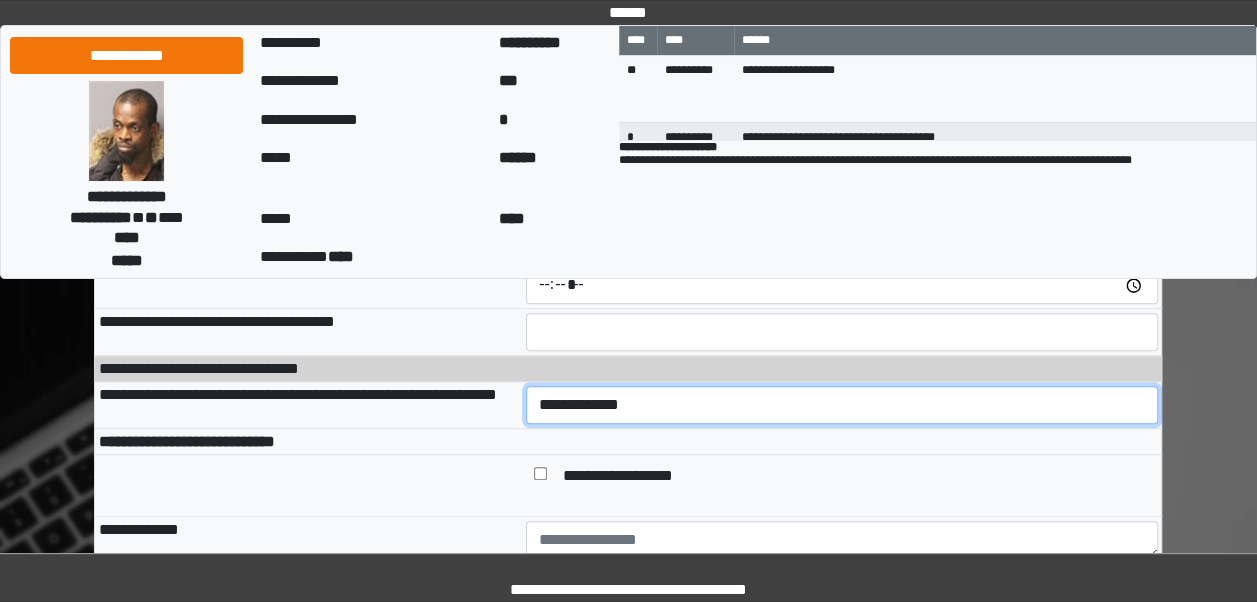 click on "**********" at bounding box center (842, 404) 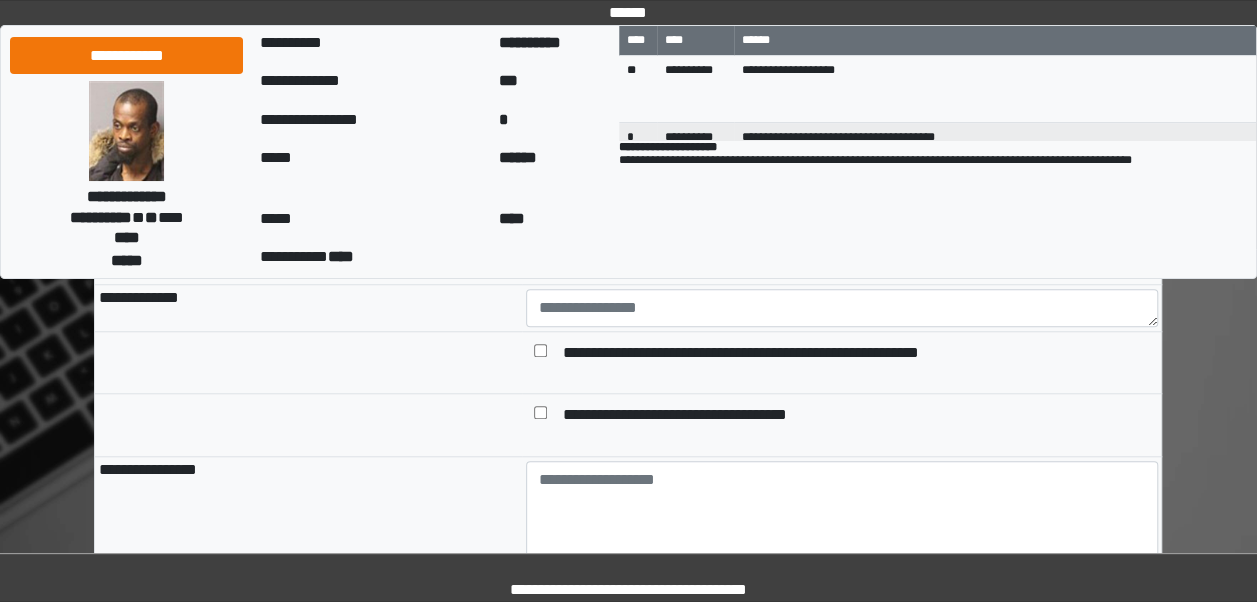 scroll, scrollTop: 677, scrollLeft: 0, axis: vertical 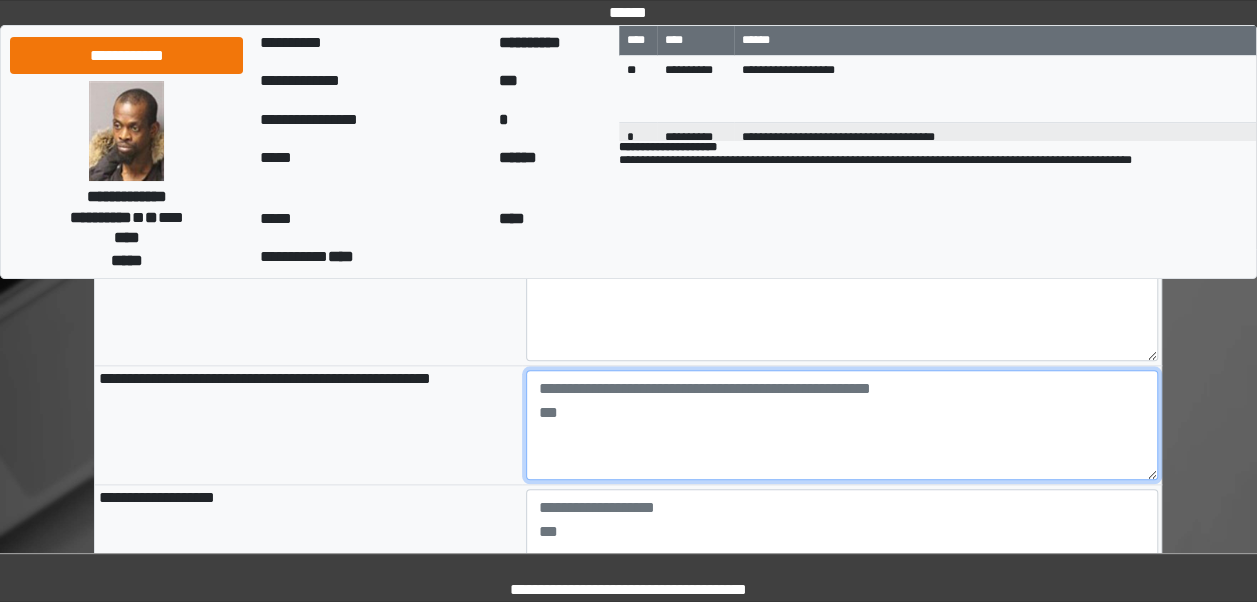 click at bounding box center (842, 425) 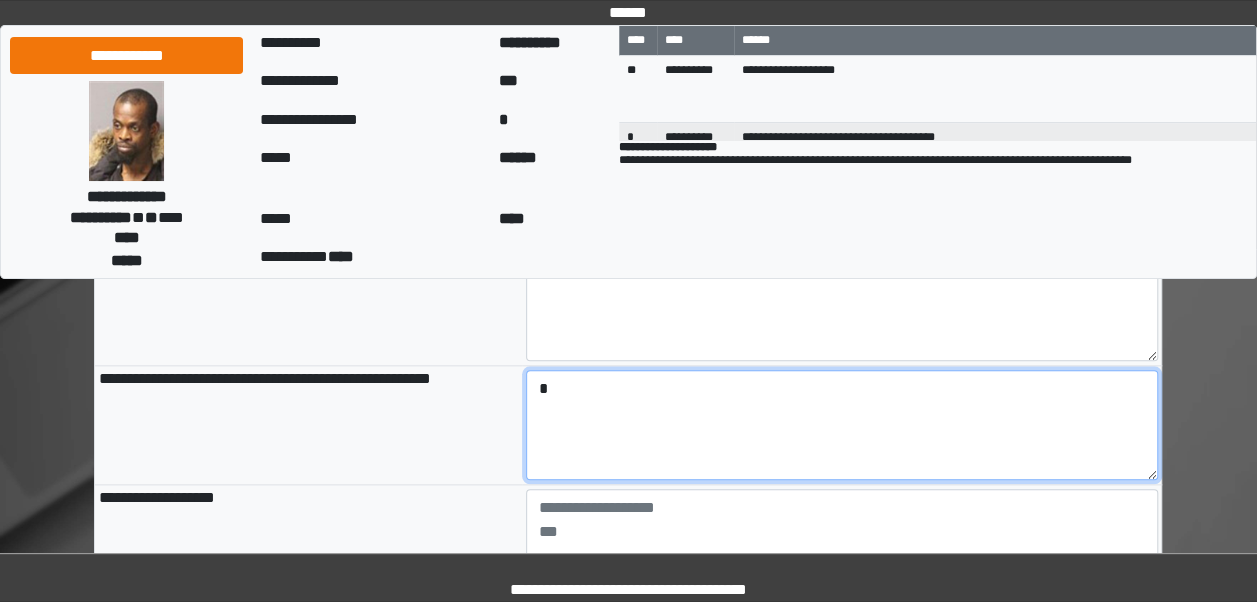 click on "*" at bounding box center (842, 425) 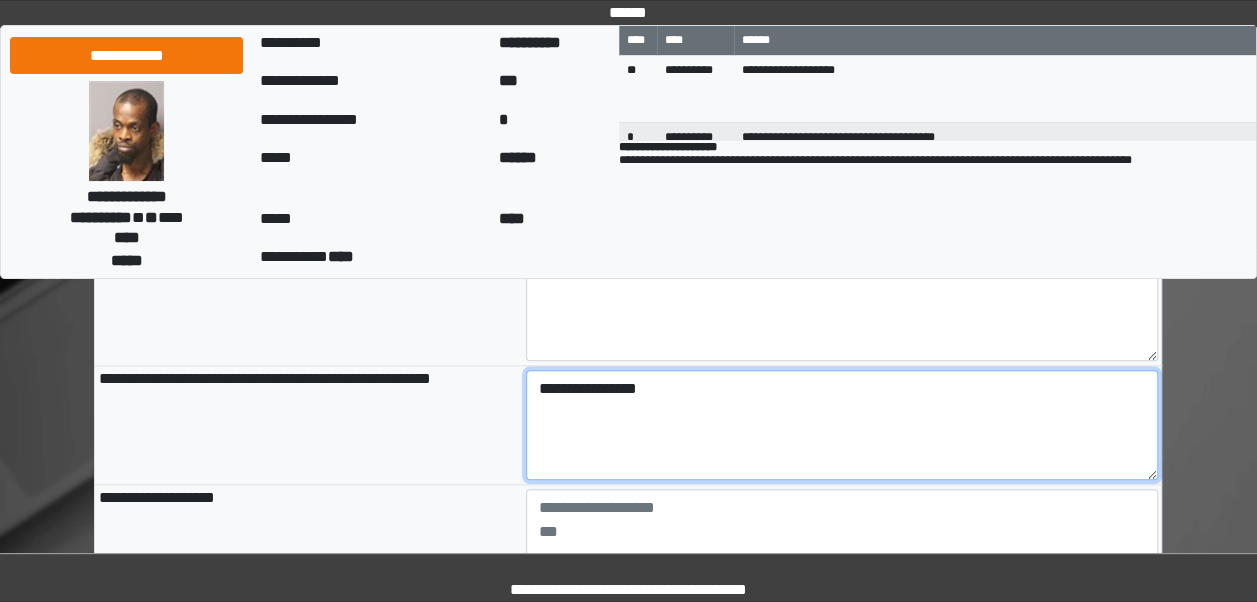 type on "**********" 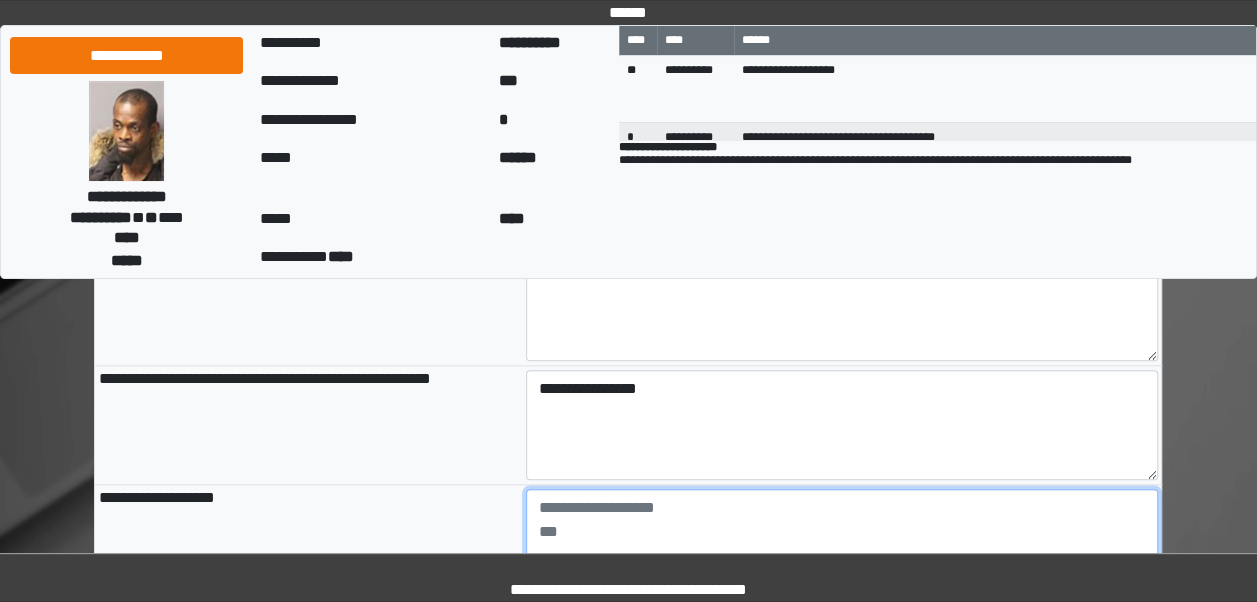 click at bounding box center (842, 544) 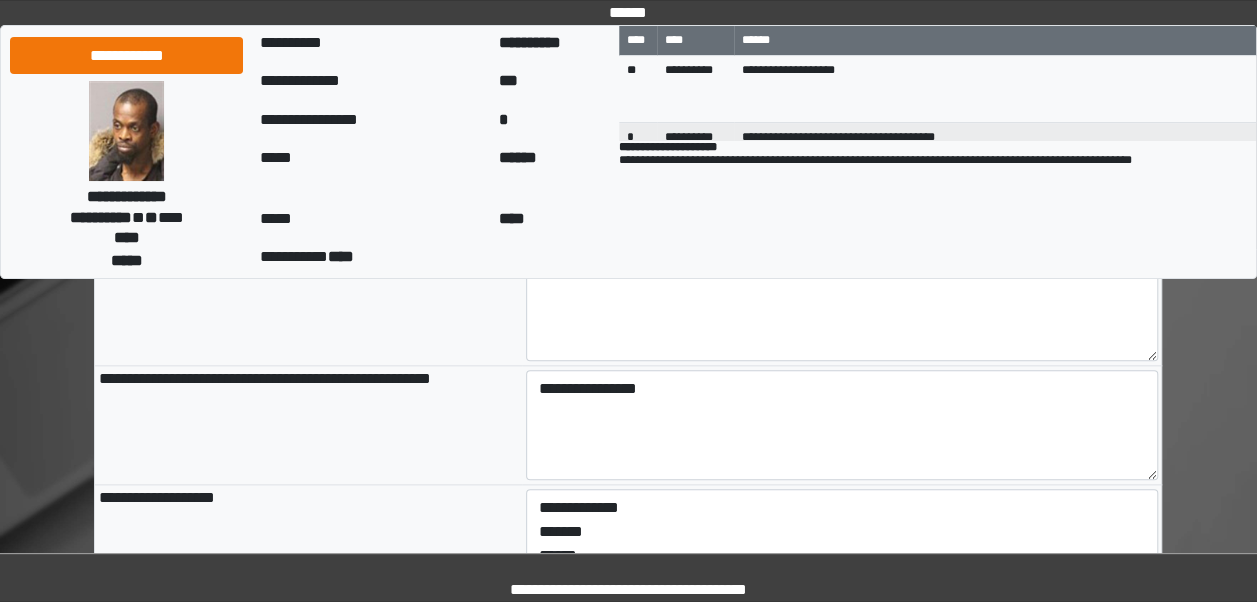 click on "**********" at bounding box center [628, 6113] 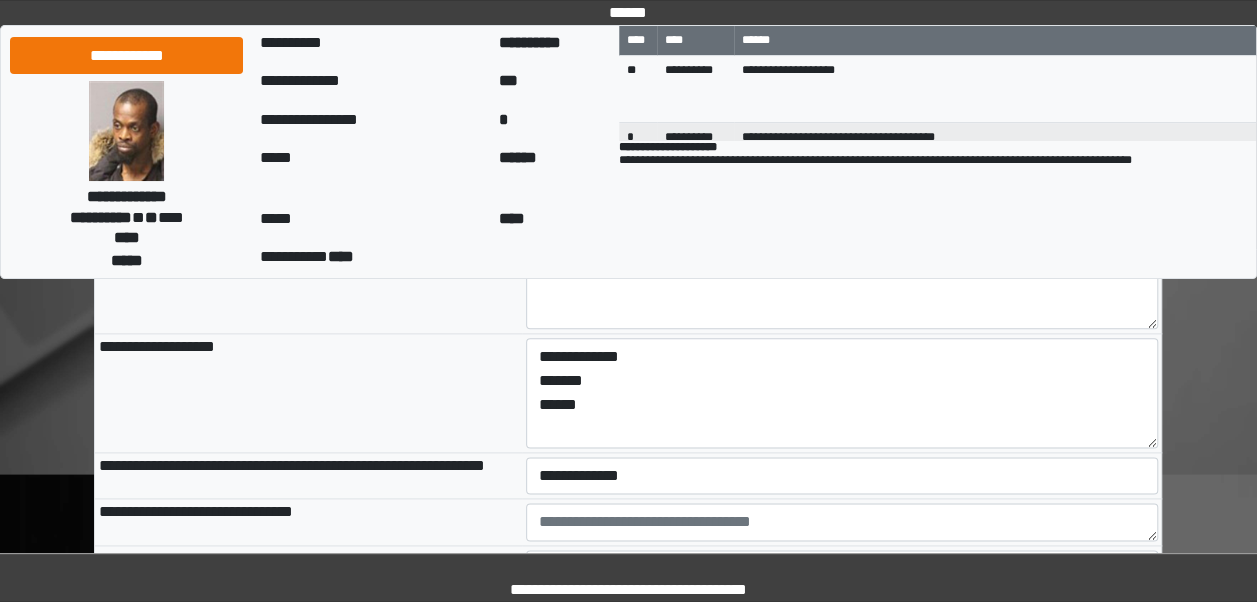 scroll, scrollTop: 1039, scrollLeft: 0, axis: vertical 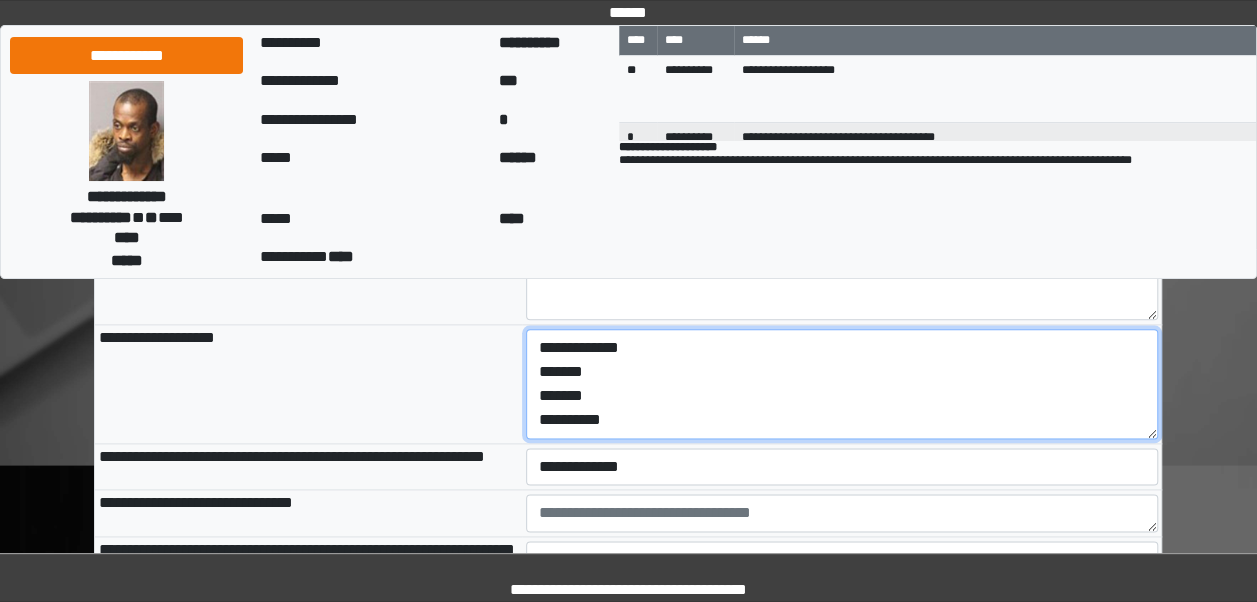 click on "**********" at bounding box center [842, 384] 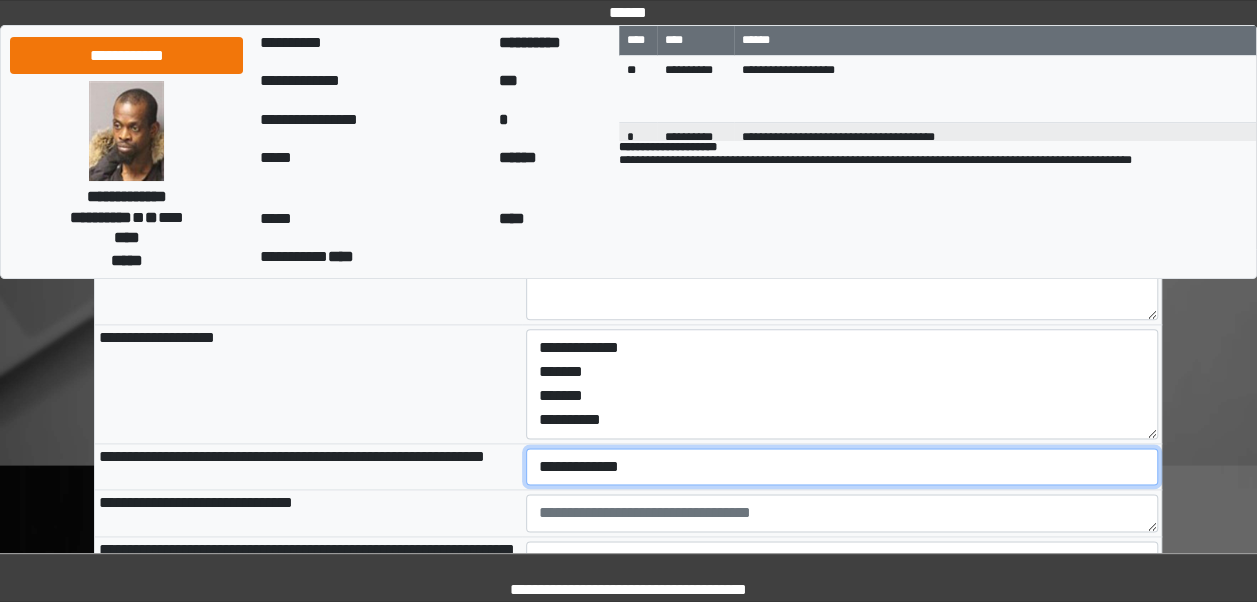 click on "**********" at bounding box center [842, 466] 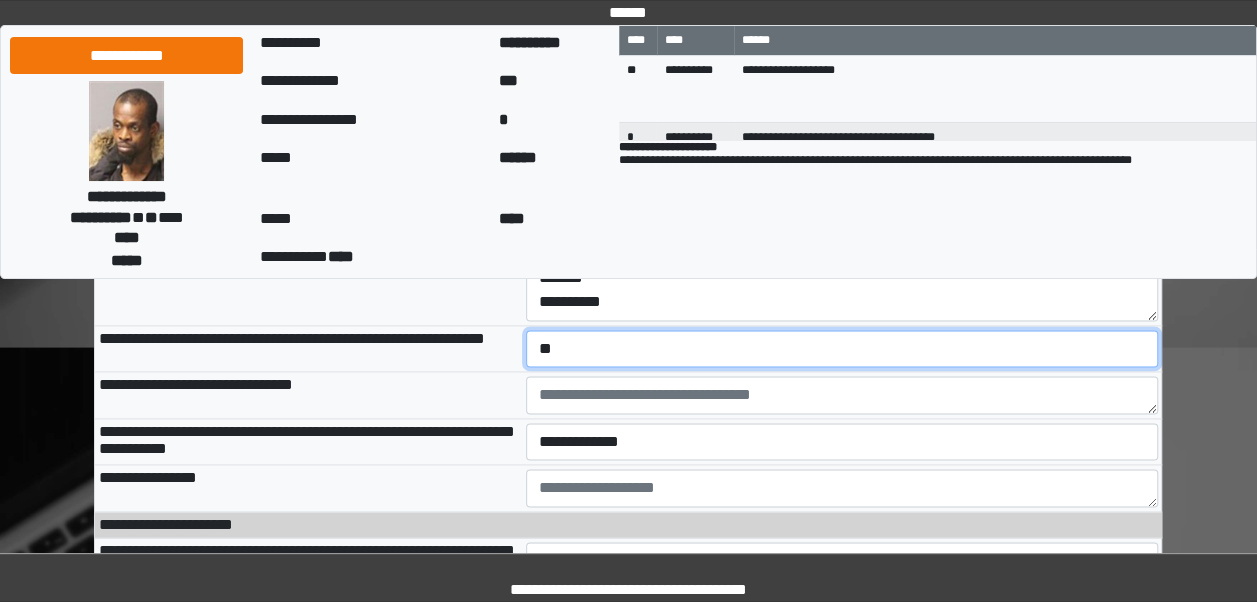 scroll, scrollTop: 1174, scrollLeft: 0, axis: vertical 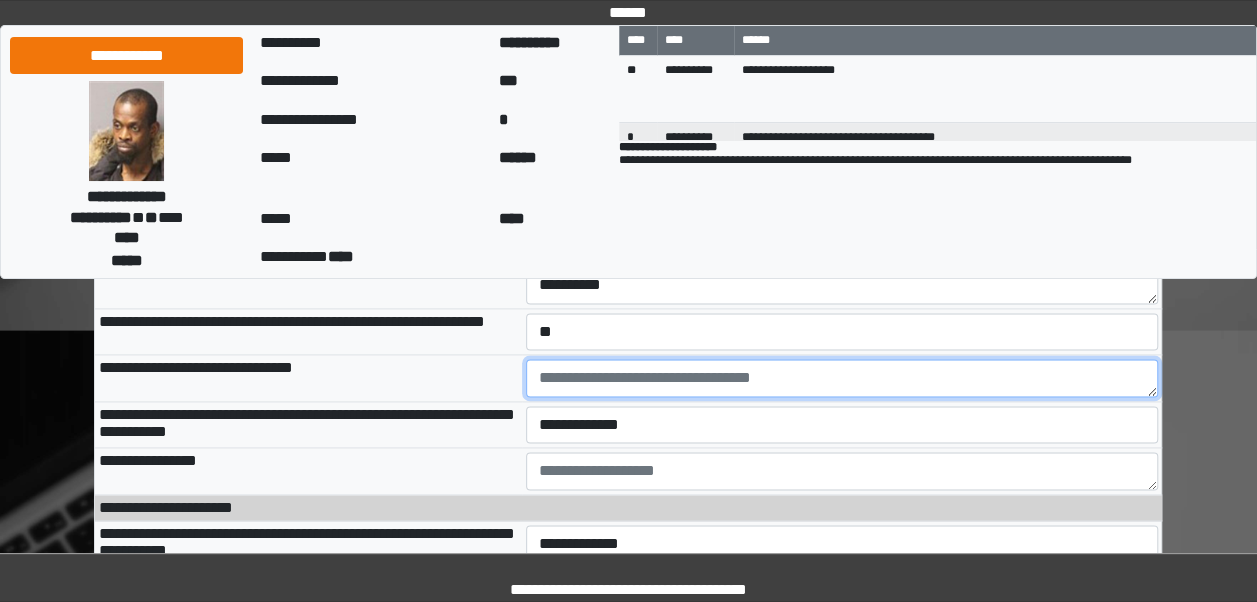 click at bounding box center [842, 378] 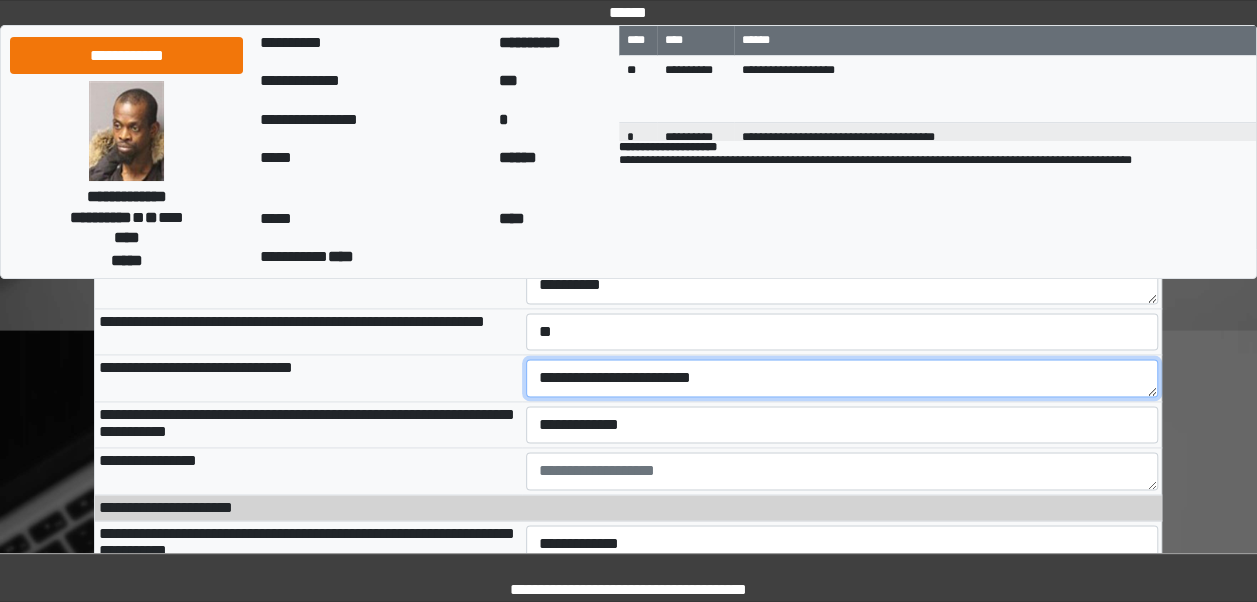 click on "**********" at bounding box center [842, 378] 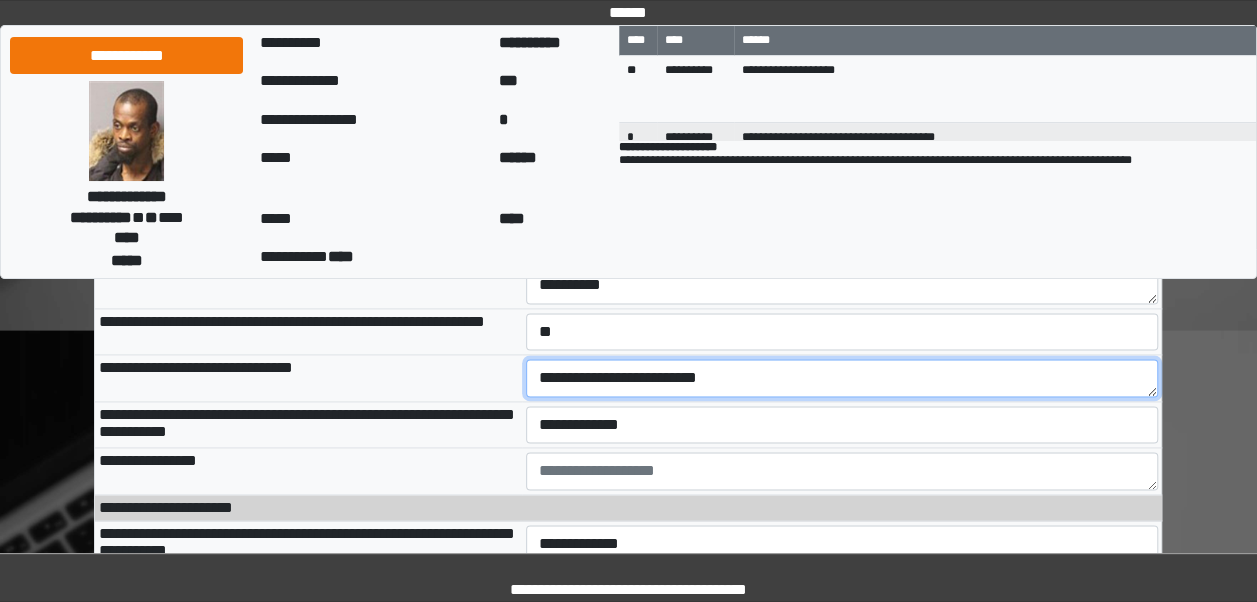 drag, startPoint x: 732, startPoint y: 389, endPoint x: 655, endPoint y: 387, distance: 77.02597 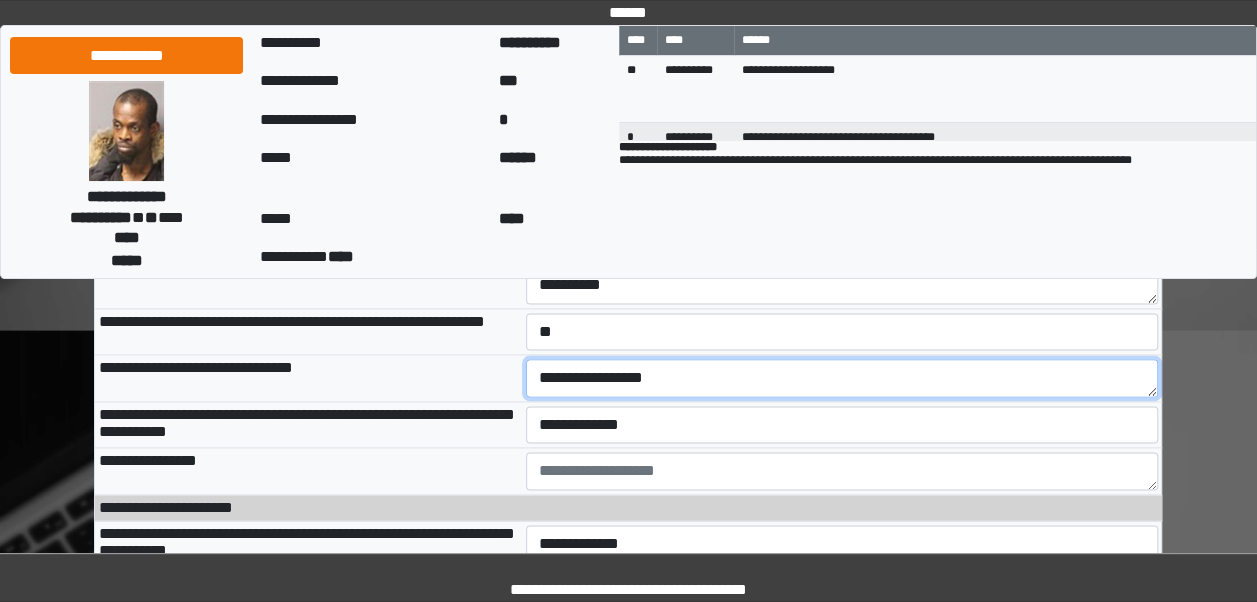 scroll, scrollTop: 16, scrollLeft: 0, axis: vertical 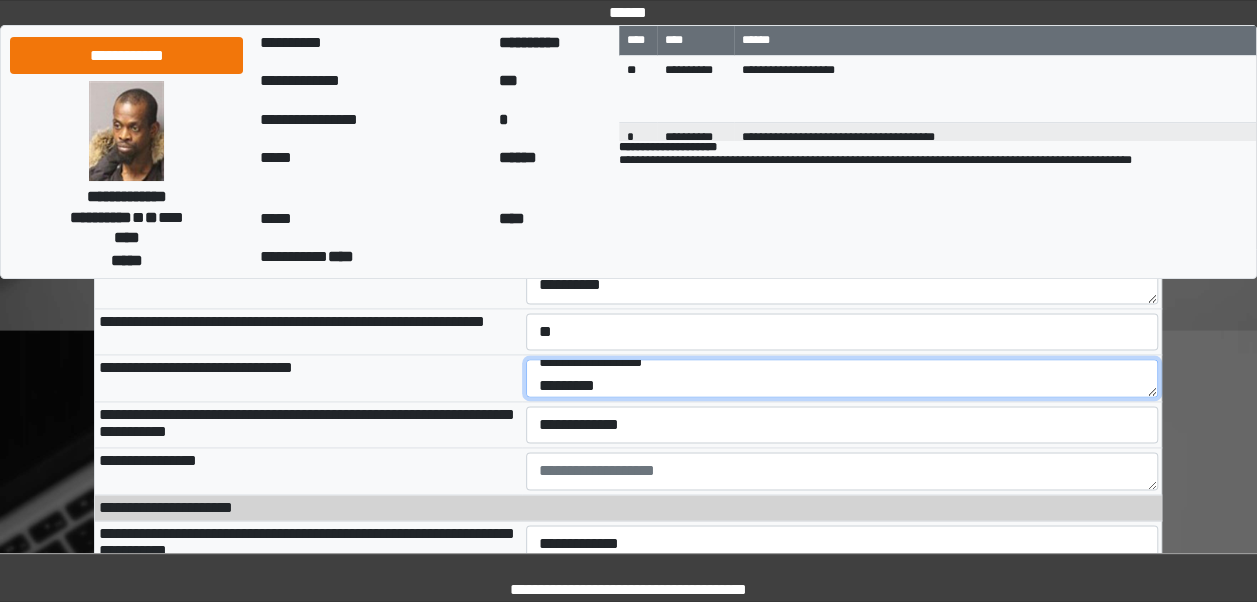 type on "**********" 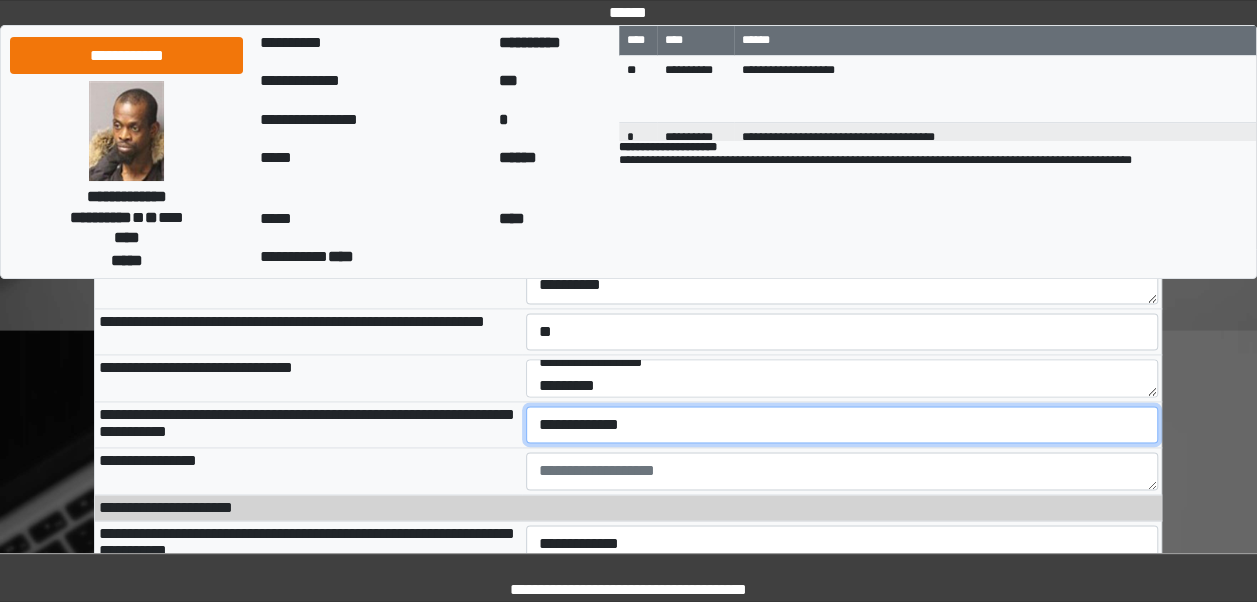 click on "**********" at bounding box center (842, 424) 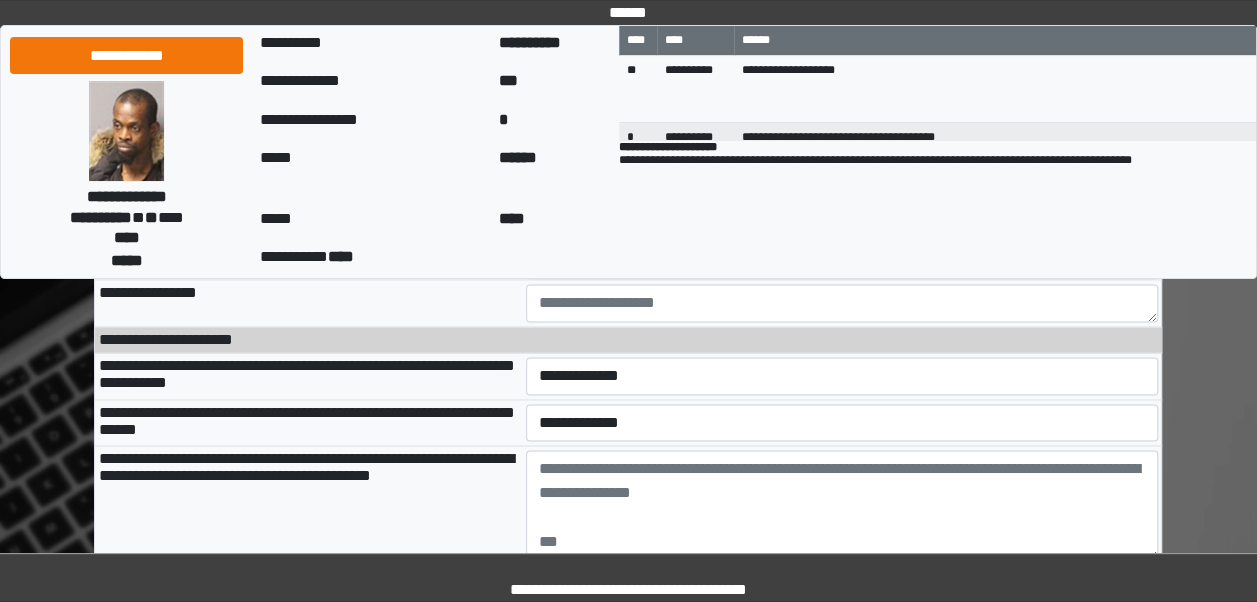 scroll, scrollTop: 1325, scrollLeft: 0, axis: vertical 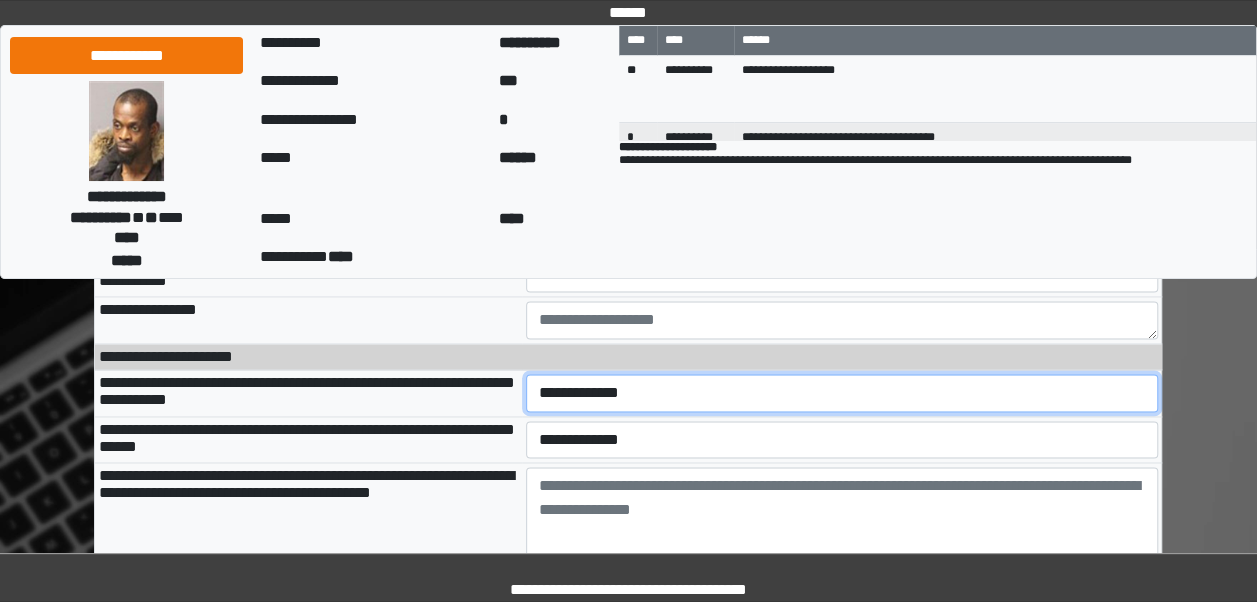 click on "**********" at bounding box center (842, 392) 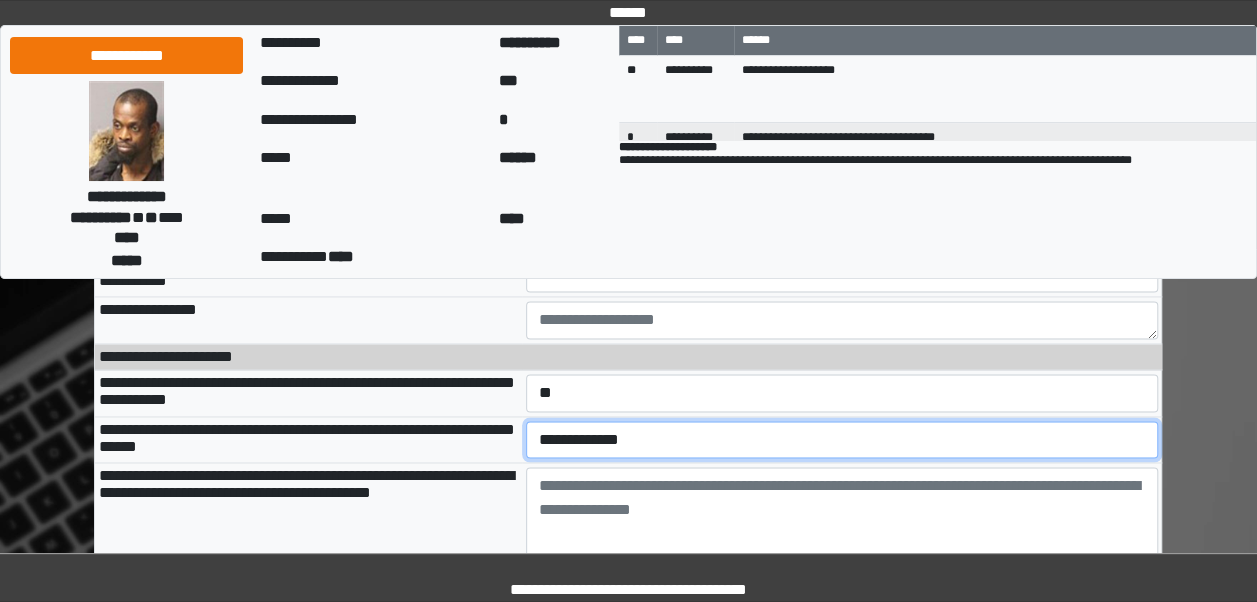 click on "**********" at bounding box center [842, 439] 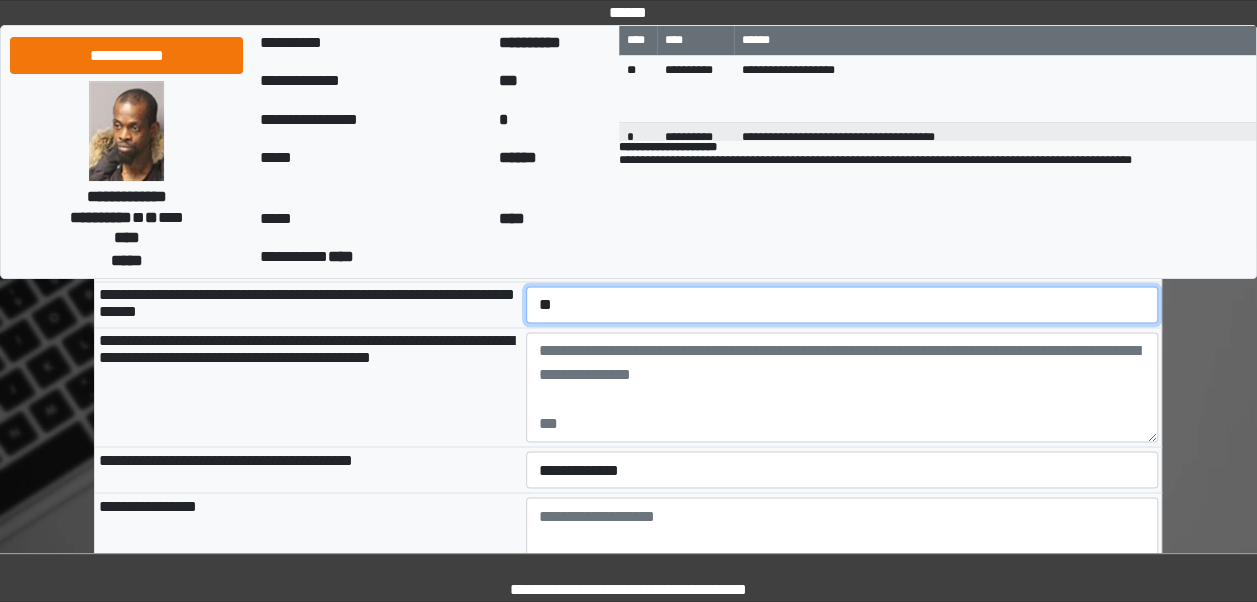 scroll, scrollTop: 1493, scrollLeft: 0, axis: vertical 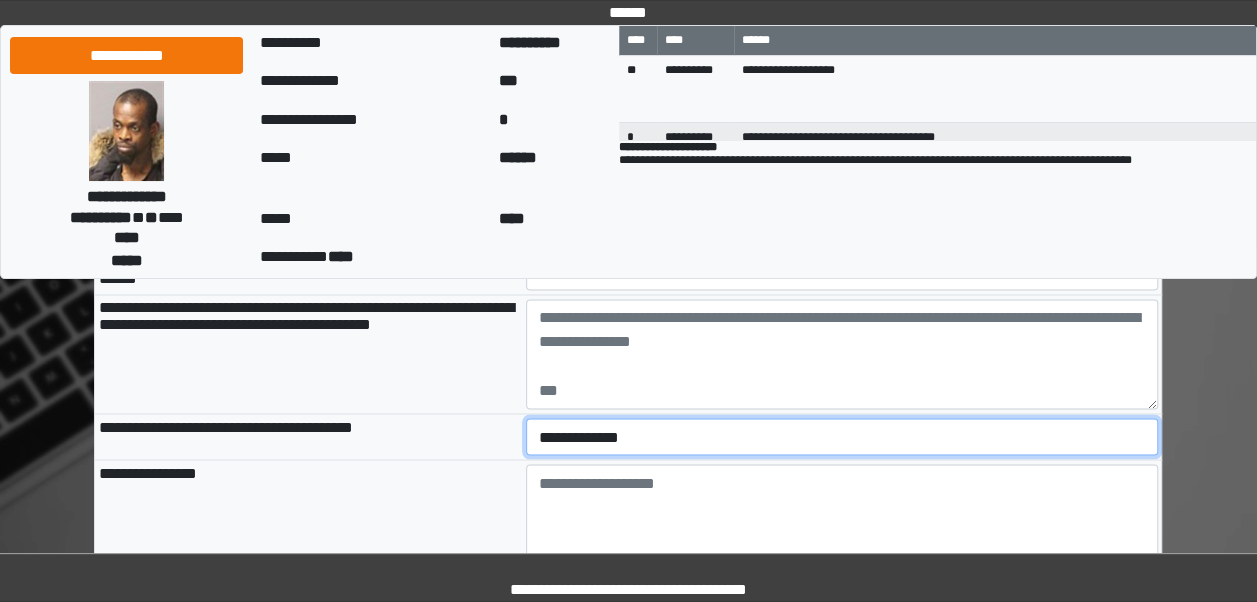 click on "**********" at bounding box center [842, 436] 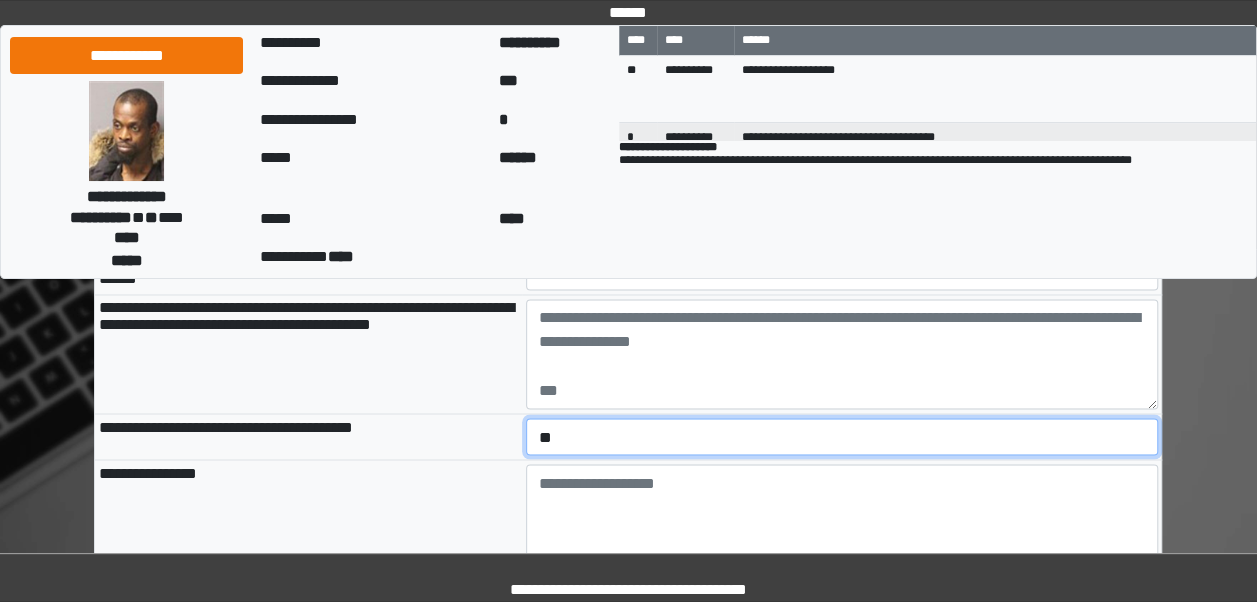 click on "**********" at bounding box center [842, 436] 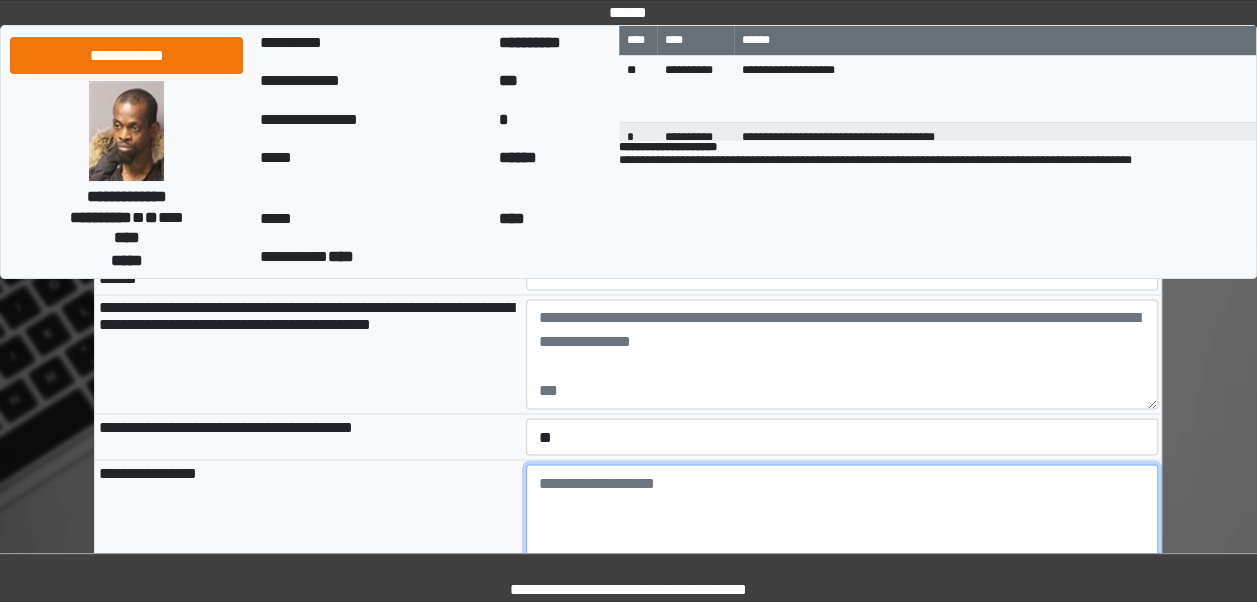 click at bounding box center [842, 519] 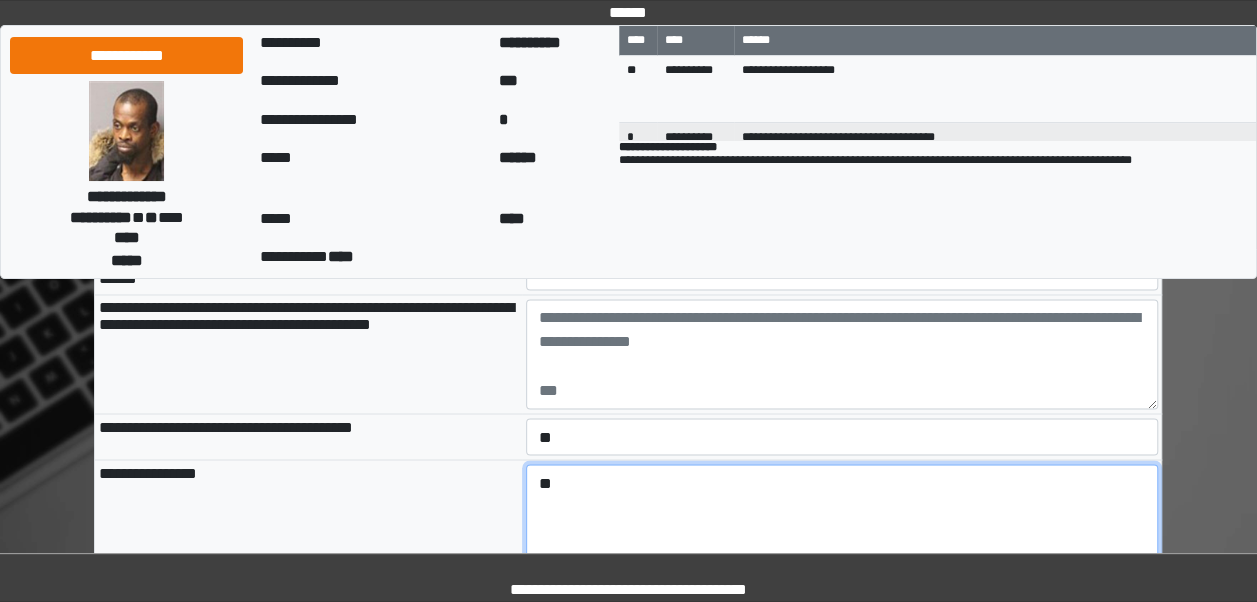 type on "*" 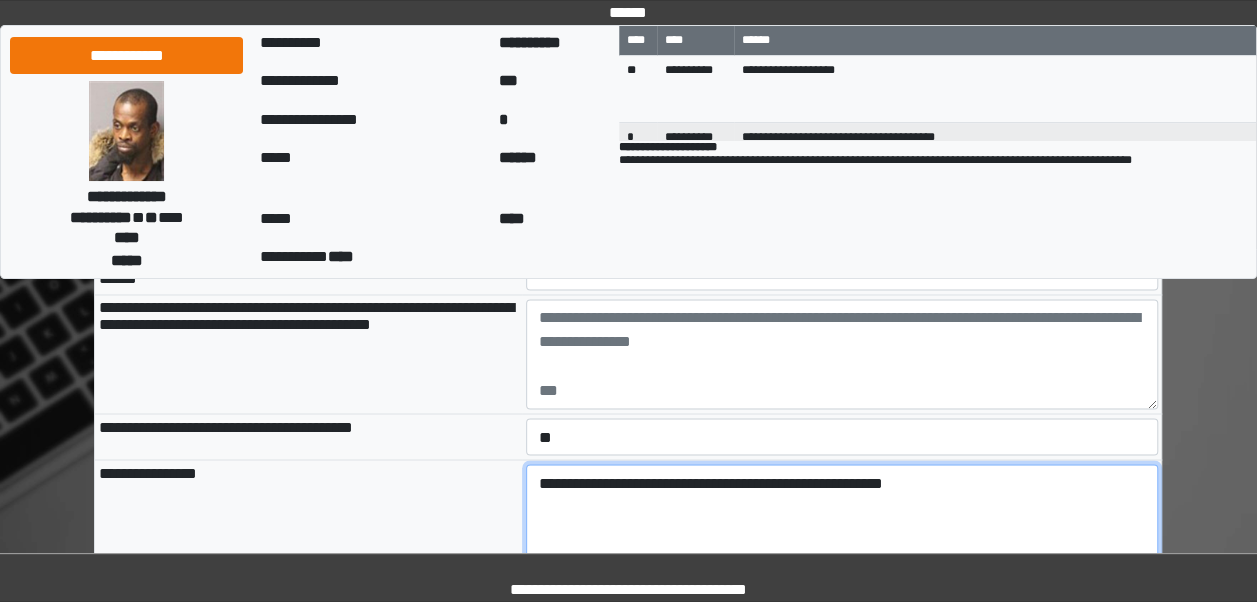 click on "**********" at bounding box center [842, 519] 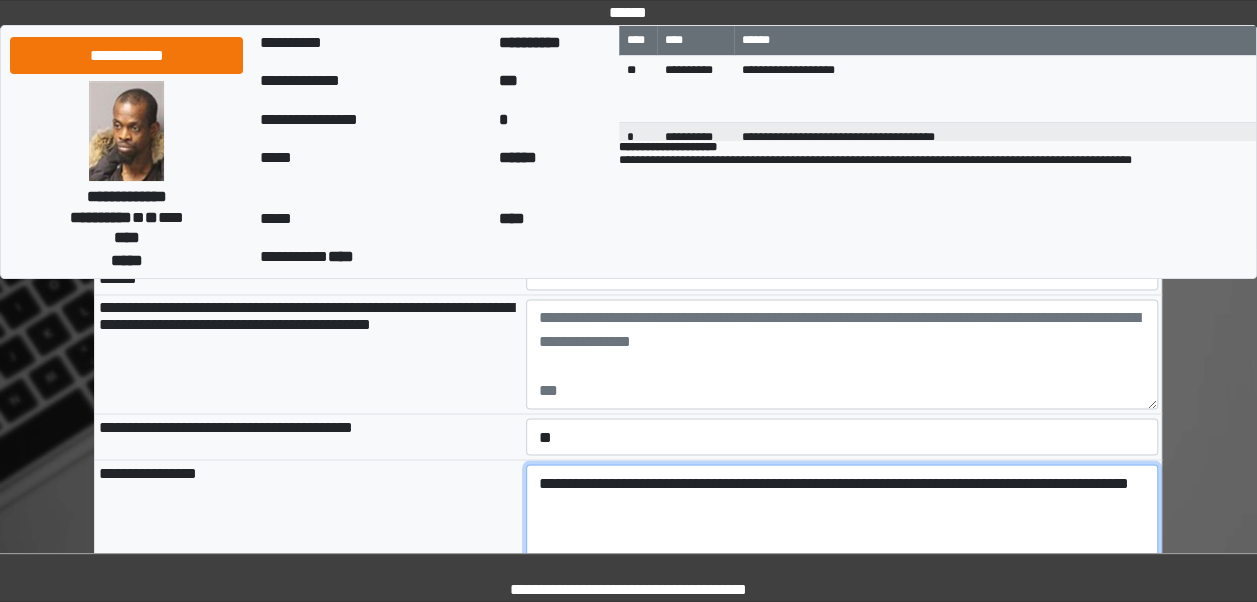 drag, startPoint x: 612, startPoint y: 536, endPoint x: 508, endPoint y: 505, distance: 108.52189 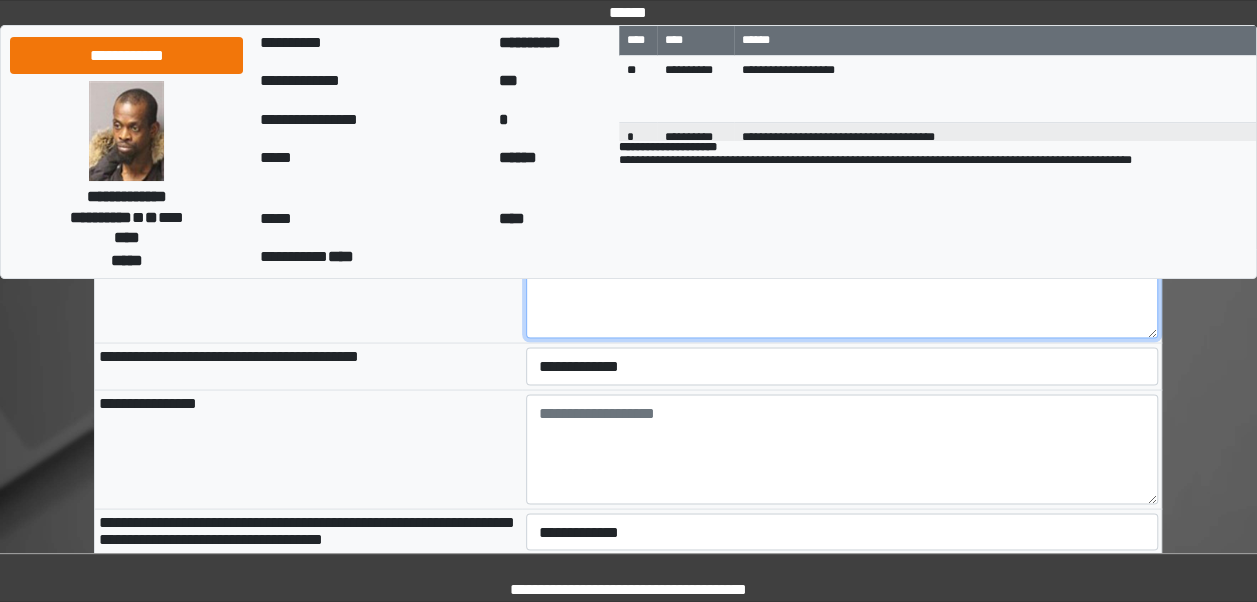 scroll, scrollTop: 1746, scrollLeft: 0, axis: vertical 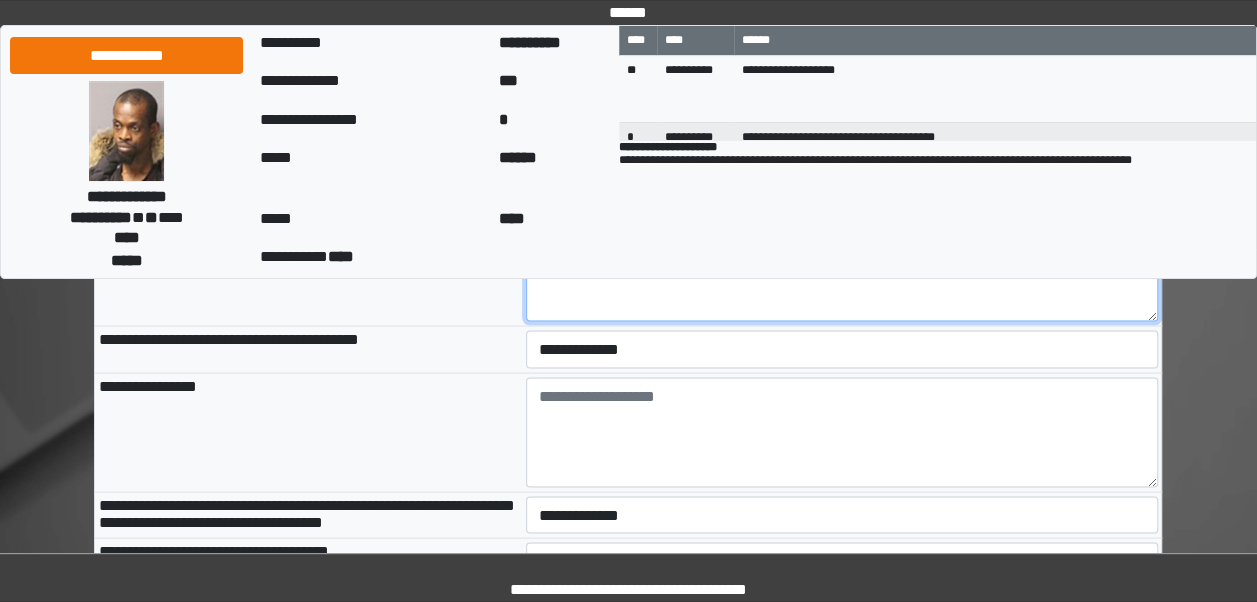 type on "**********" 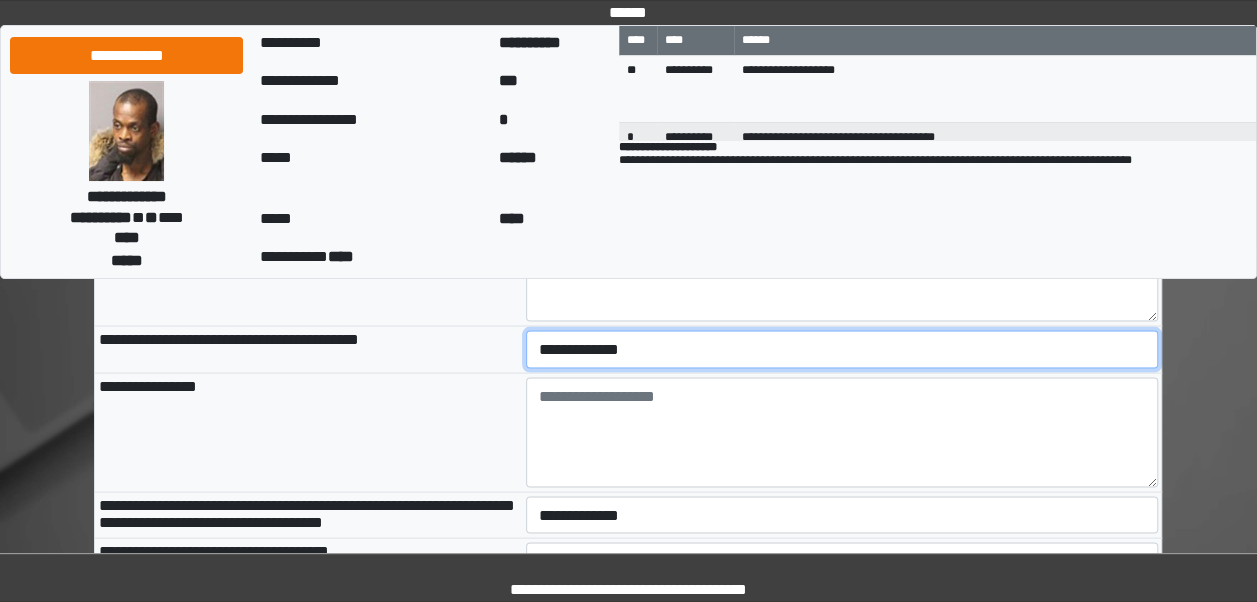 click on "**********" at bounding box center (842, 348) 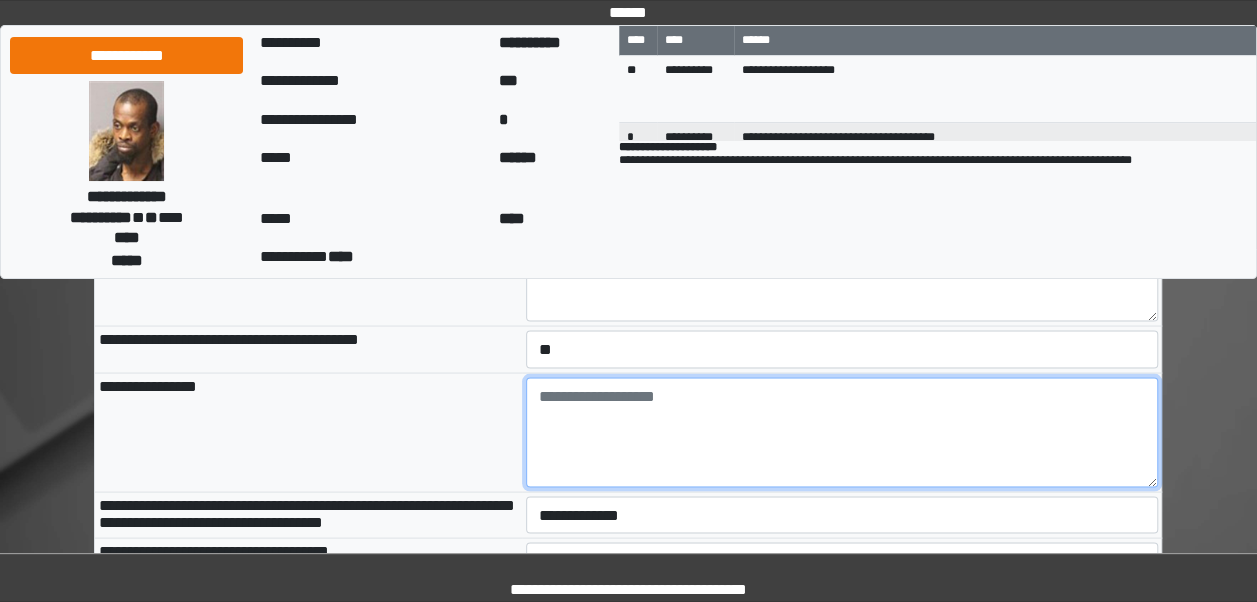 click at bounding box center (842, 432) 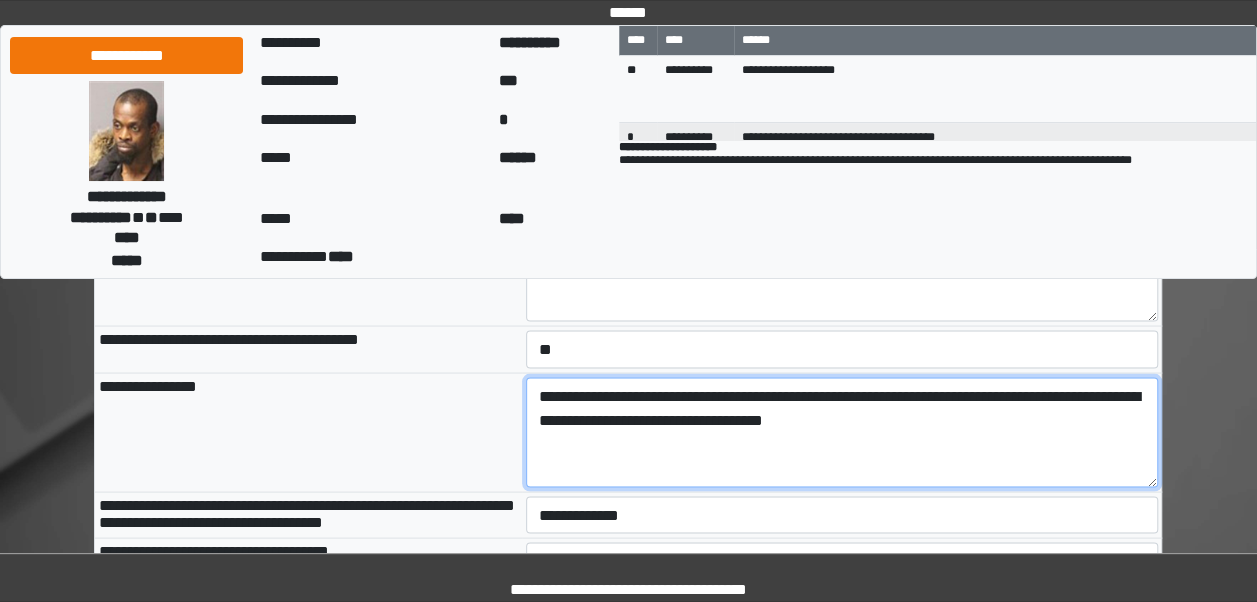 drag, startPoint x: 915, startPoint y: 449, endPoint x: 512, endPoint y: 385, distance: 408.05023 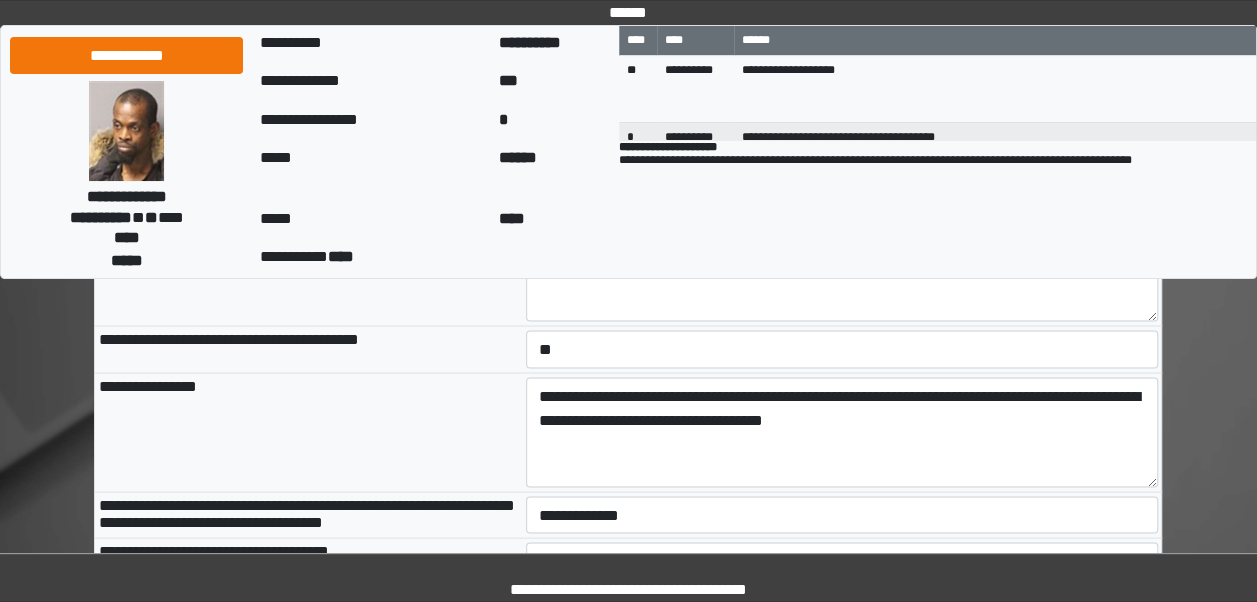 click on "**********" at bounding box center [308, 349] 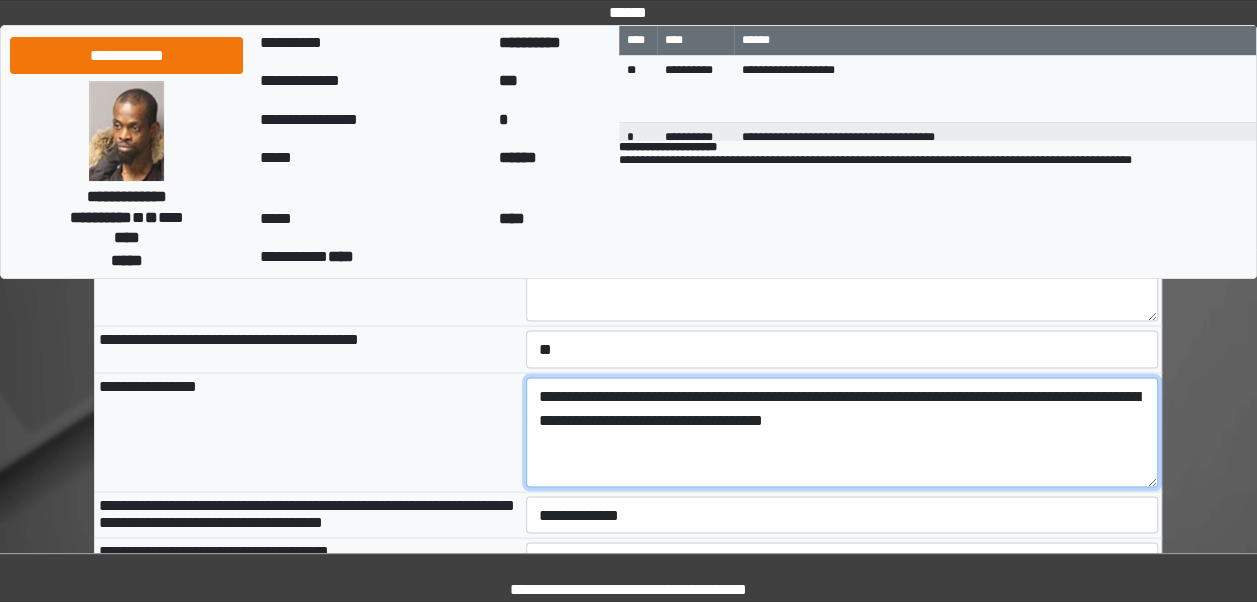 drag, startPoint x: 948, startPoint y: 450, endPoint x: 490, endPoint y: 402, distance: 460.50842 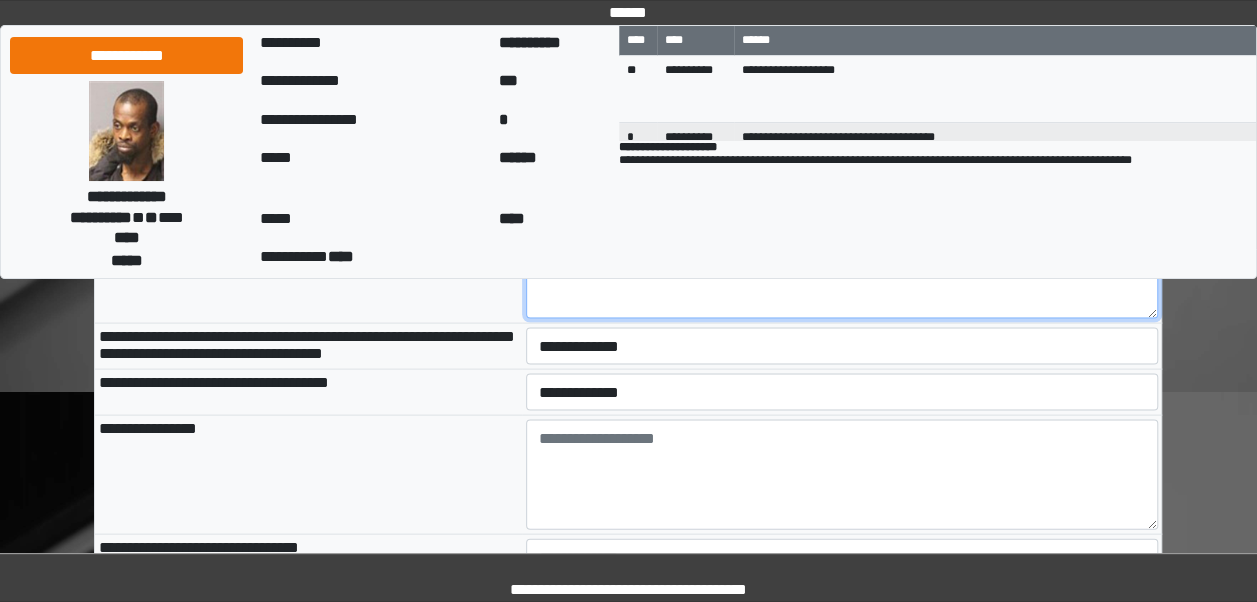 scroll, scrollTop: 1930, scrollLeft: 0, axis: vertical 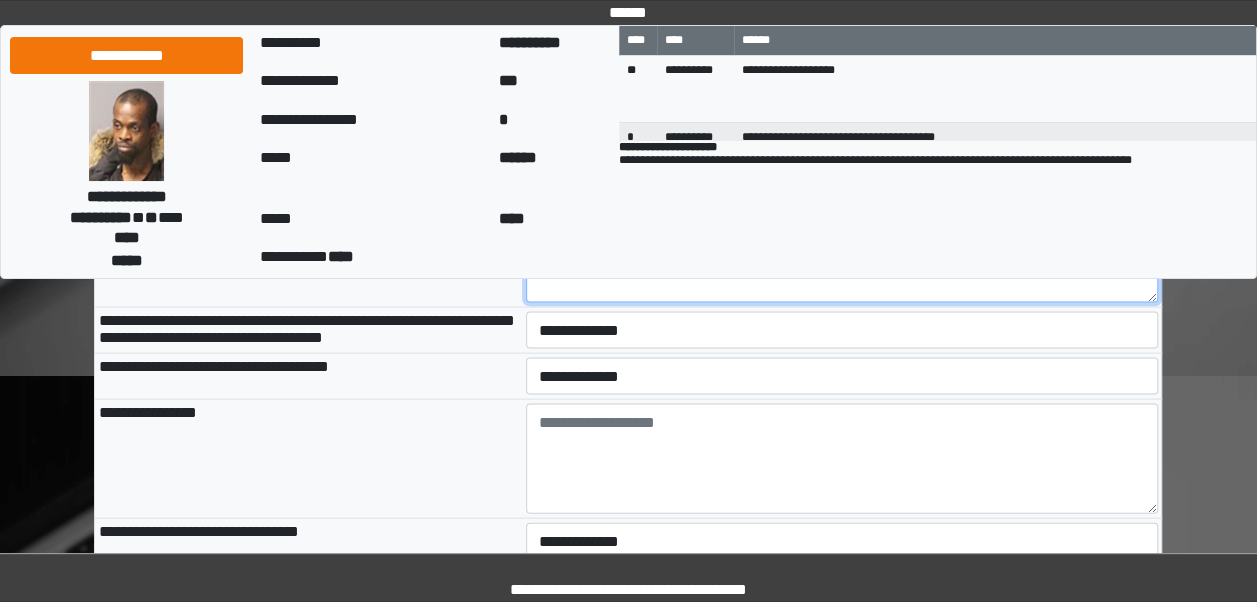 type on "**********" 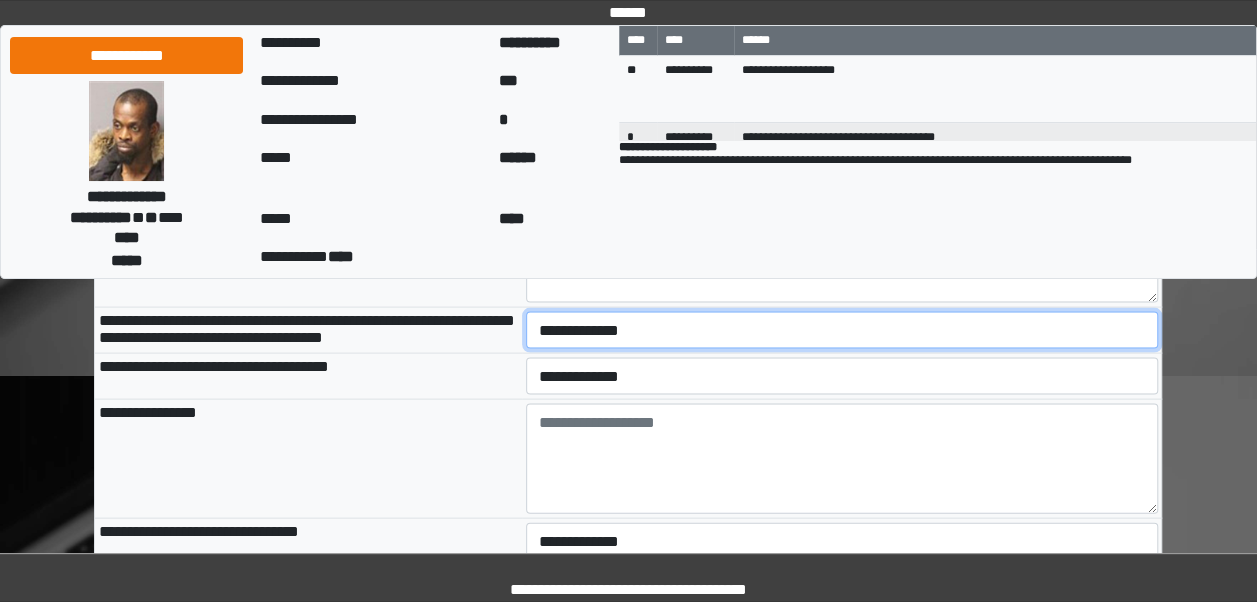 click on "**********" at bounding box center [842, 330] 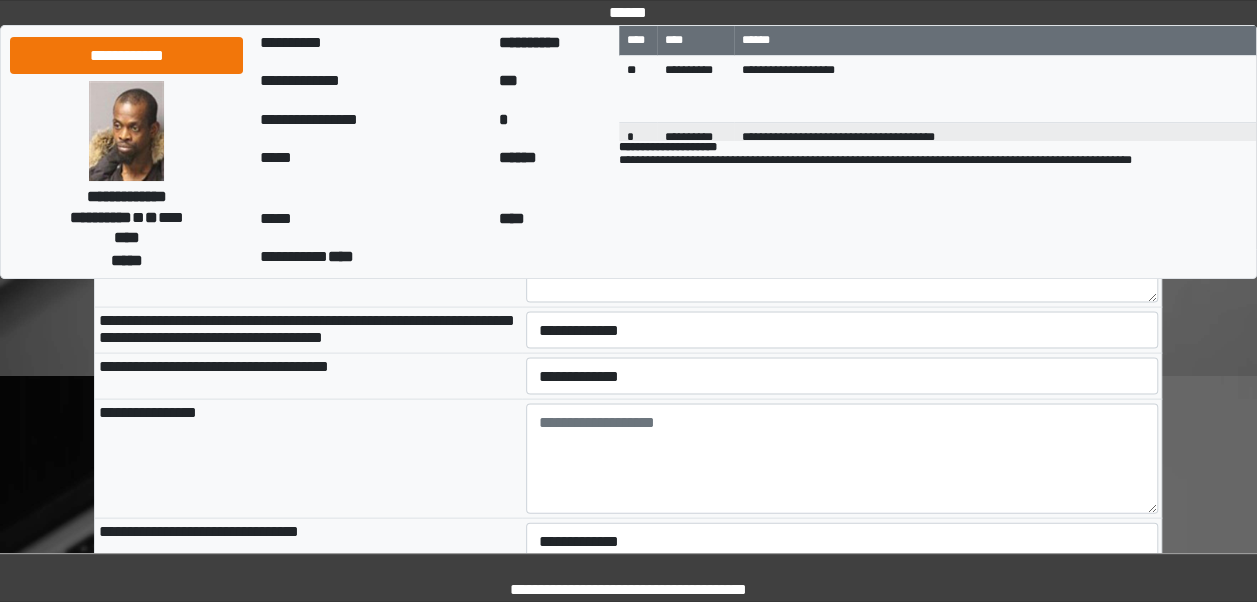 click on "**********" at bounding box center [308, 459] 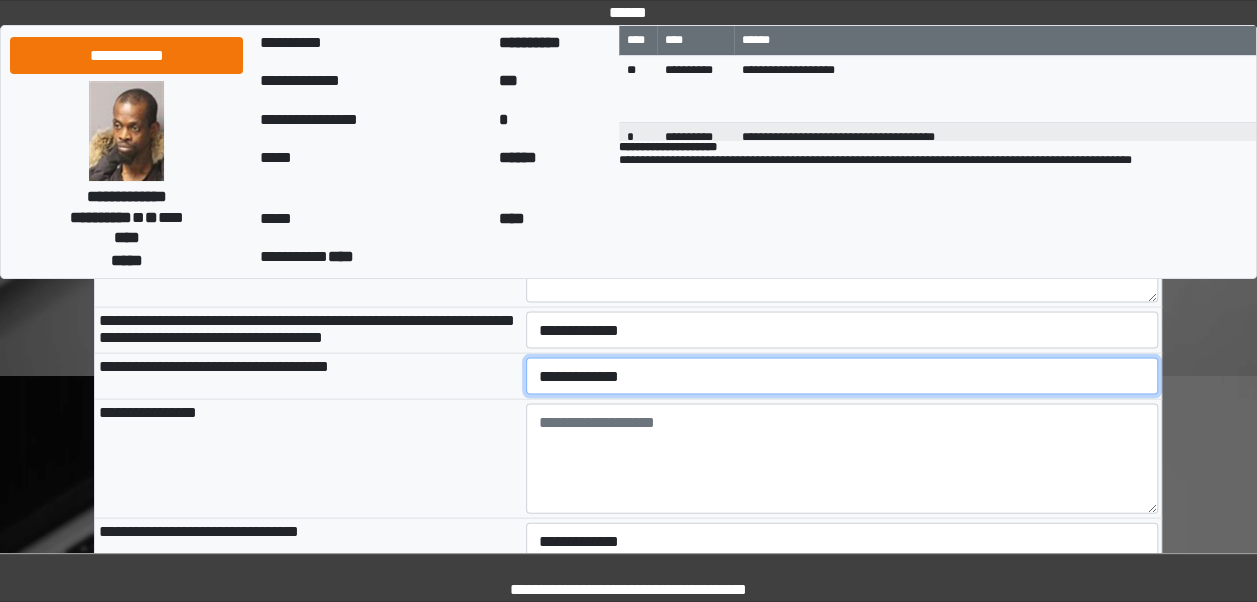 click on "**********" at bounding box center (842, 376) 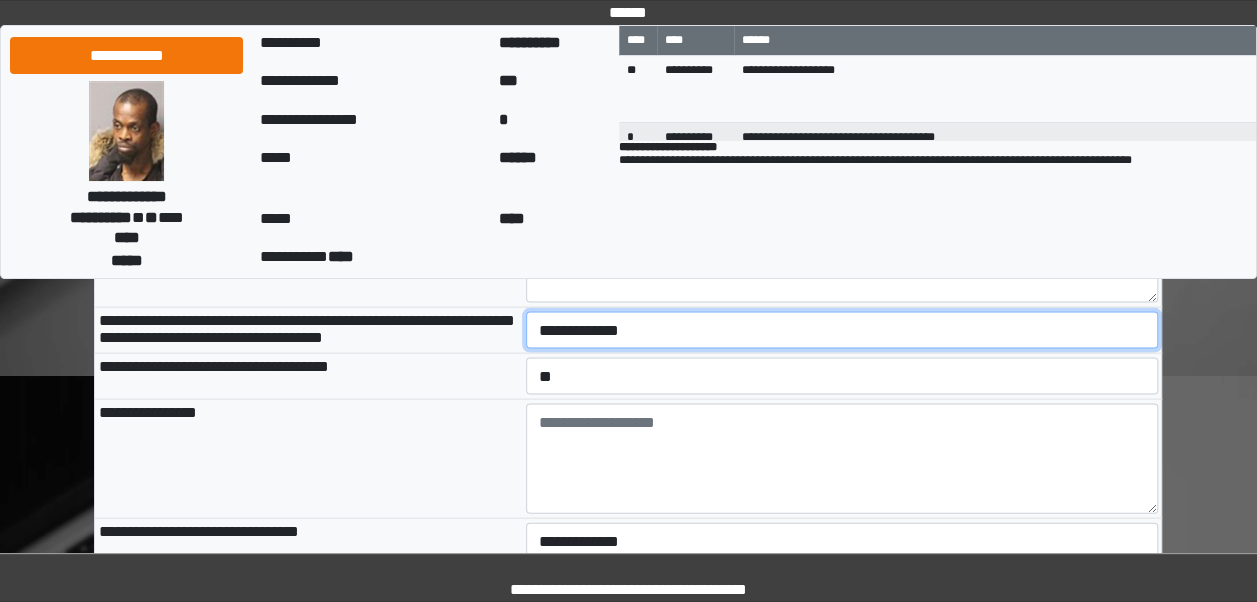 click on "**********" at bounding box center [842, 330] 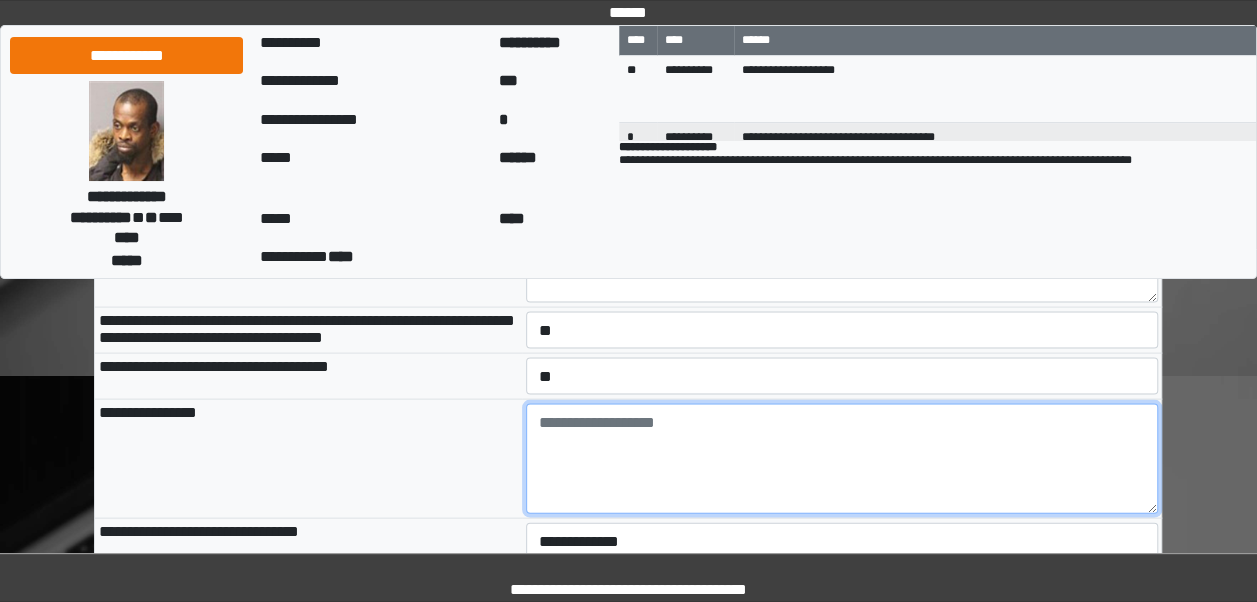 click at bounding box center [842, 459] 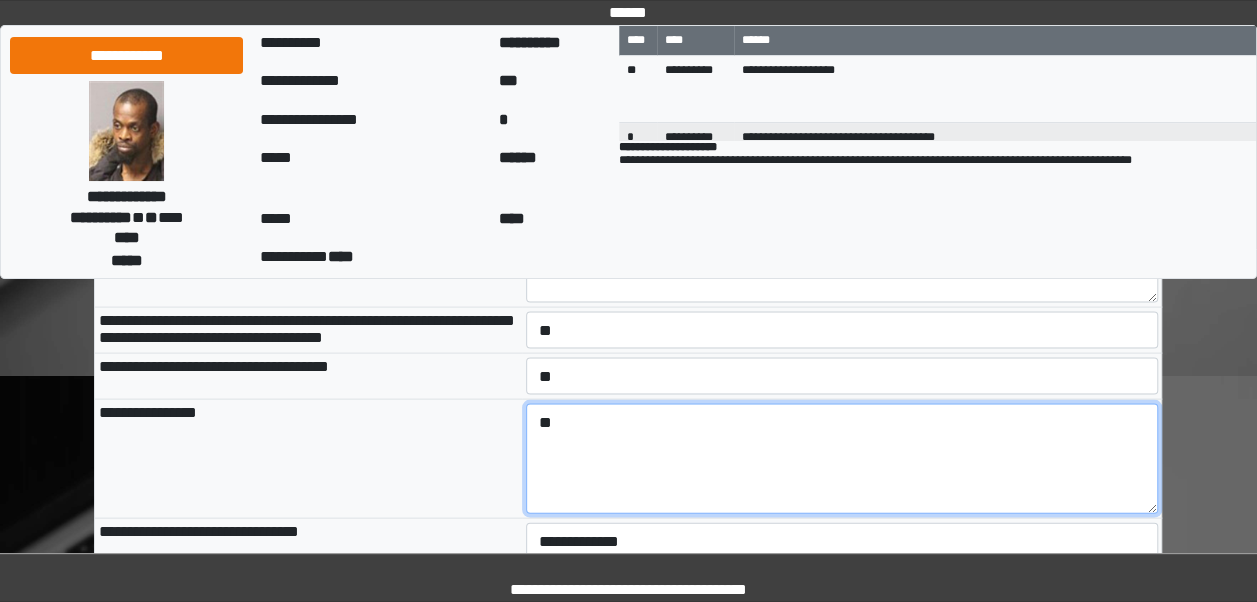 type on "*" 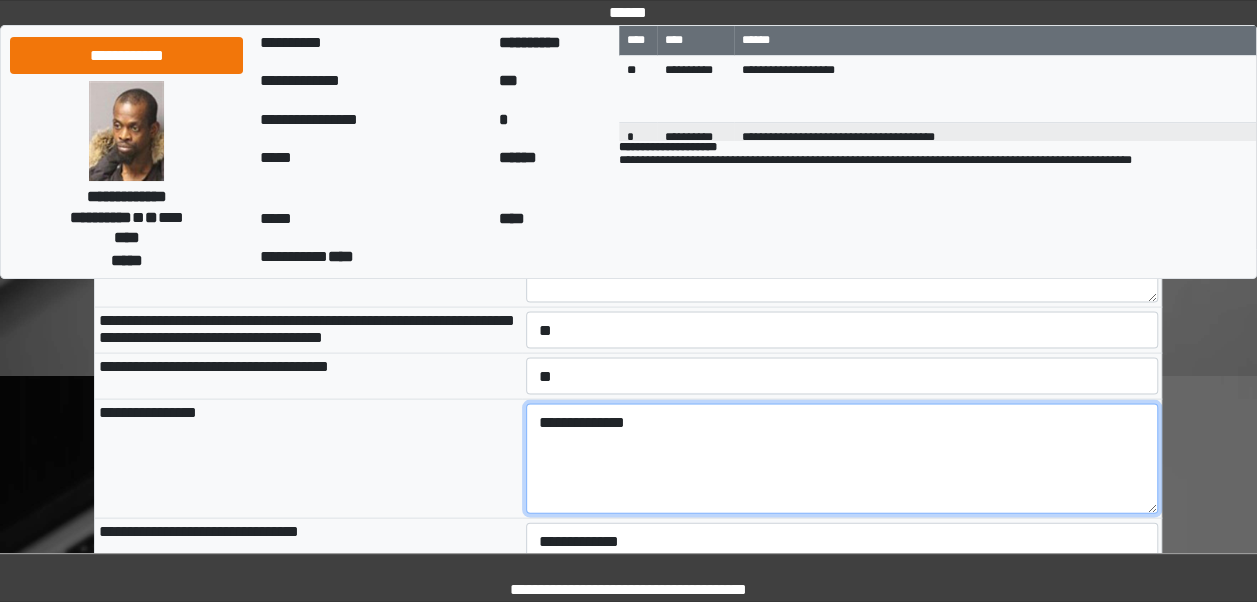 click on "**********" at bounding box center (842, 459) 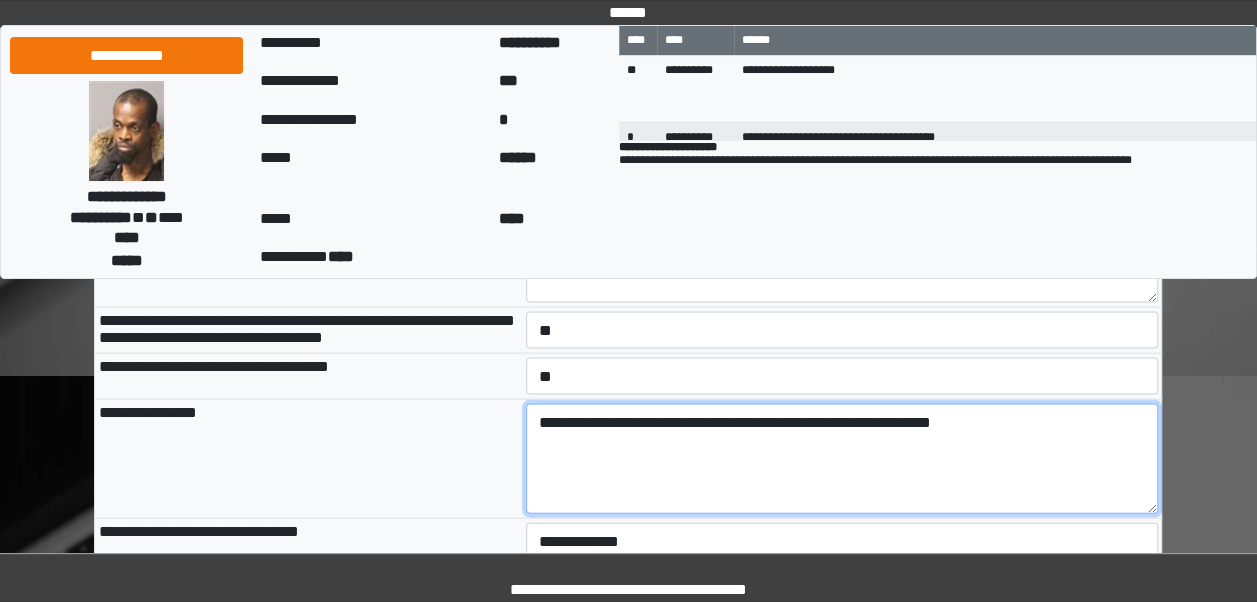 click on "**********" at bounding box center [842, 459] 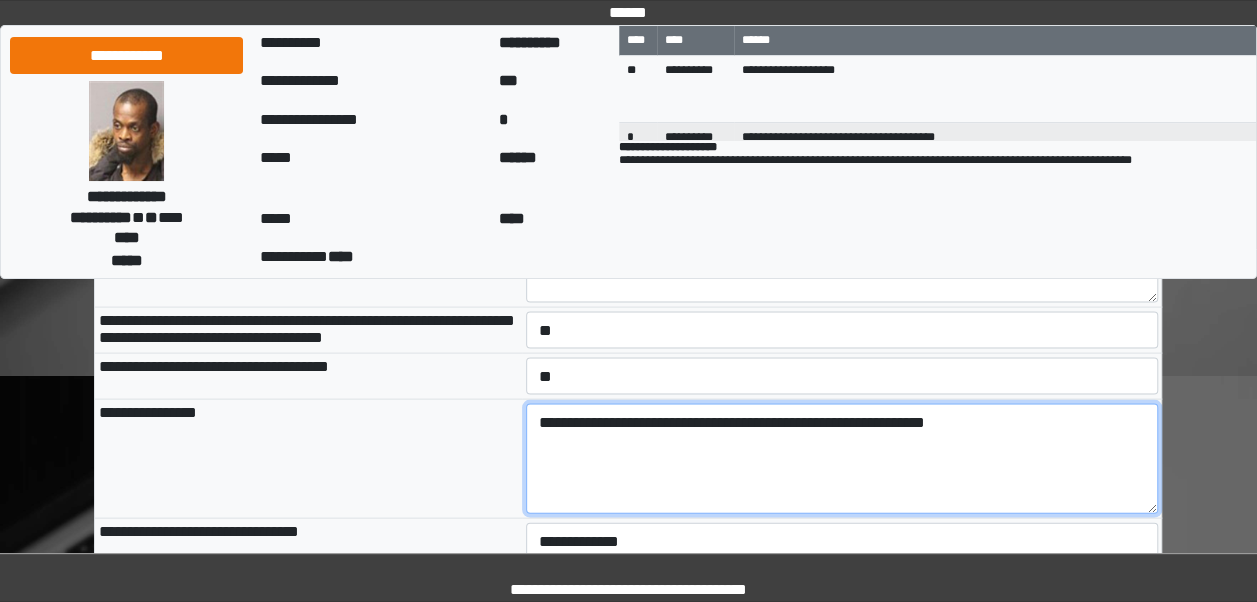 click on "**********" at bounding box center (842, 459) 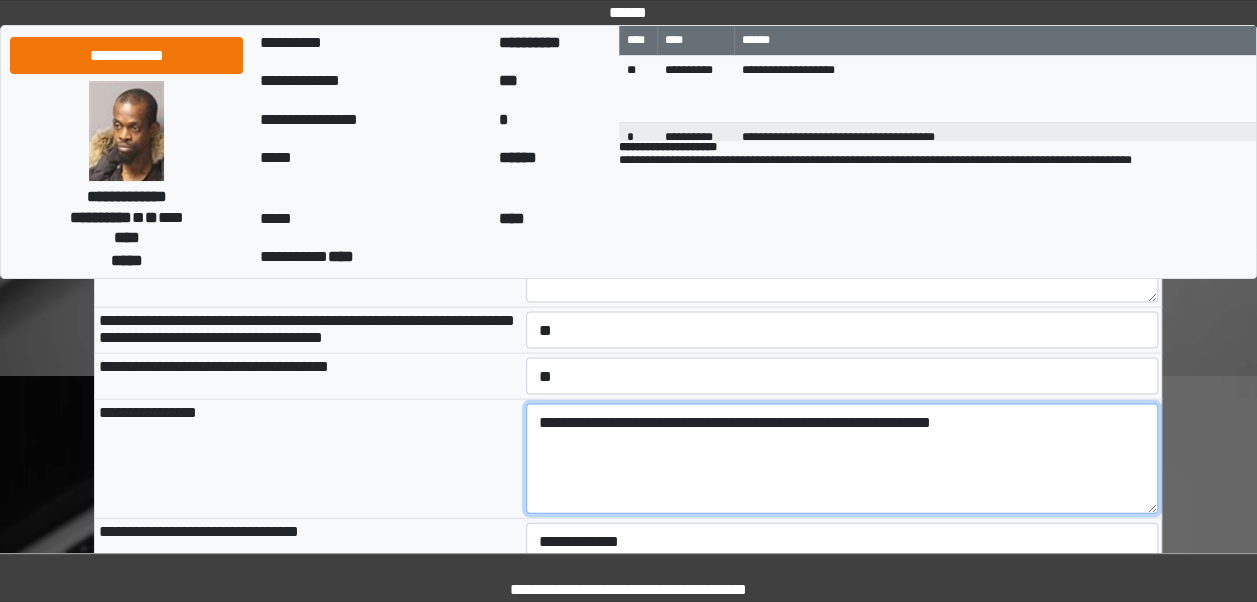 drag, startPoint x: 1002, startPoint y: 453, endPoint x: 505, endPoint y: 454, distance: 497.001 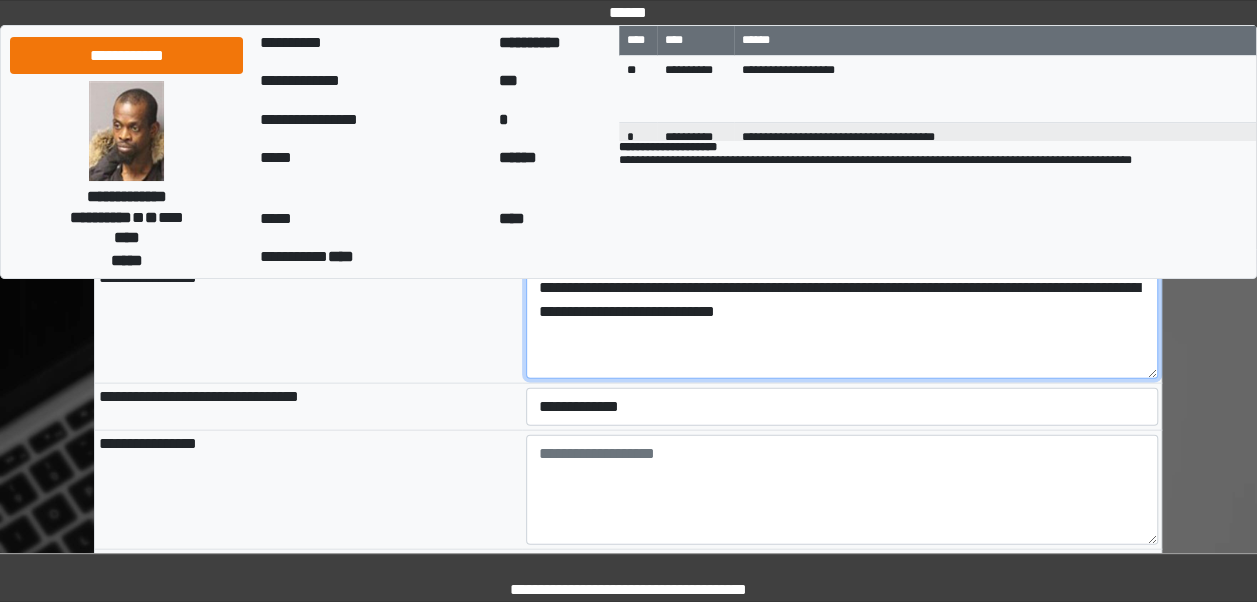 scroll, scrollTop: 2099, scrollLeft: 0, axis: vertical 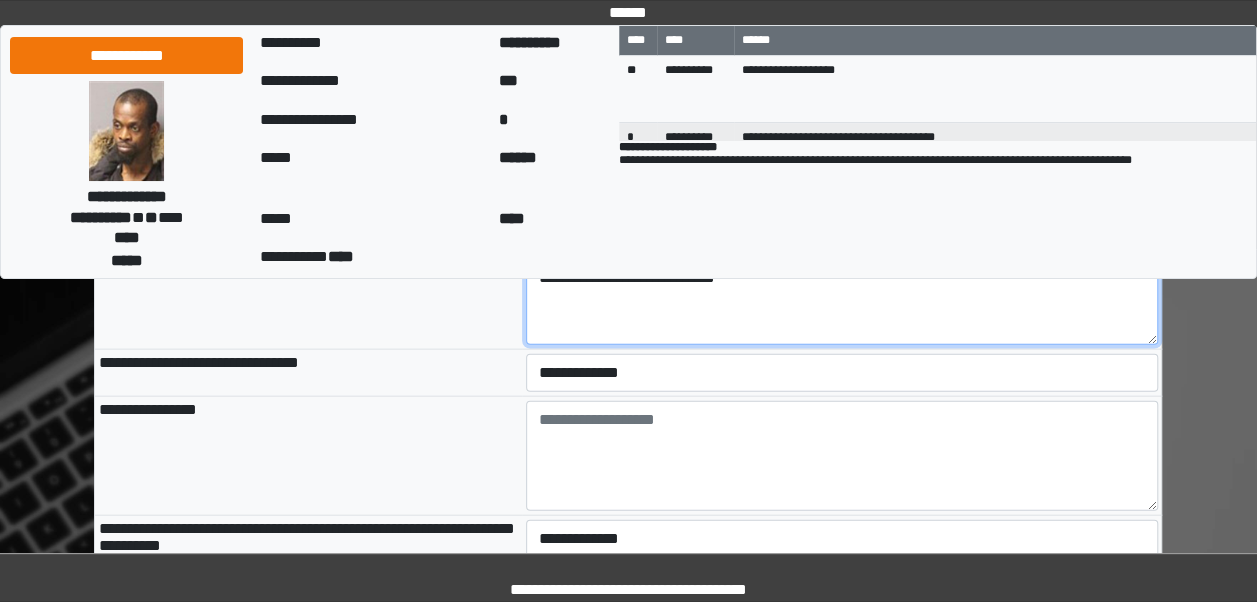 type on "**********" 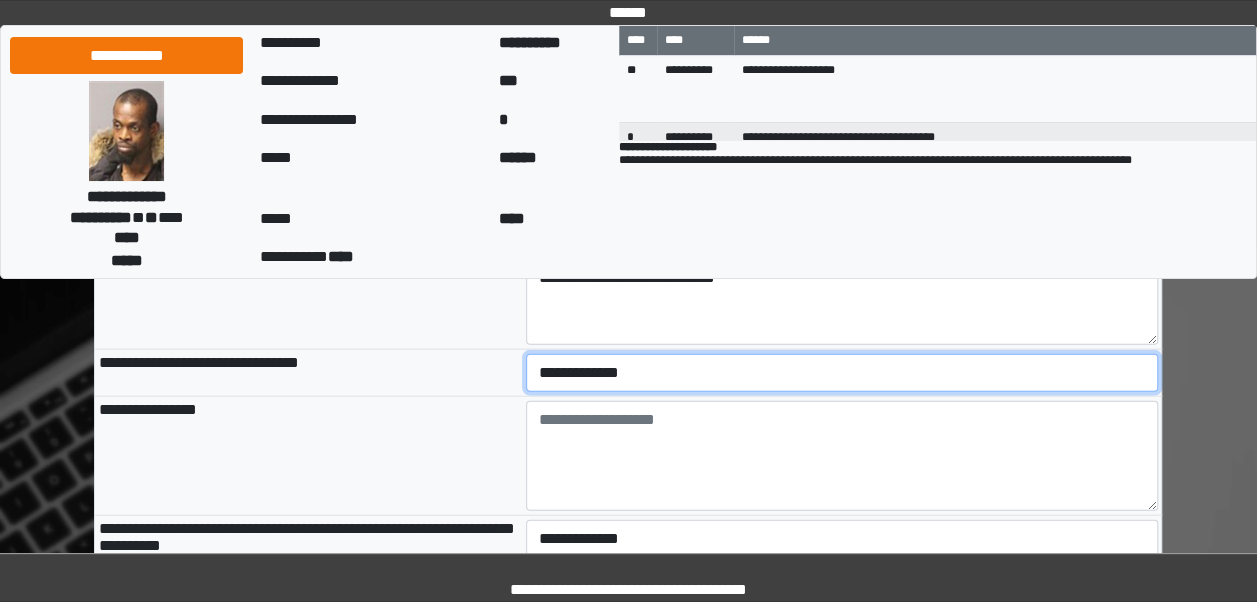 click on "**********" at bounding box center (842, 372) 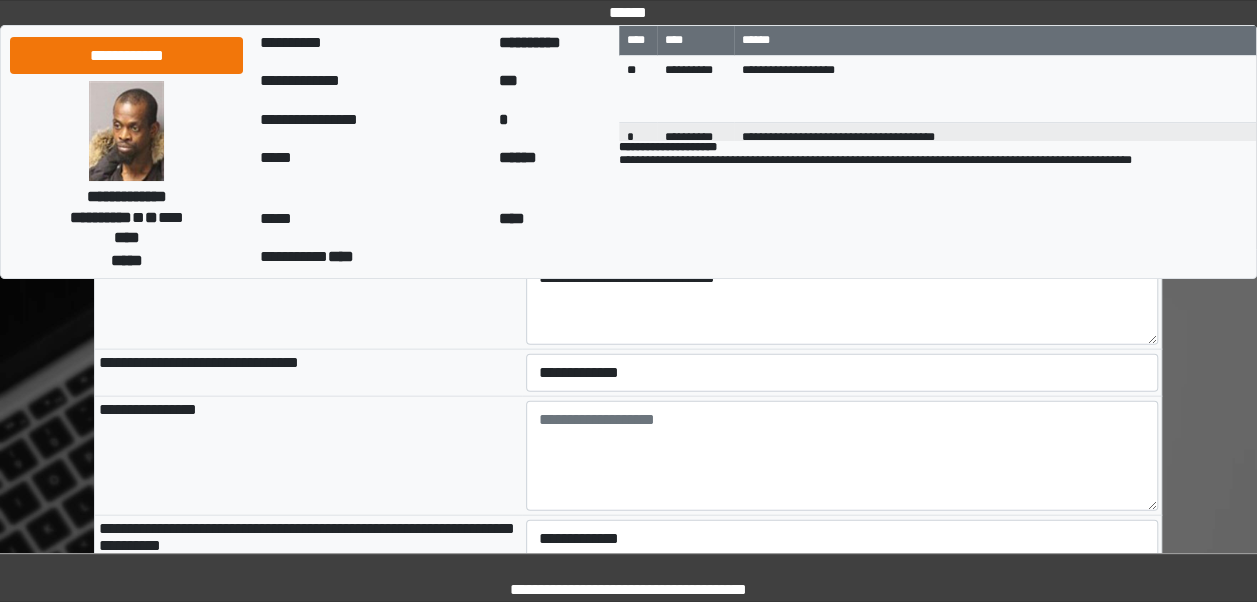 click on "**********" at bounding box center (308, 455) 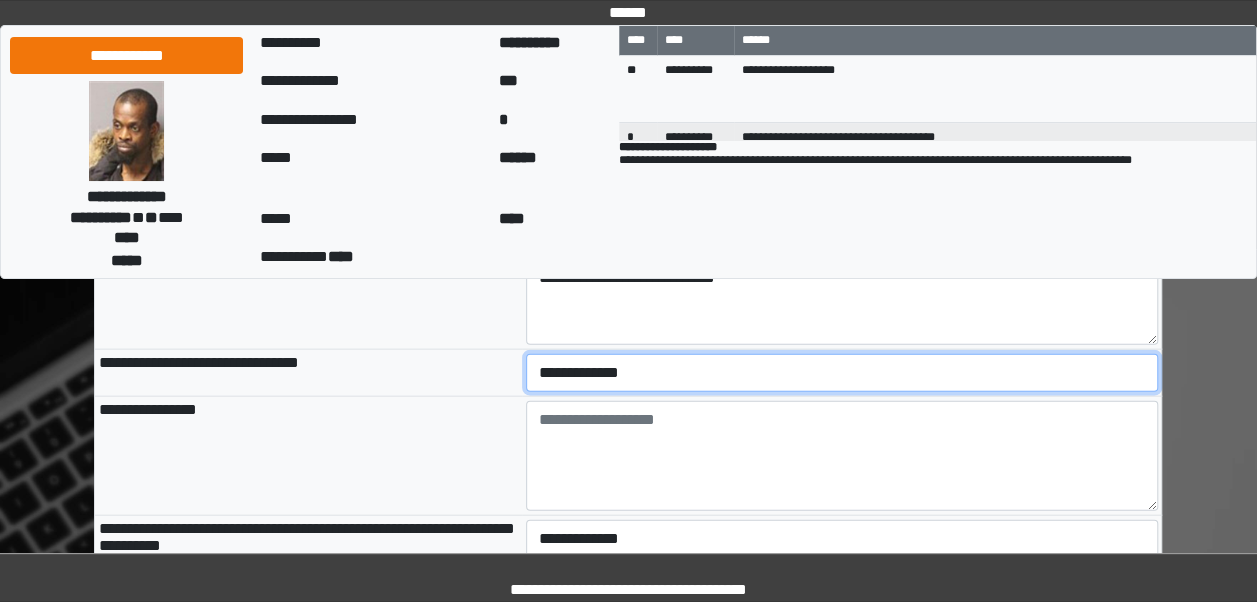click on "**********" at bounding box center [842, 372] 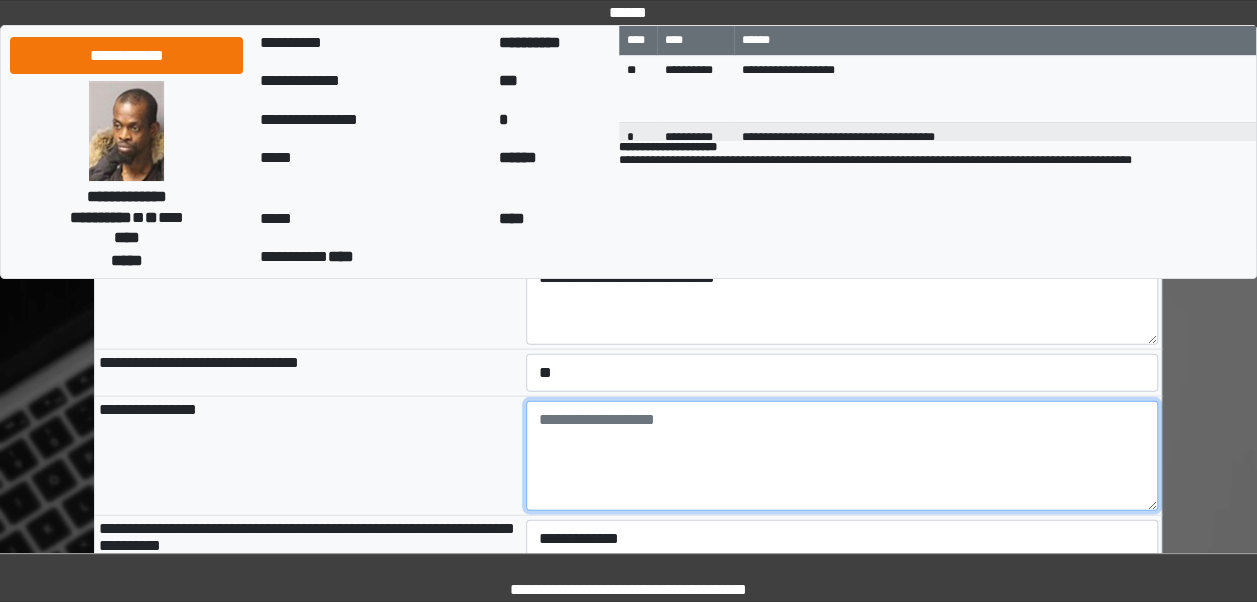 click at bounding box center [842, 456] 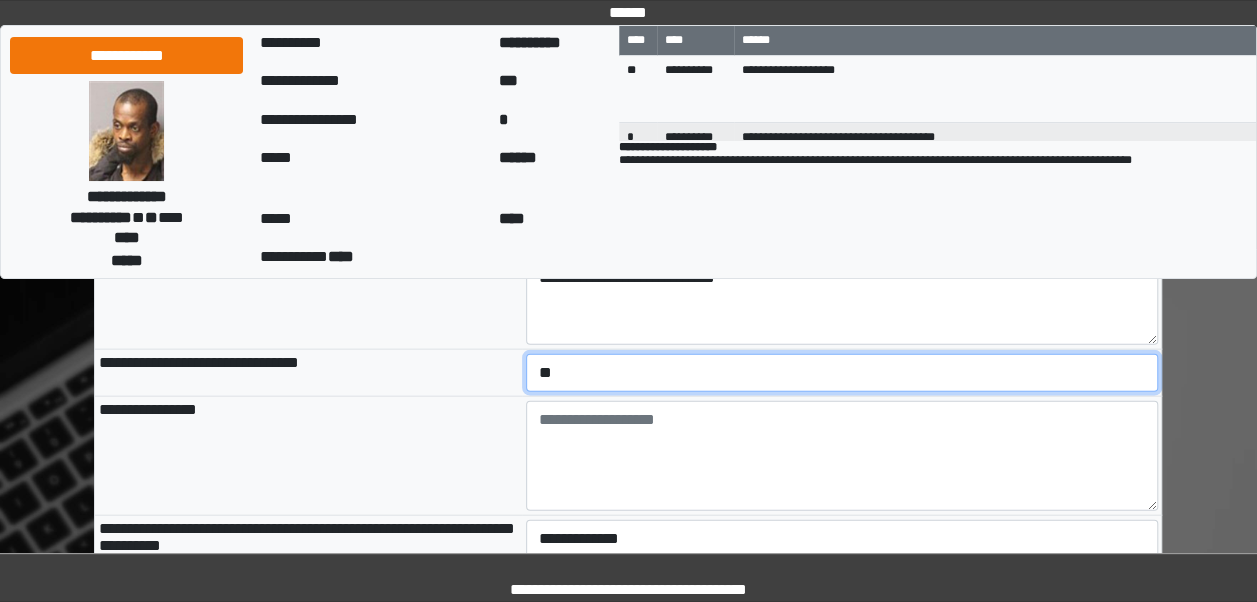 click on "**********" at bounding box center [842, 372] 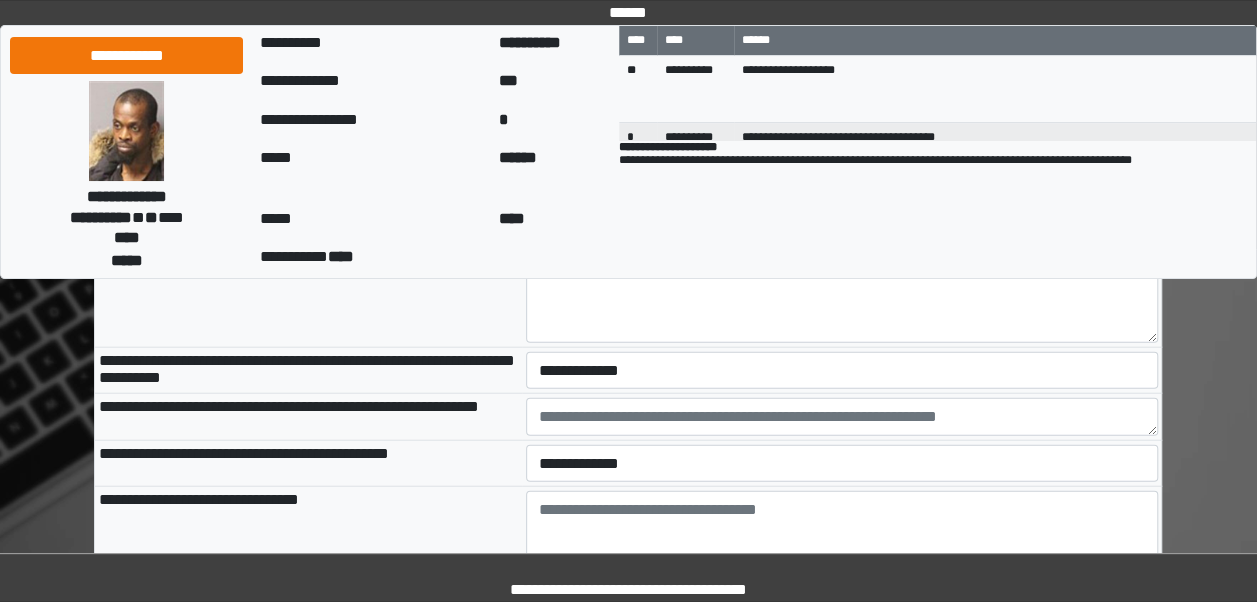 scroll, scrollTop: 2301, scrollLeft: 0, axis: vertical 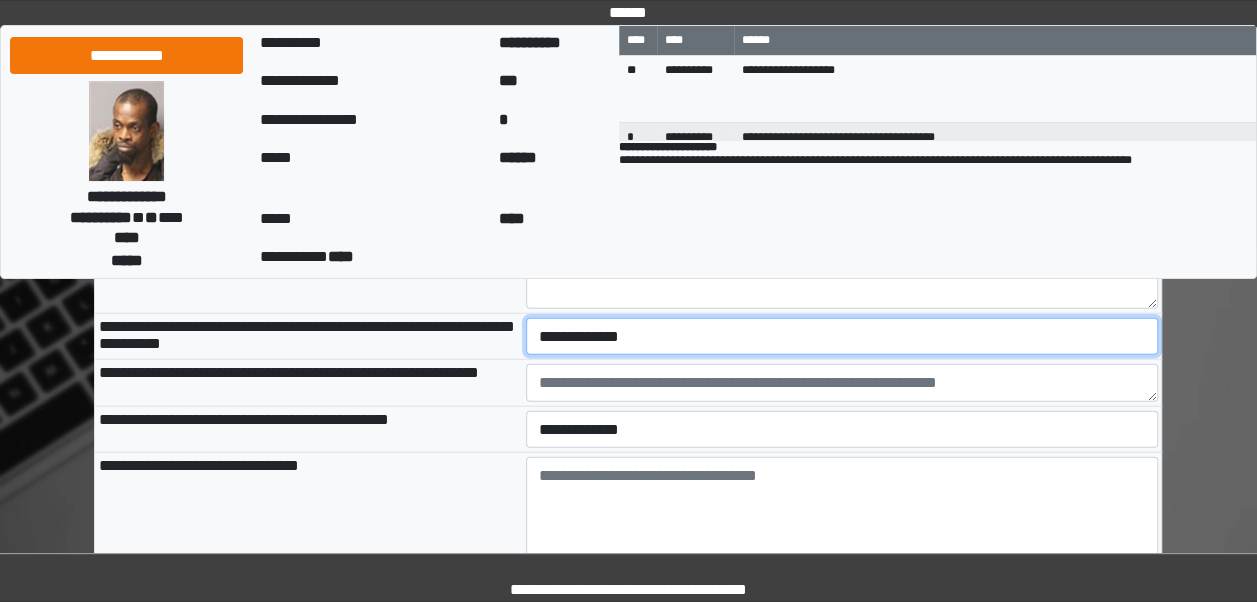 drag, startPoint x: 577, startPoint y: 360, endPoint x: 543, endPoint y: 363, distance: 34.132095 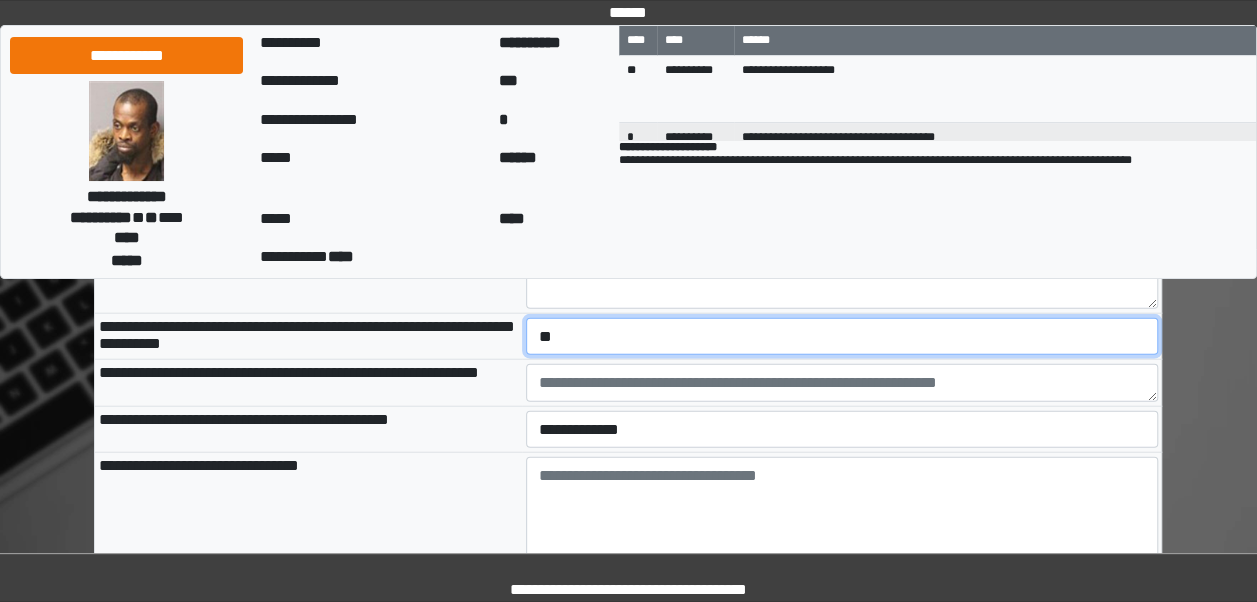 click on "**********" at bounding box center (842, 336) 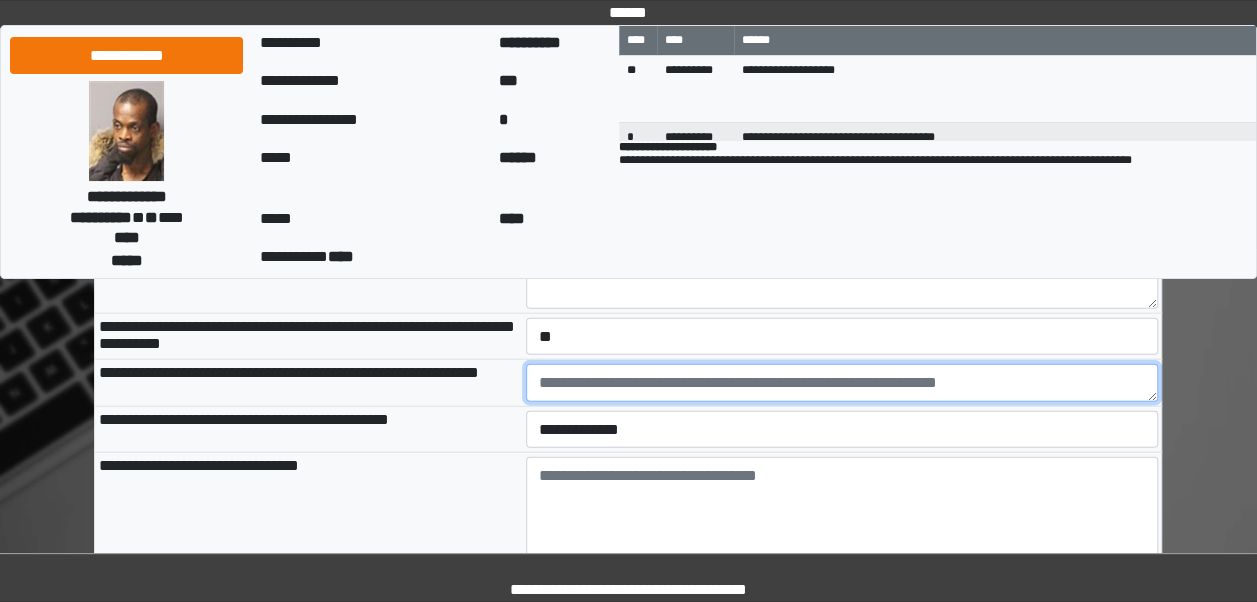 click at bounding box center (842, 383) 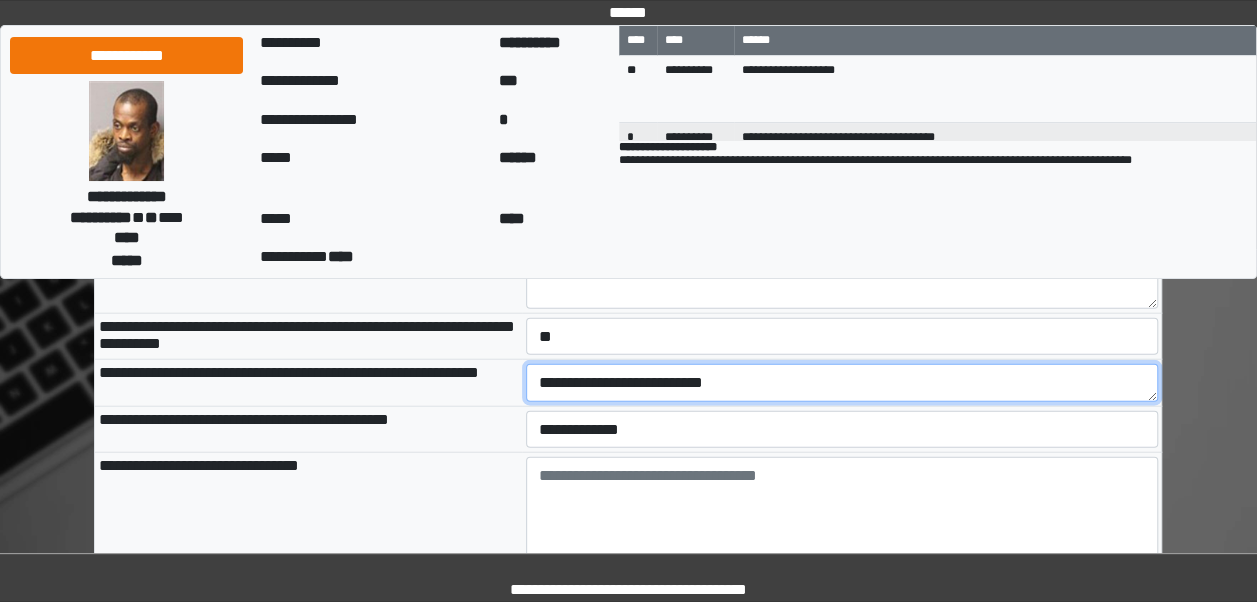 type on "**********" 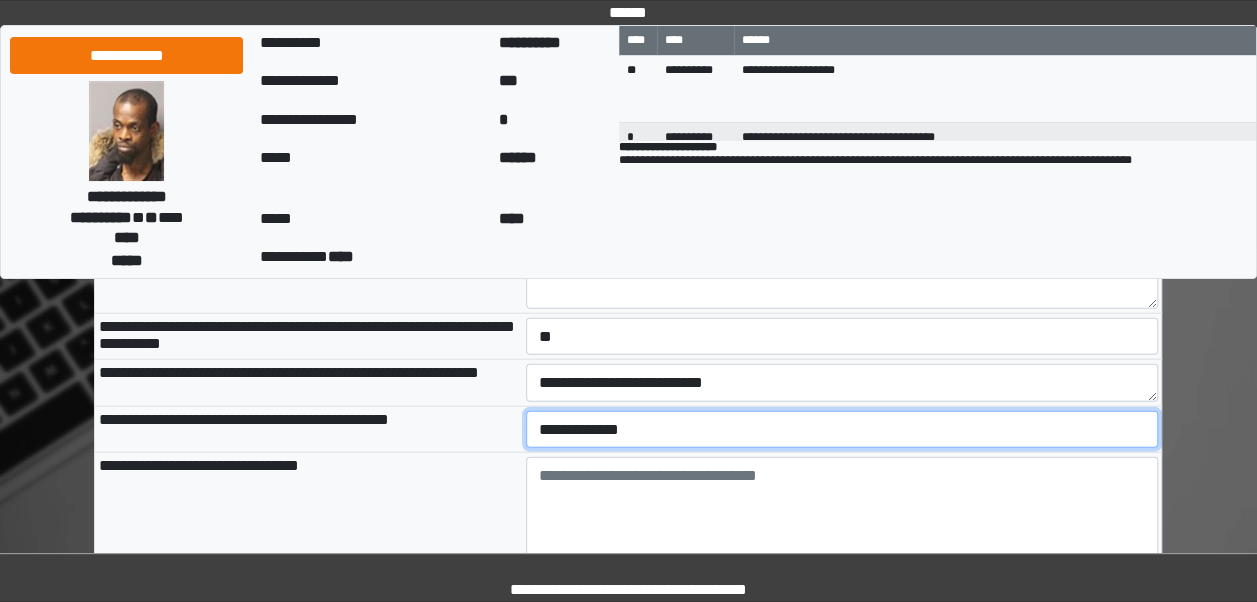 click on "**********" at bounding box center [842, 429] 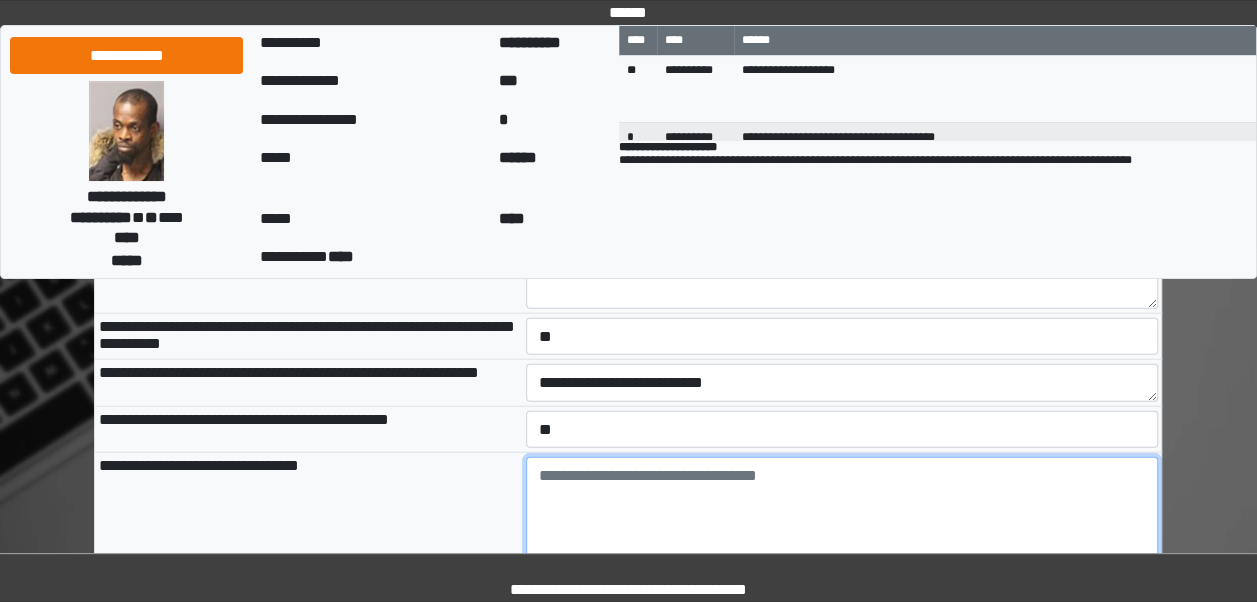 click at bounding box center (842, 512) 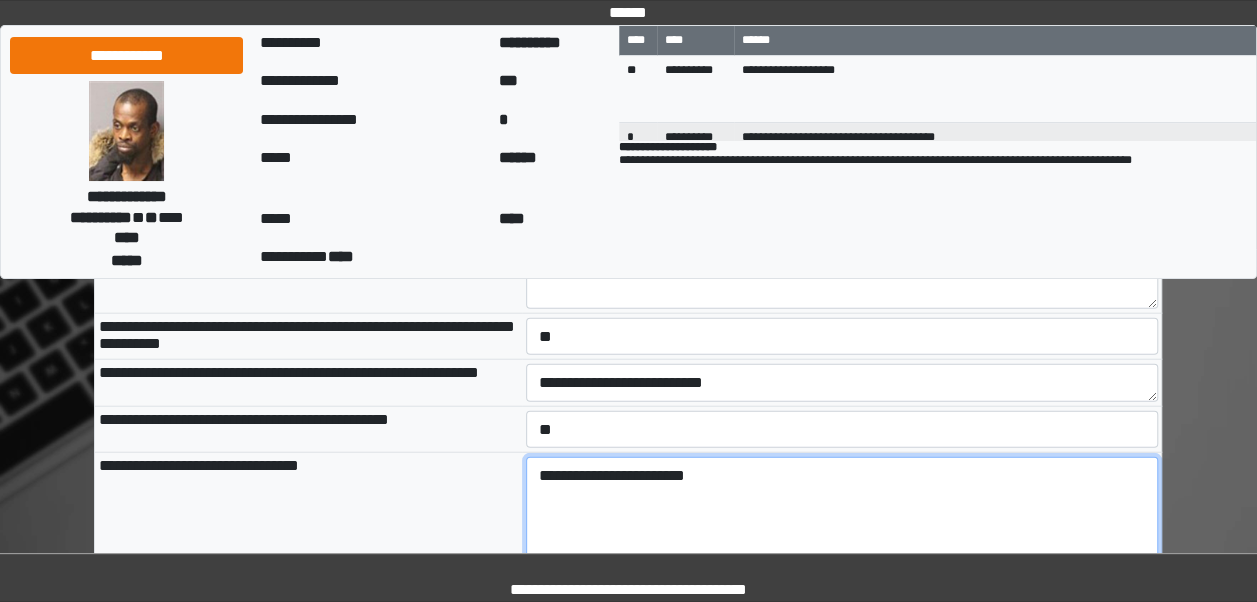 click on "**********" at bounding box center (842, 512) 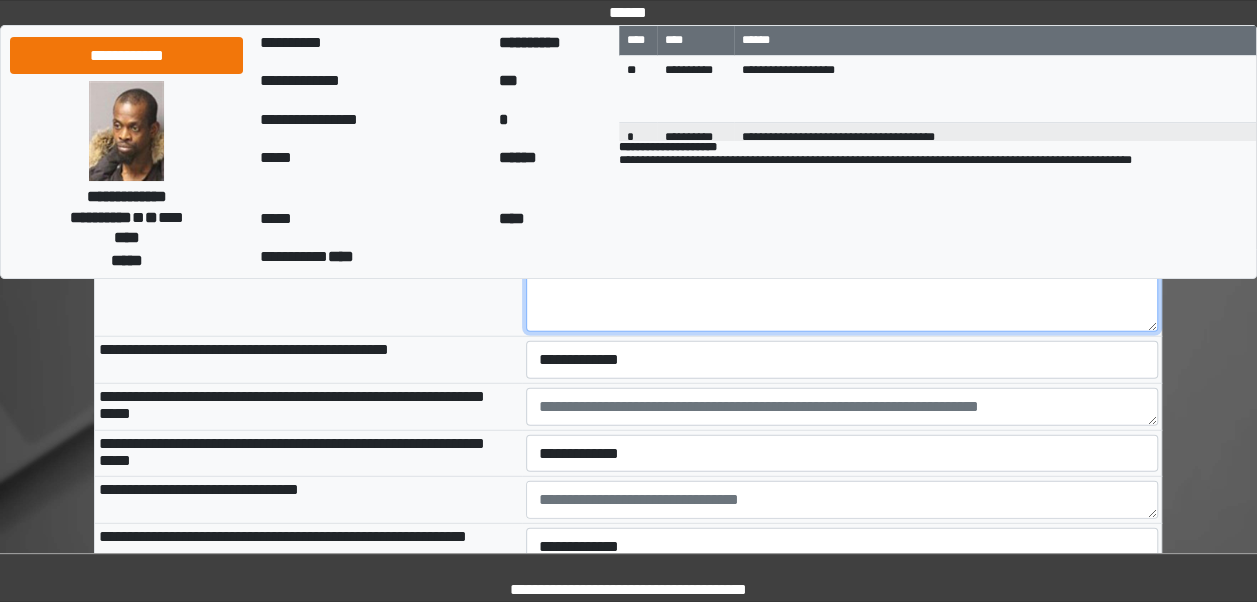 scroll, scrollTop: 2570, scrollLeft: 0, axis: vertical 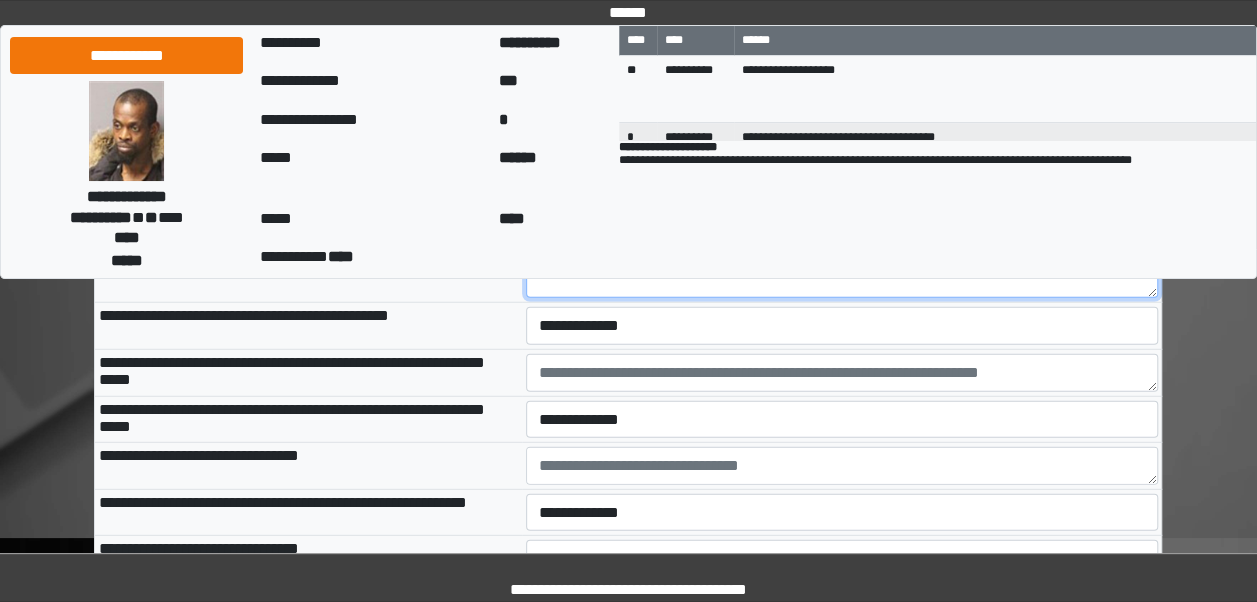 type on "**********" 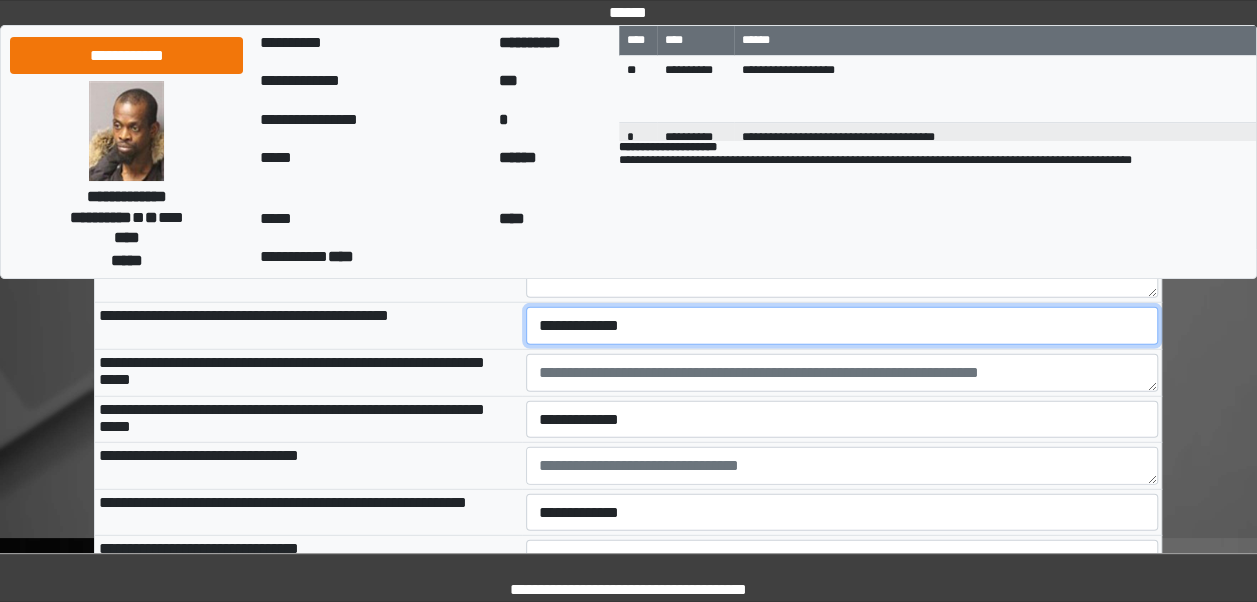 click on "**********" at bounding box center [842, 325] 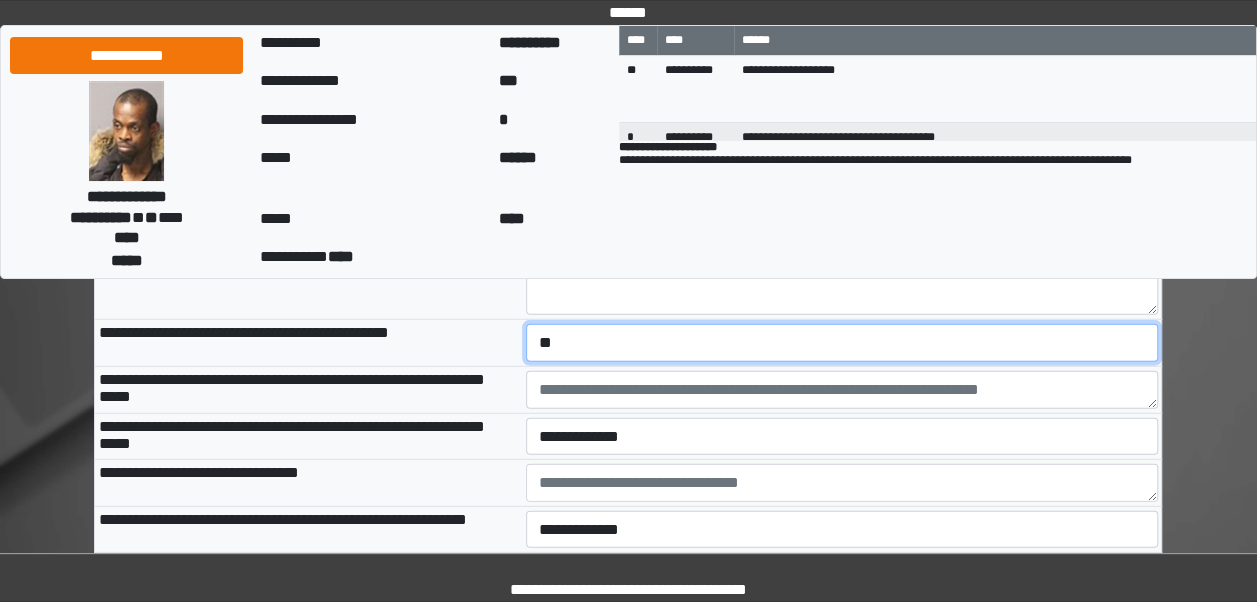 scroll, scrollTop: 2570, scrollLeft: 0, axis: vertical 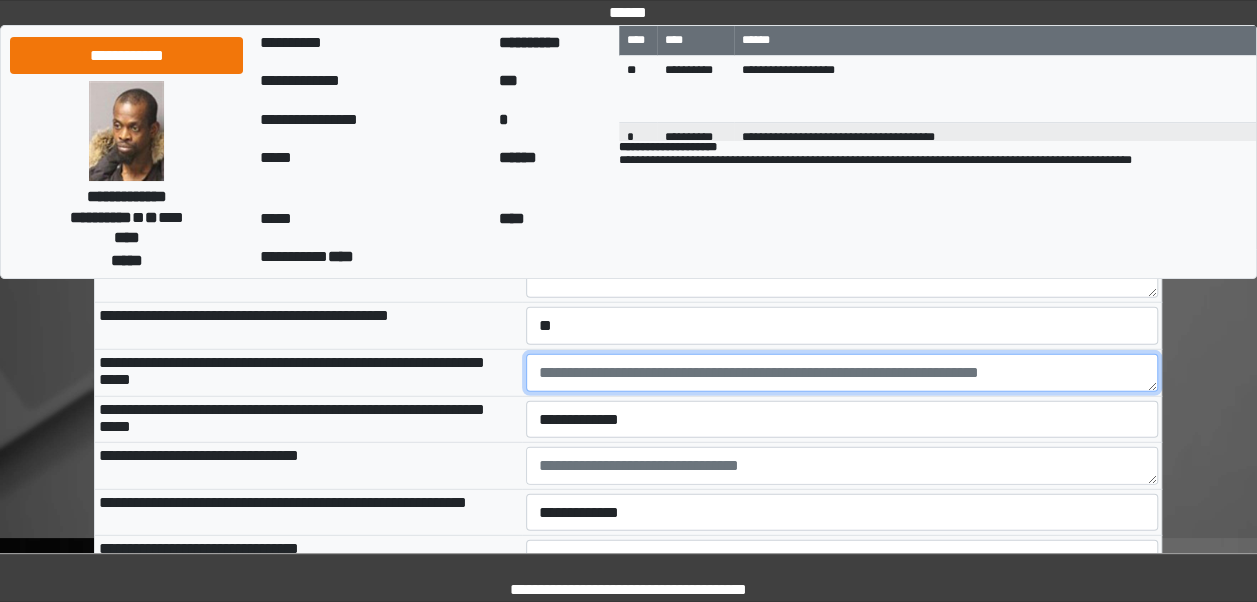 click at bounding box center (842, 373) 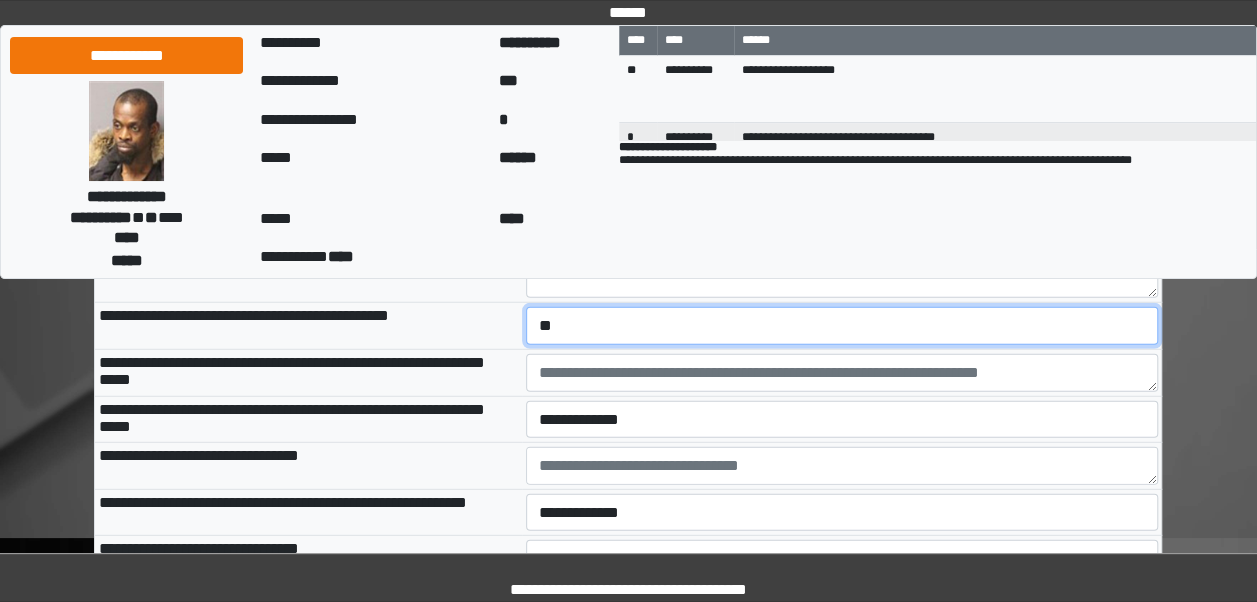 click on "**********" at bounding box center (842, 325) 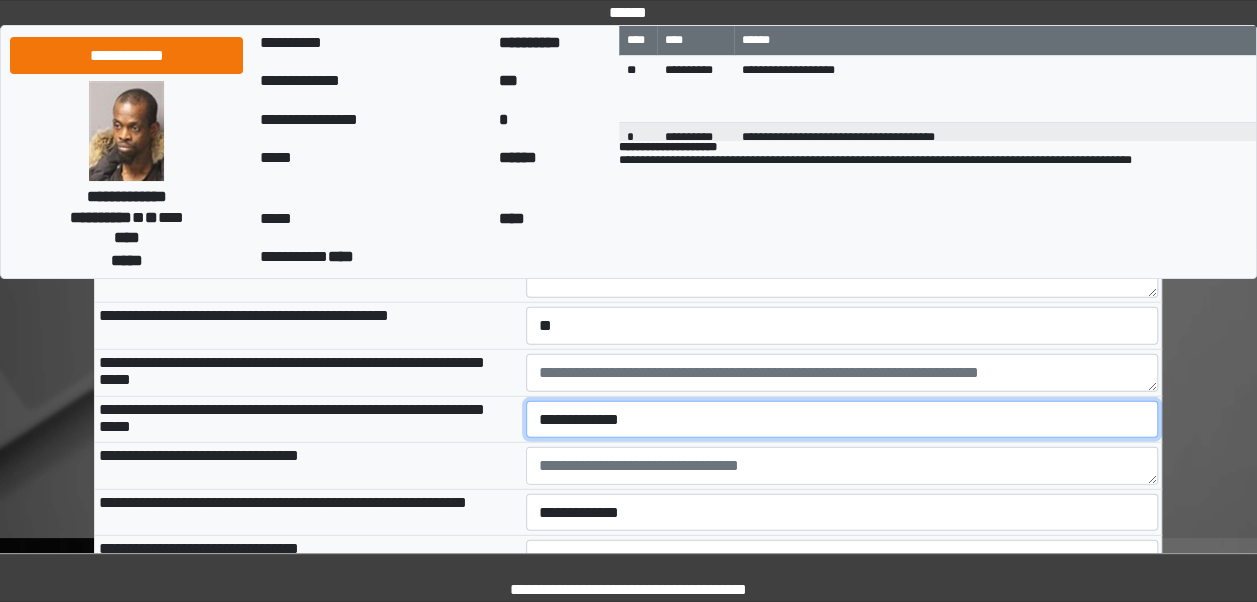 click on "**********" at bounding box center (842, 419) 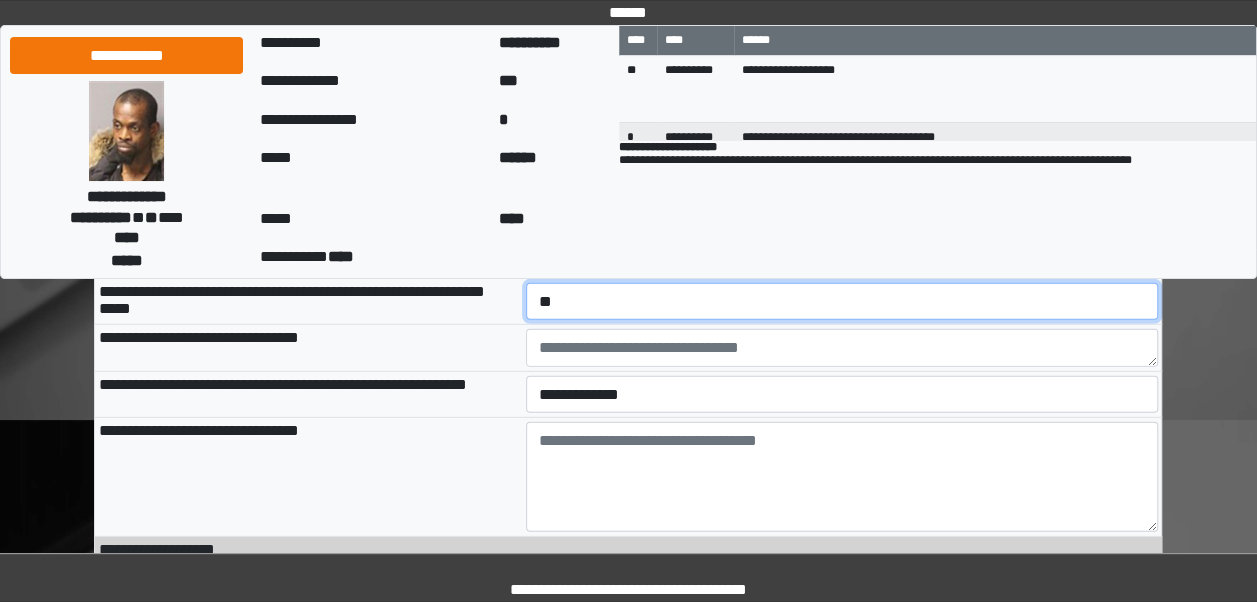 scroll, scrollTop: 2721, scrollLeft: 0, axis: vertical 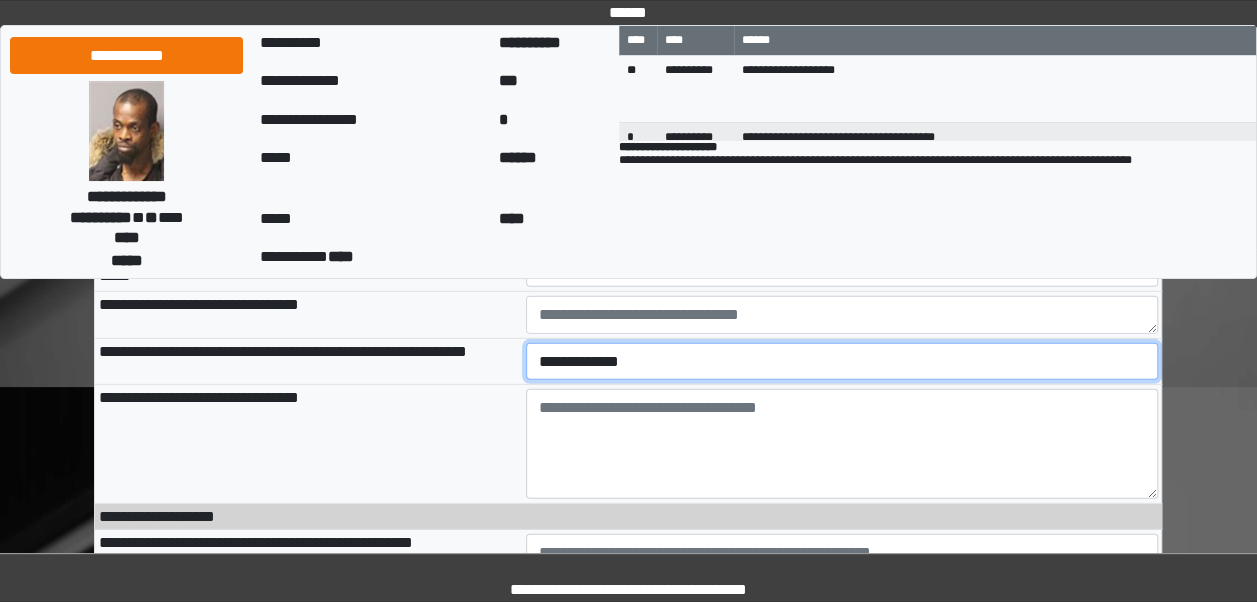 click on "**********" at bounding box center (842, 361) 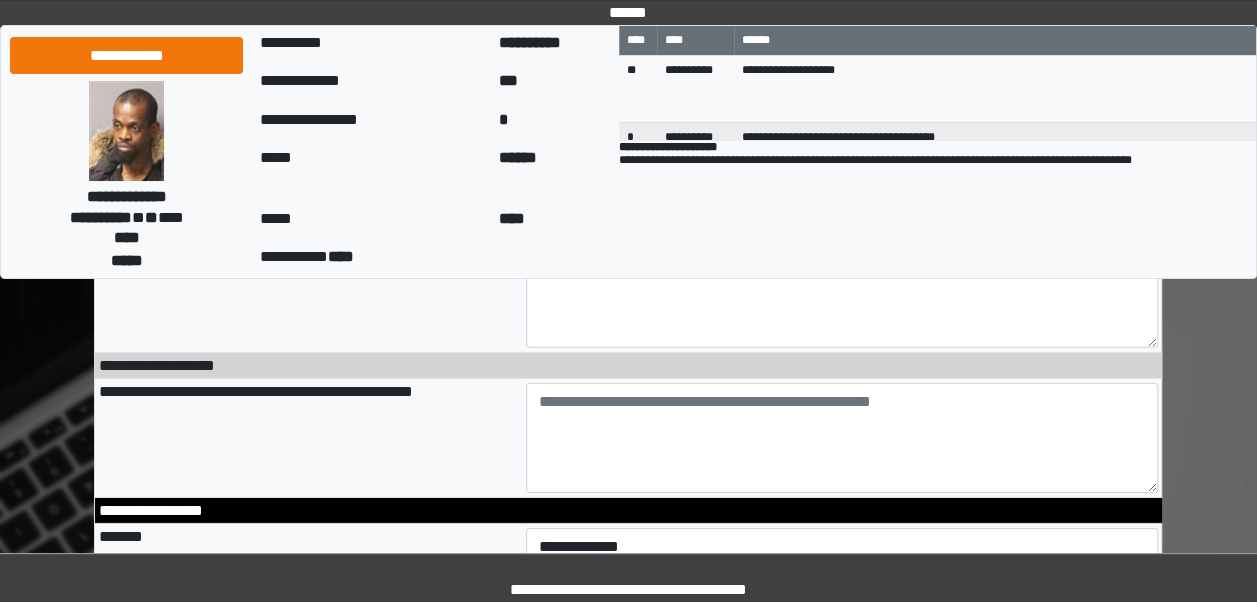 scroll, scrollTop: 2957, scrollLeft: 0, axis: vertical 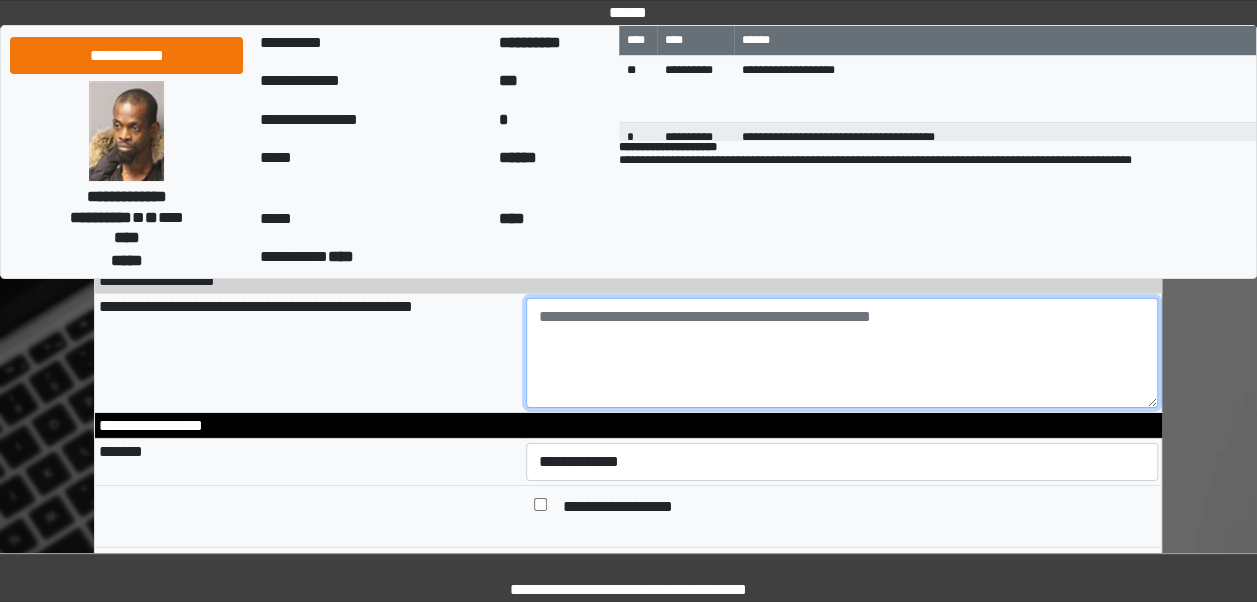click at bounding box center (842, 353) 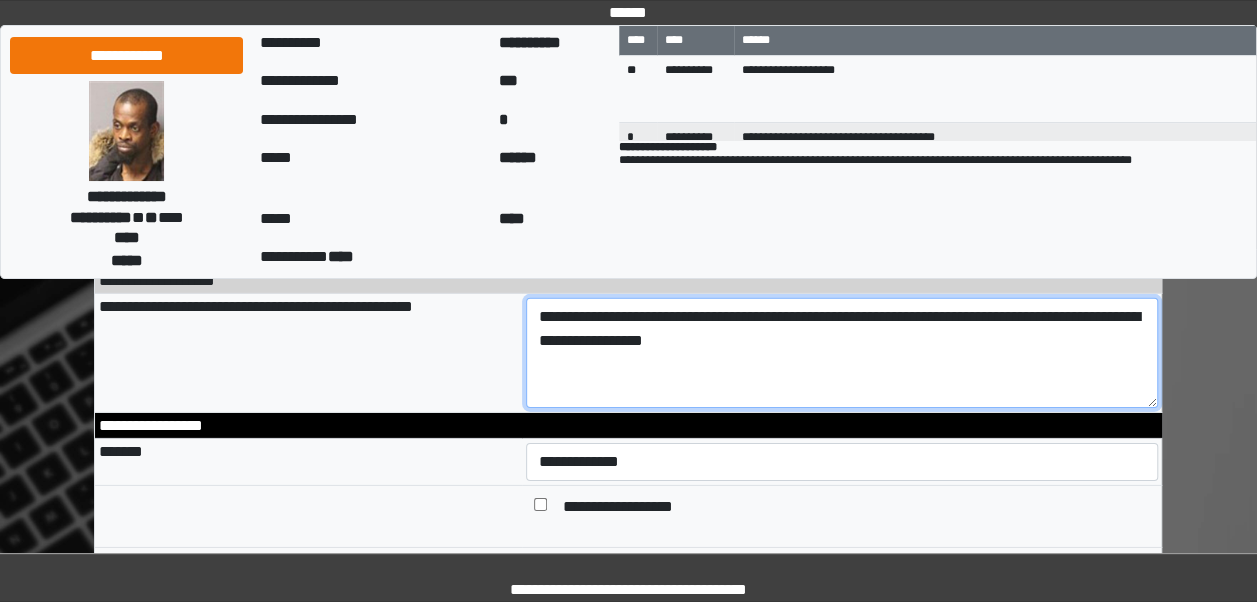 drag, startPoint x: 769, startPoint y: 389, endPoint x: 525, endPoint y: 362, distance: 245.4893 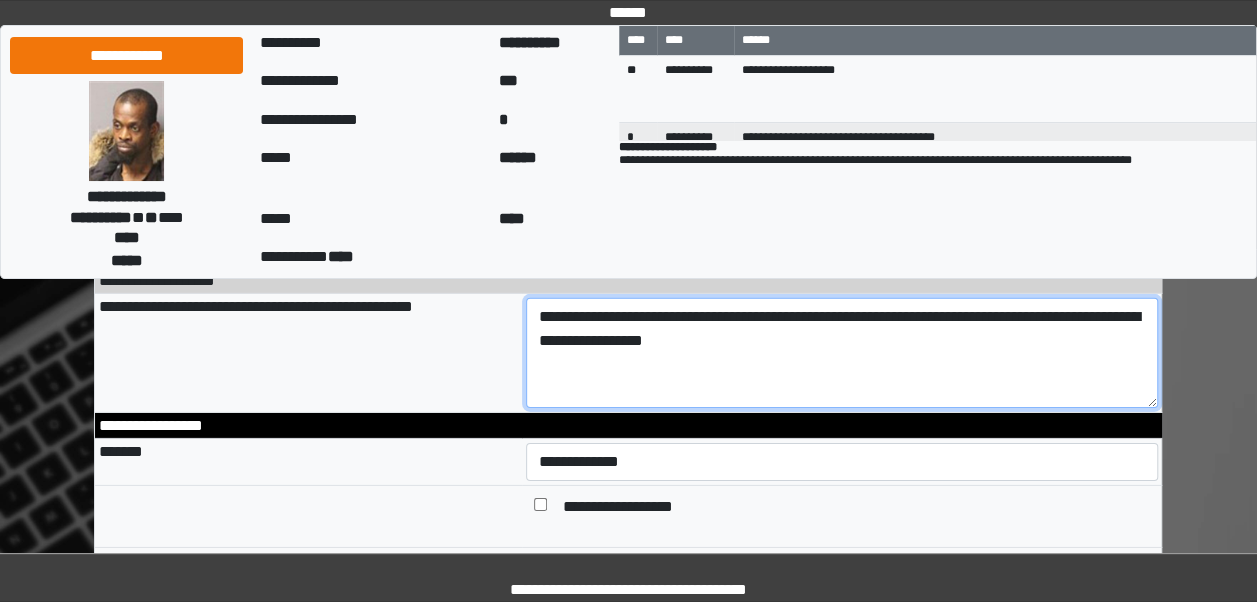 paste on "**********" 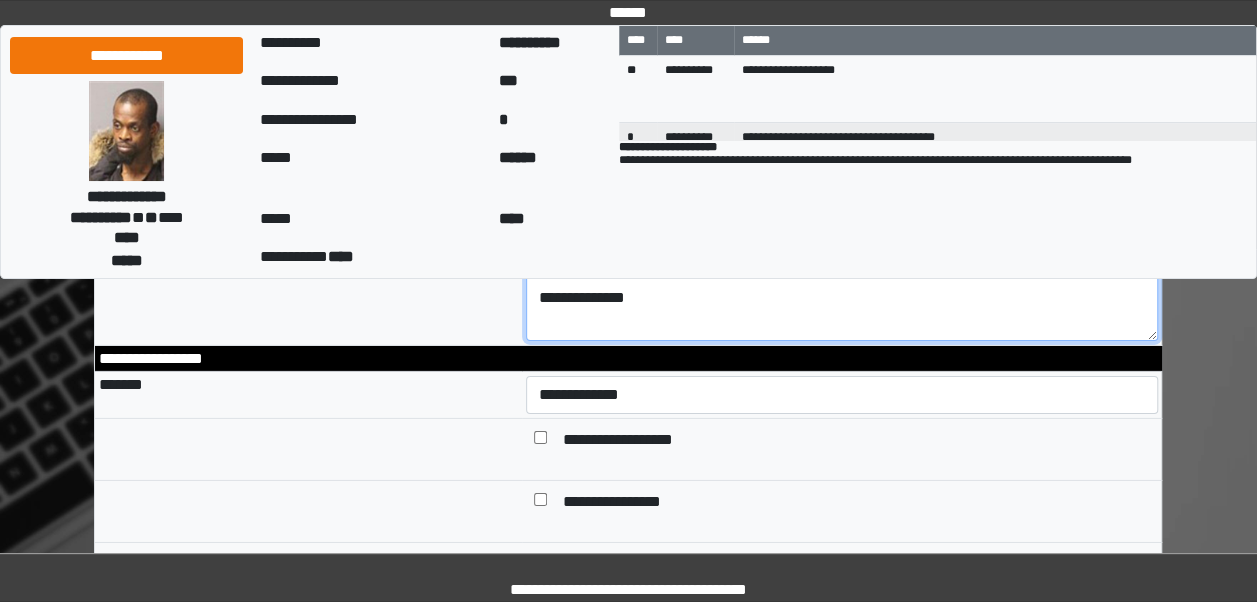 scroll, scrollTop: 3091, scrollLeft: 0, axis: vertical 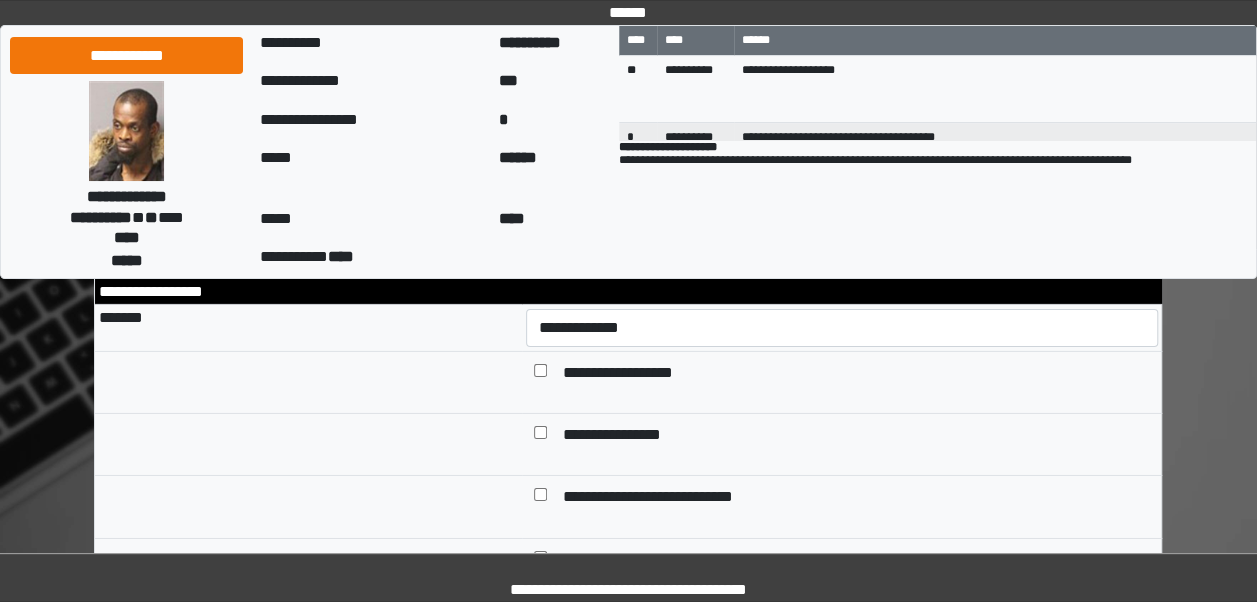 type on "**********" 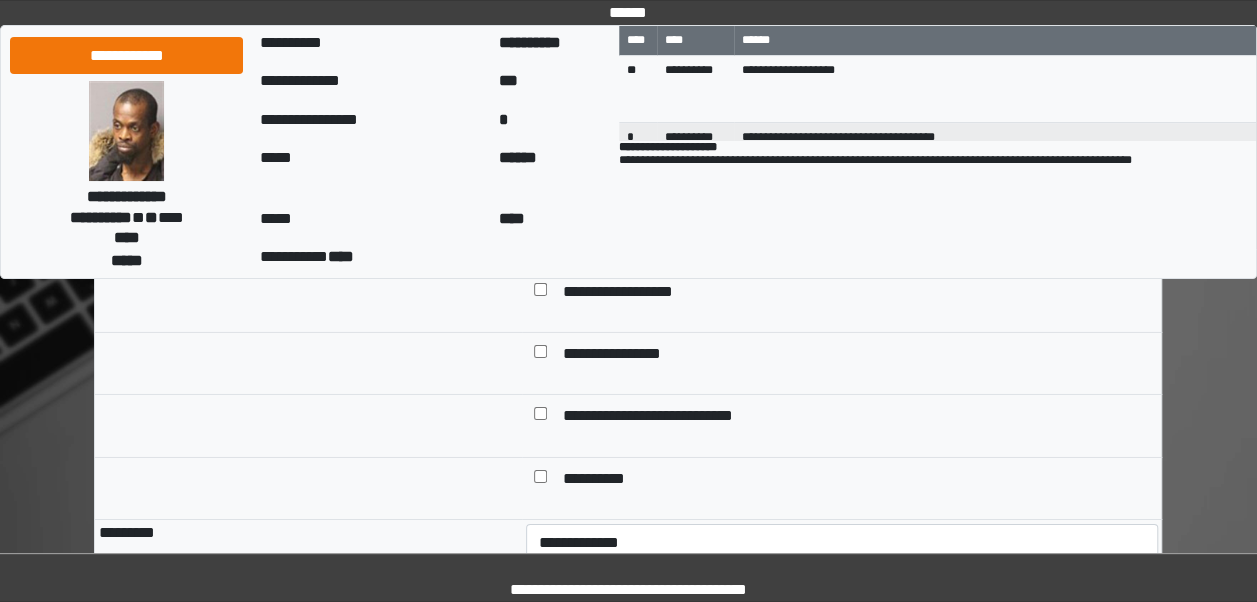 scroll, scrollTop: 3171, scrollLeft: 0, axis: vertical 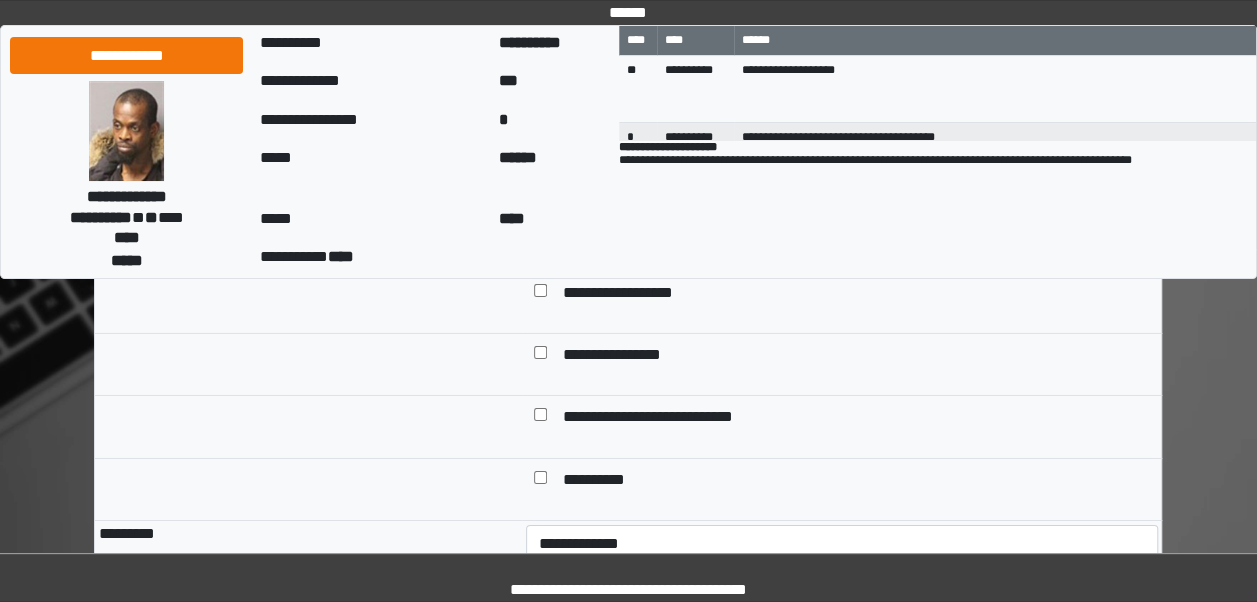 click on "**********" at bounding box center [628, 294] 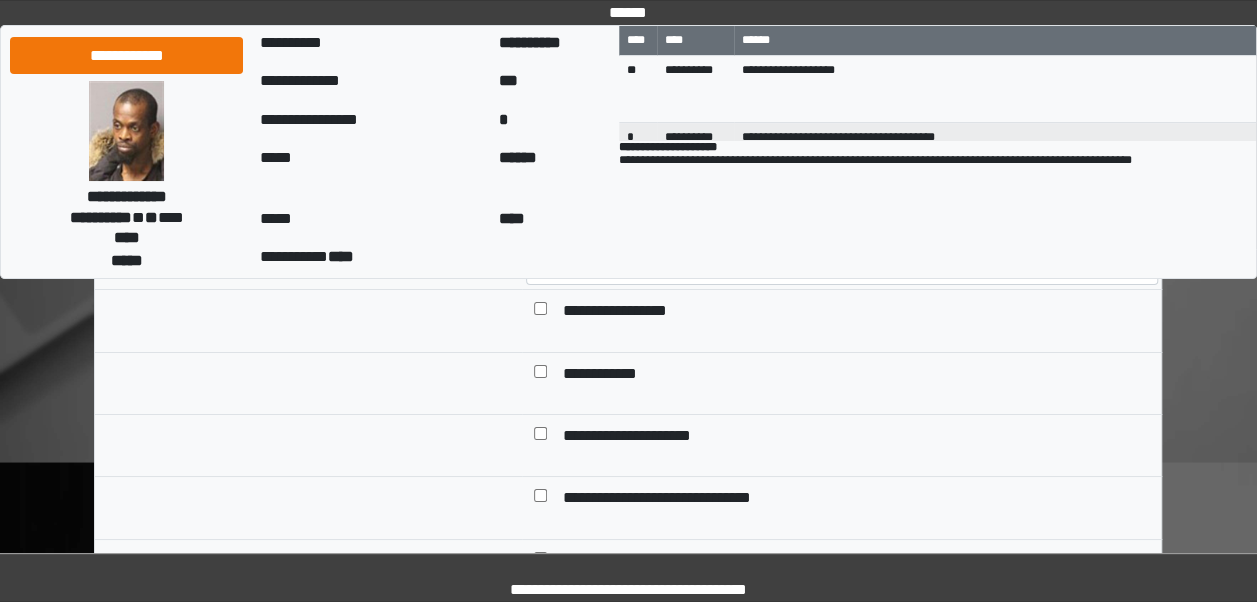 scroll, scrollTop: 3451, scrollLeft: 0, axis: vertical 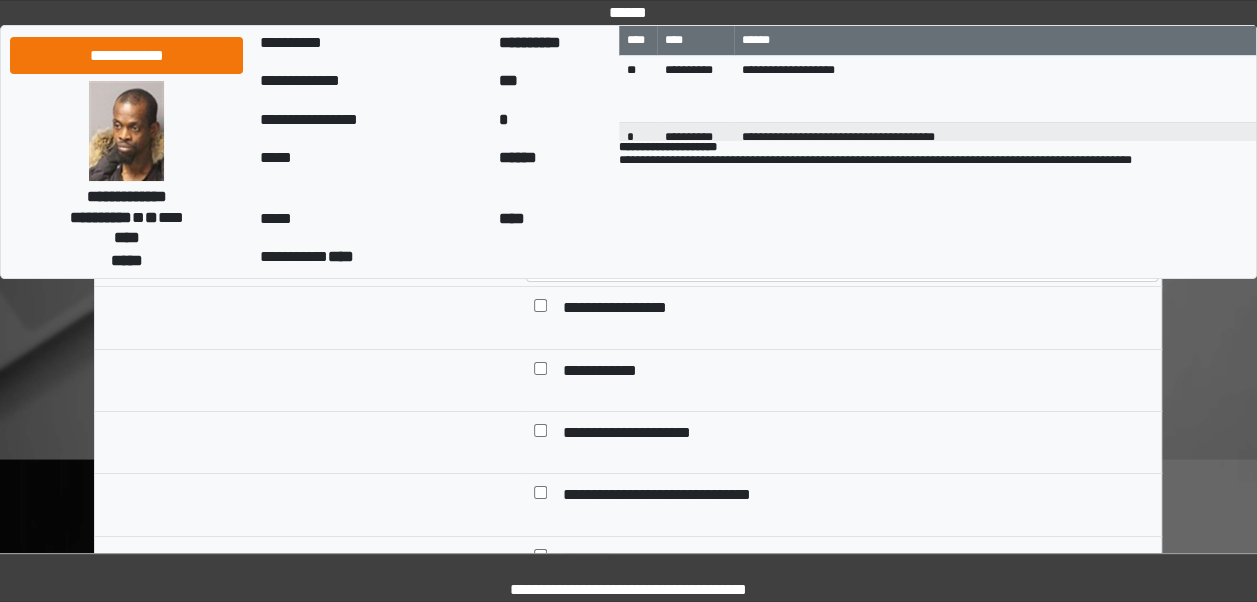 click on "**********" at bounding box center [856, 309] 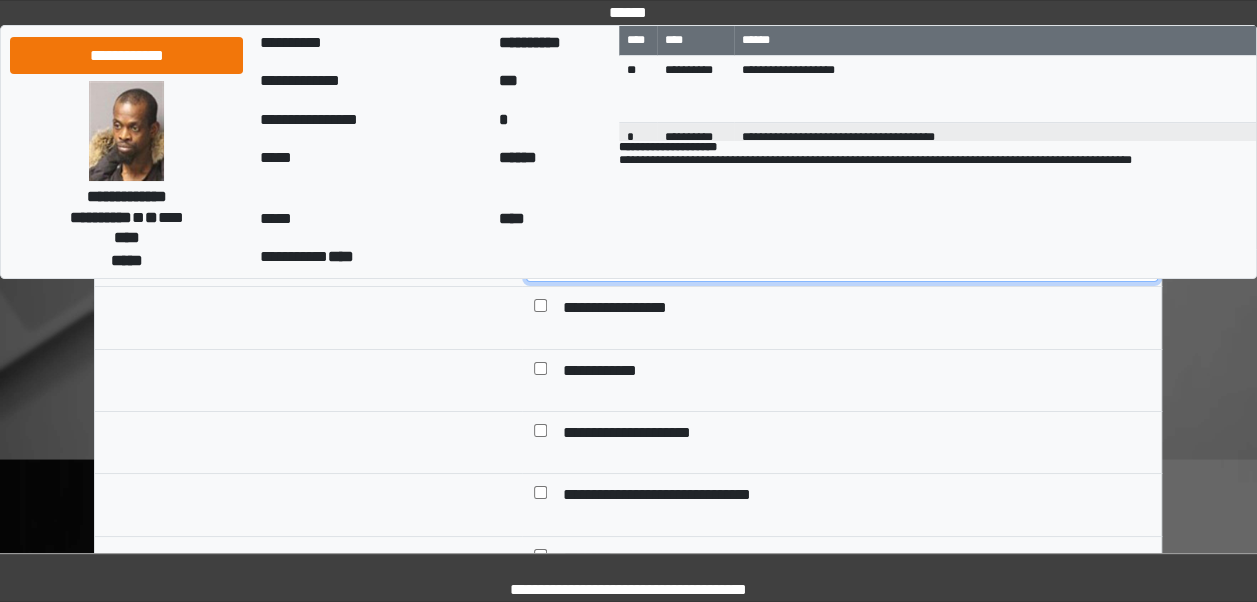 click on "**********" at bounding box center [842, 263] 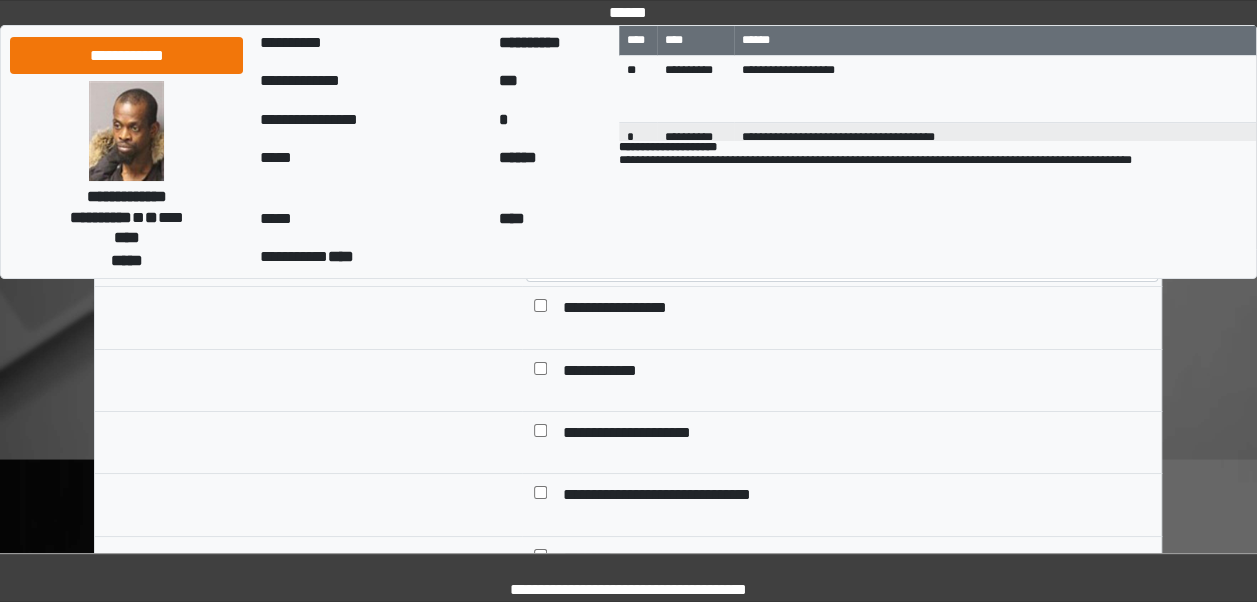 click on "**********" at bounding box center [631, 434] 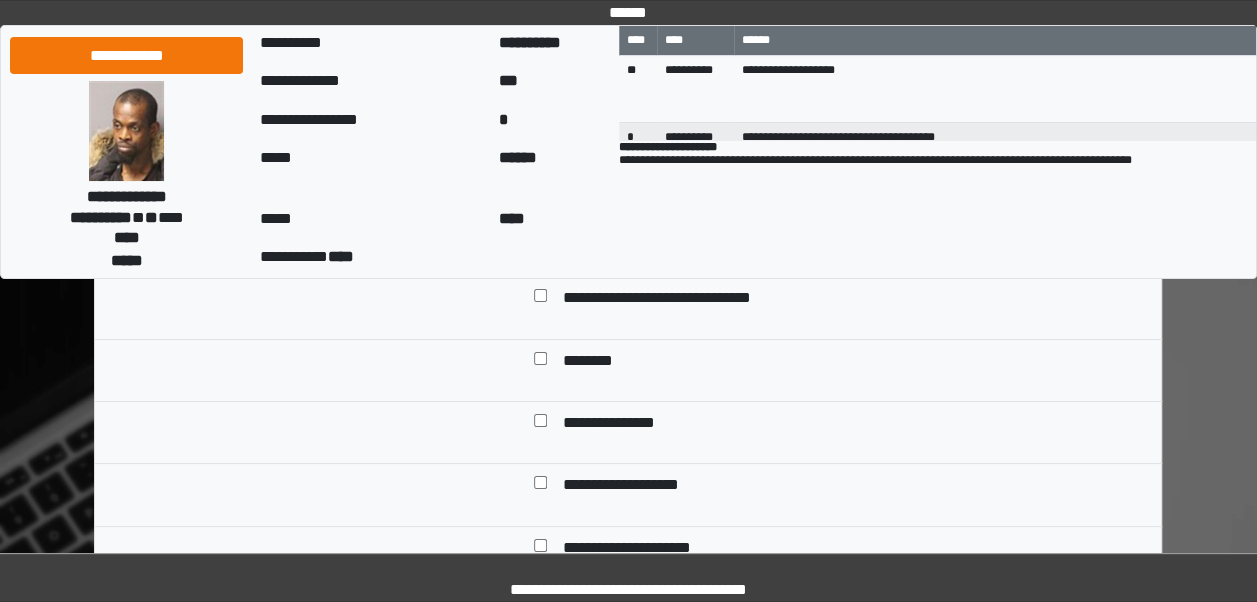 scroll, scrollTop: 3691, scrollLeft: 0, axis: vertical 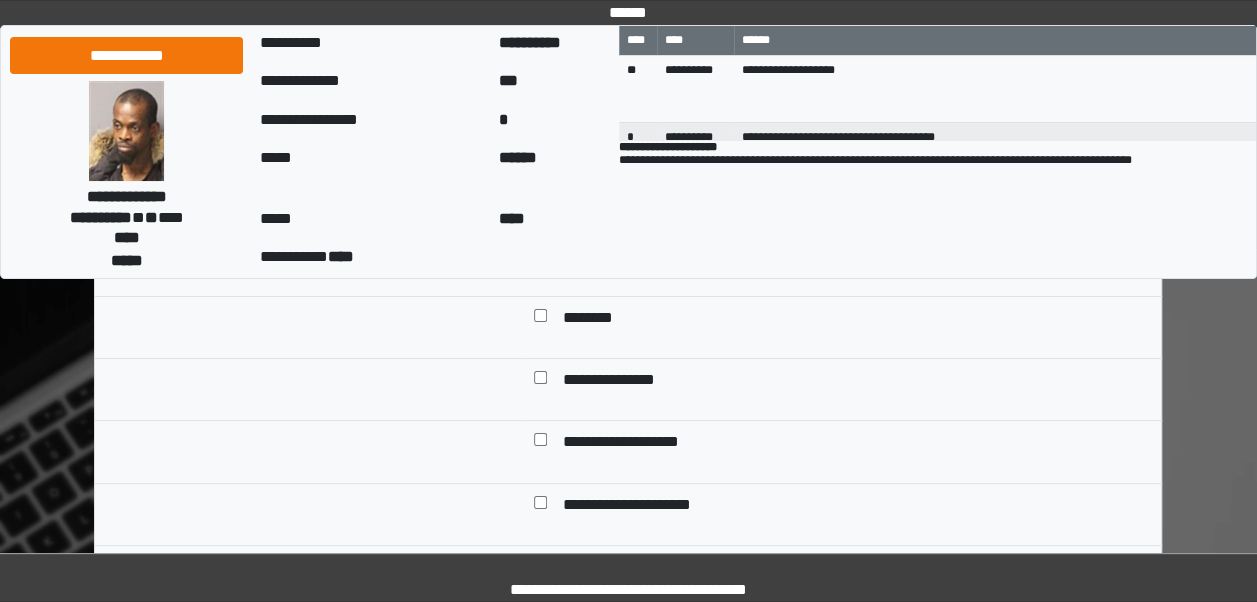 click on "********" at bounding box center (590, 319) 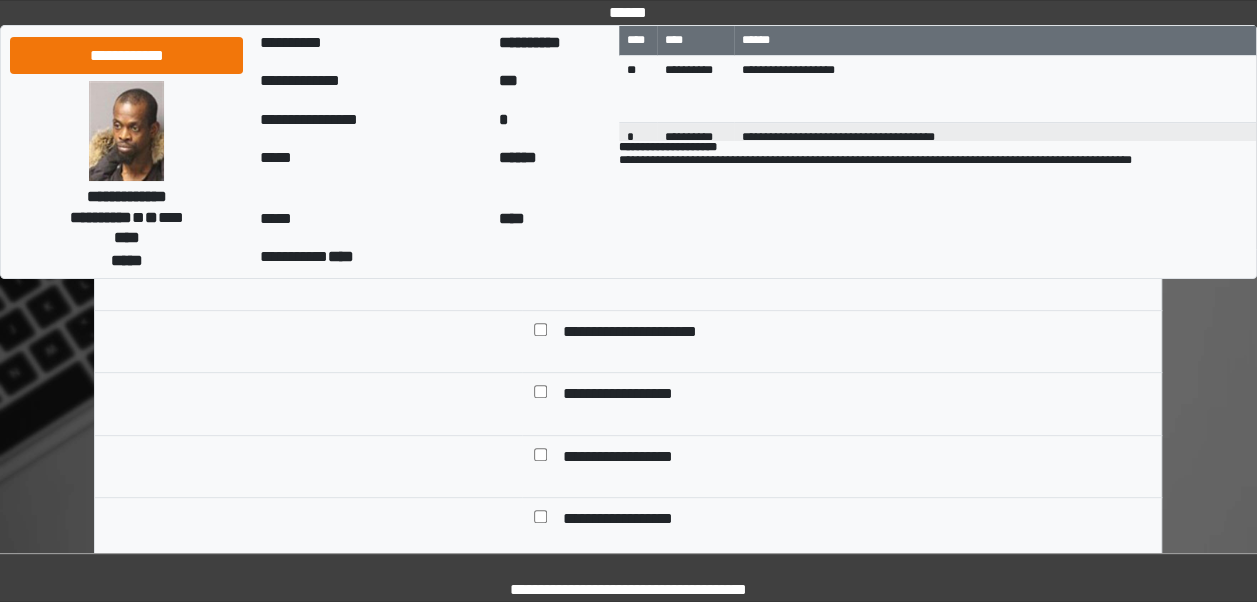 scroll, scrollTop: 3931, scrollLeft: 0, axis: vertical 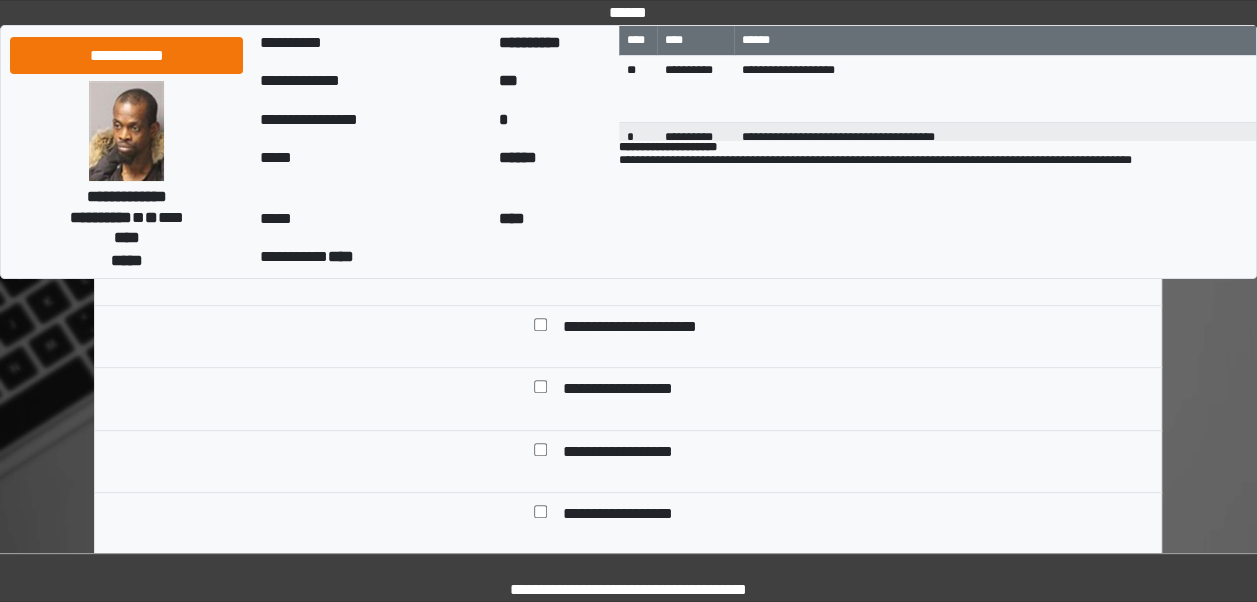 click on "**********" at bounding box center (644, 328) 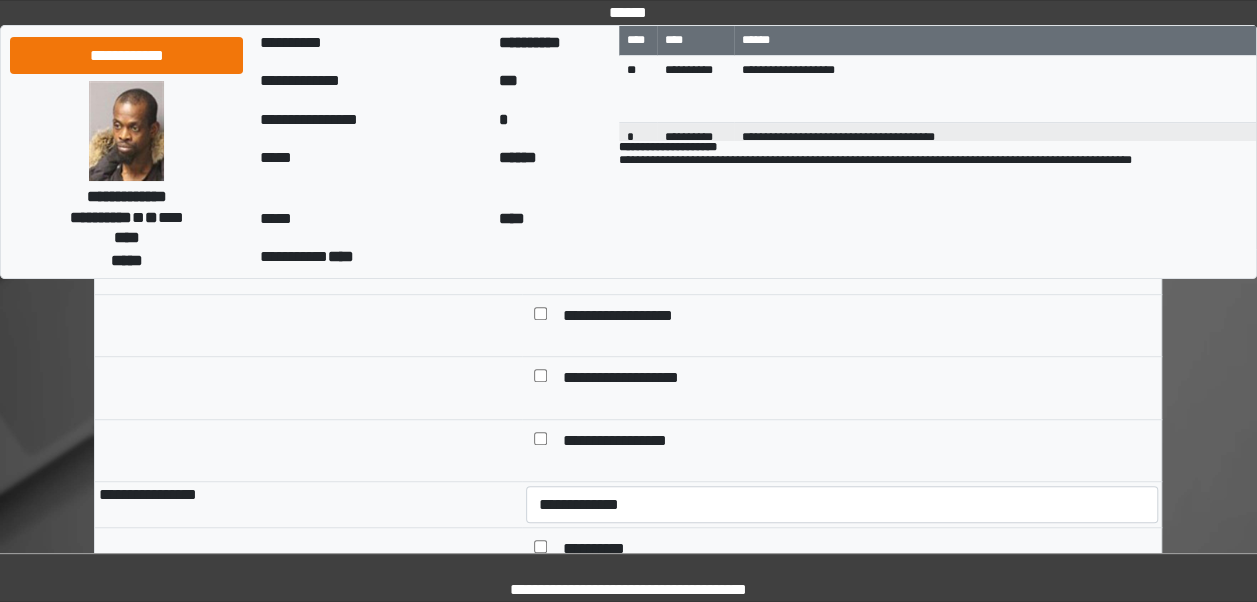 scroll, scrollTop: 4131, scrollLeft: 0, axis: vertical 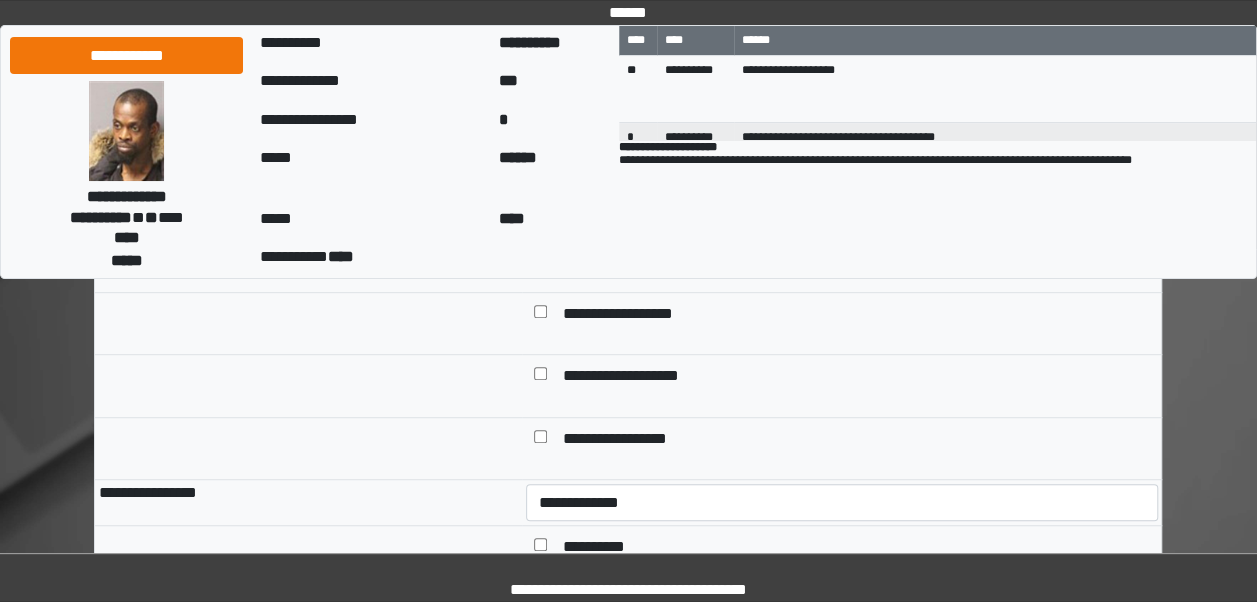 click on "**********" at bounding box center [634, 377] 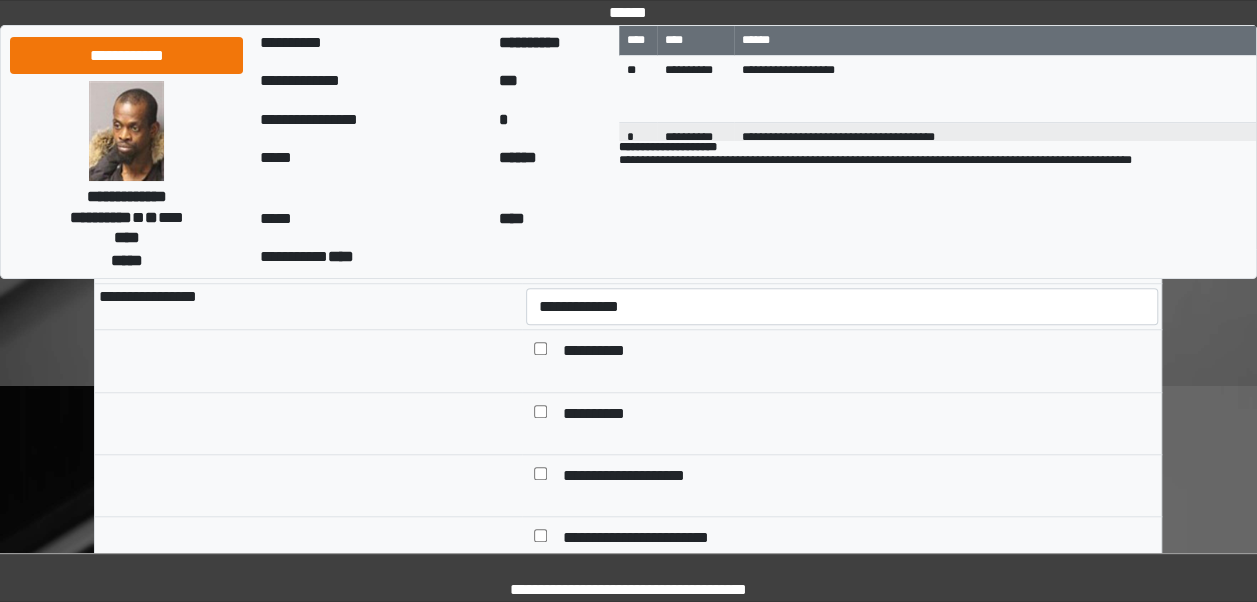 scroll, scrollTop: 4331, scrollLeft: 0, axis: vertical 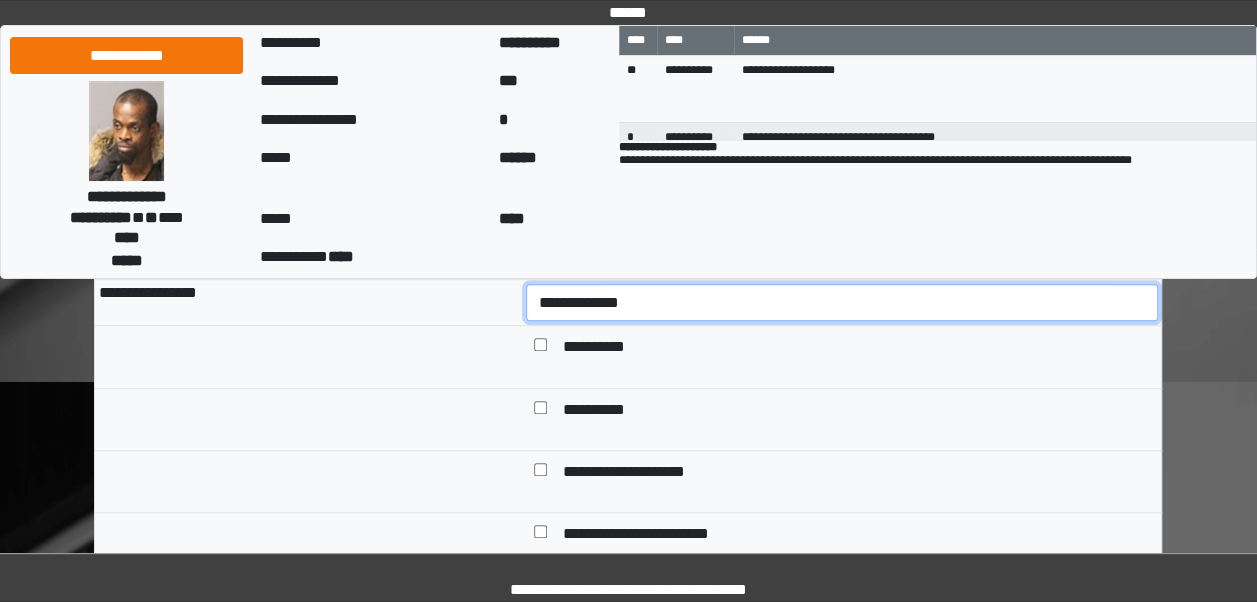 click on "**********" at bounding box center (842, 302) 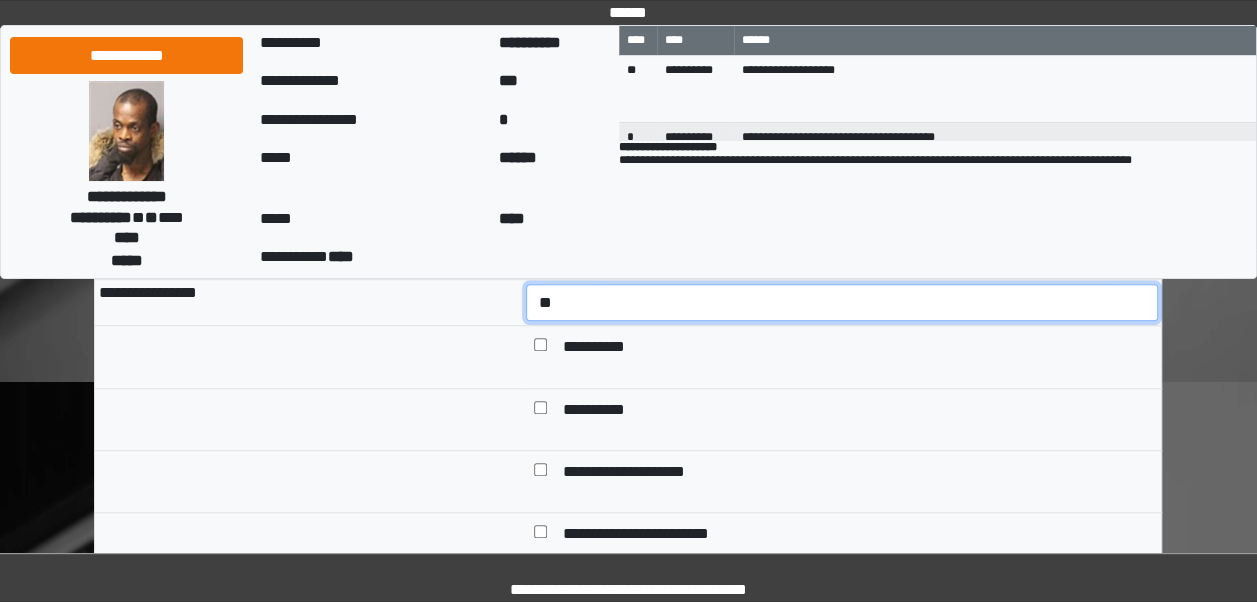 click on "**********" at bounding box center [842, 302] 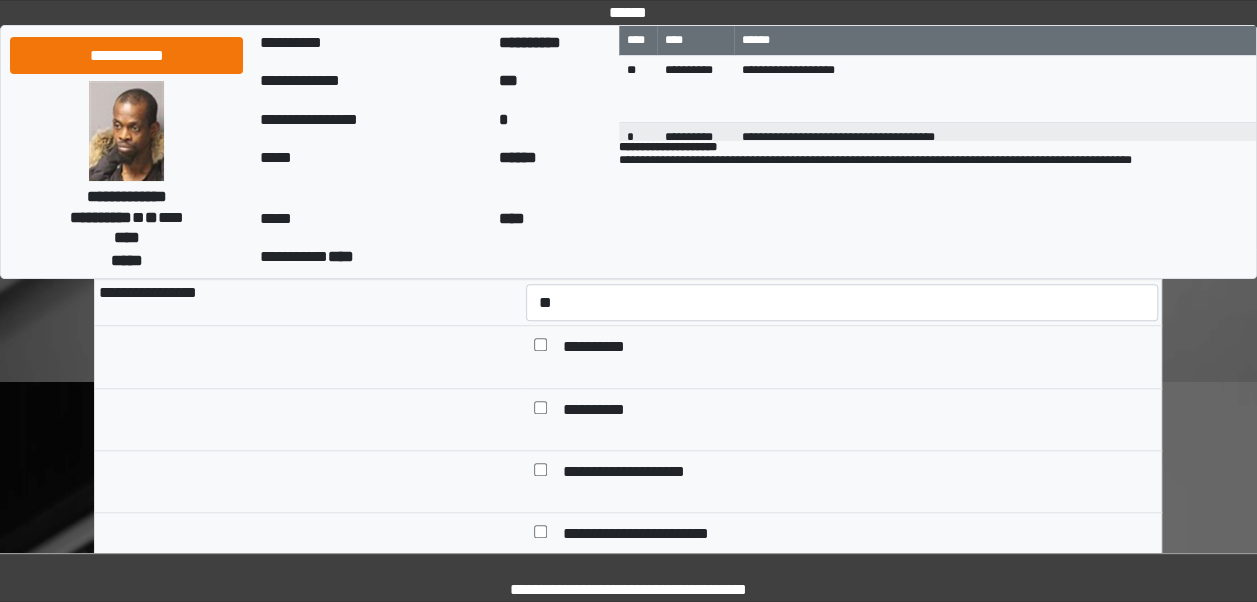 click on "**********" at bounding box center (628, 2661) 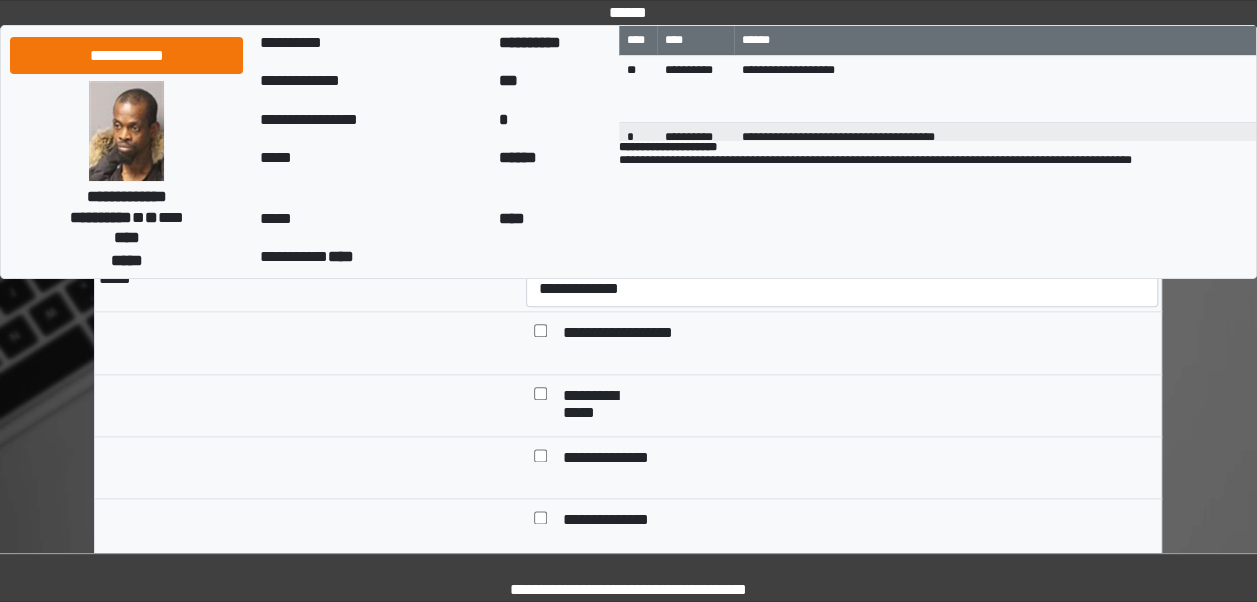 scroll, scrollTop: 4771, scrollLeft: 0, axis: vertical 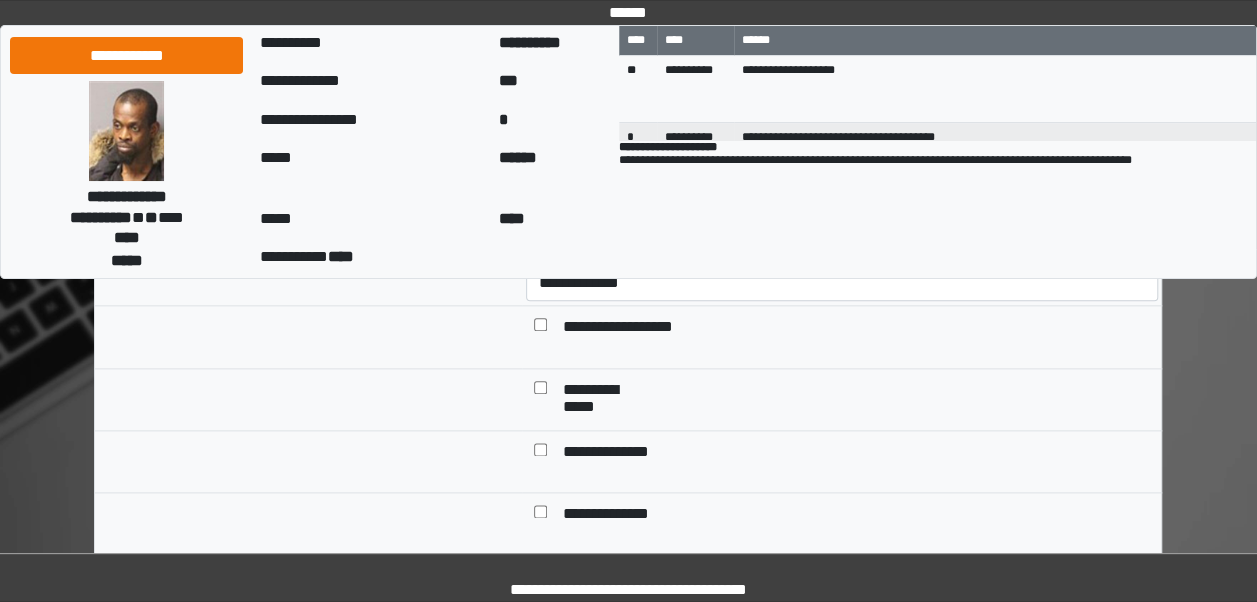 click on "**********" at bounding box center [607, 391] 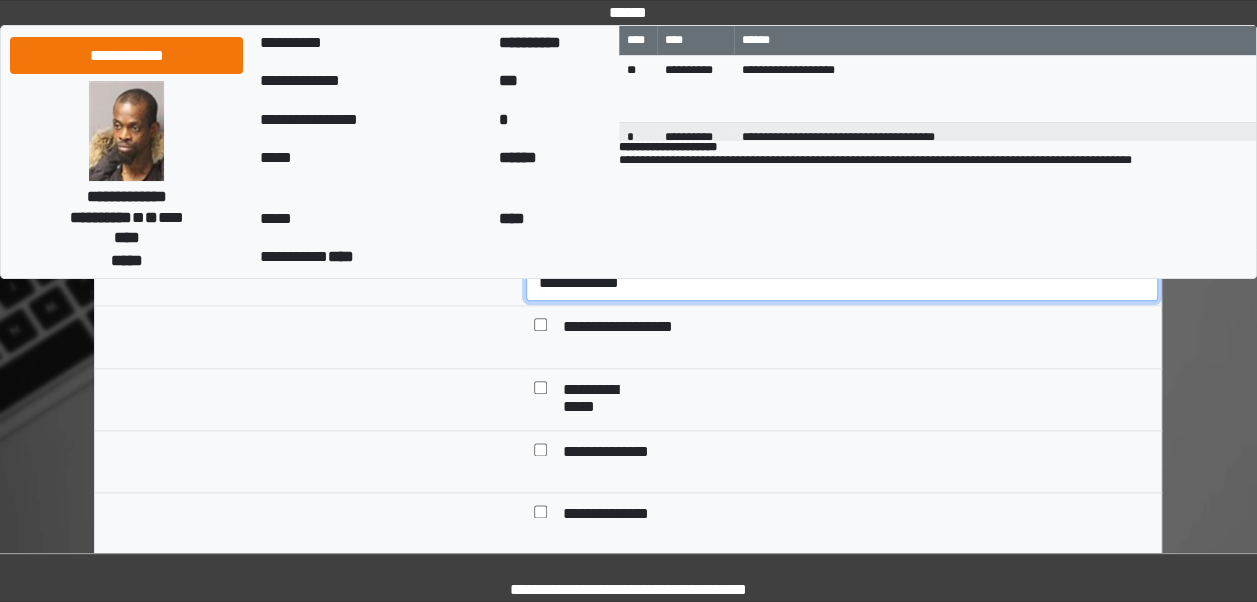 click on "**********" at bounding box center [842, 282] 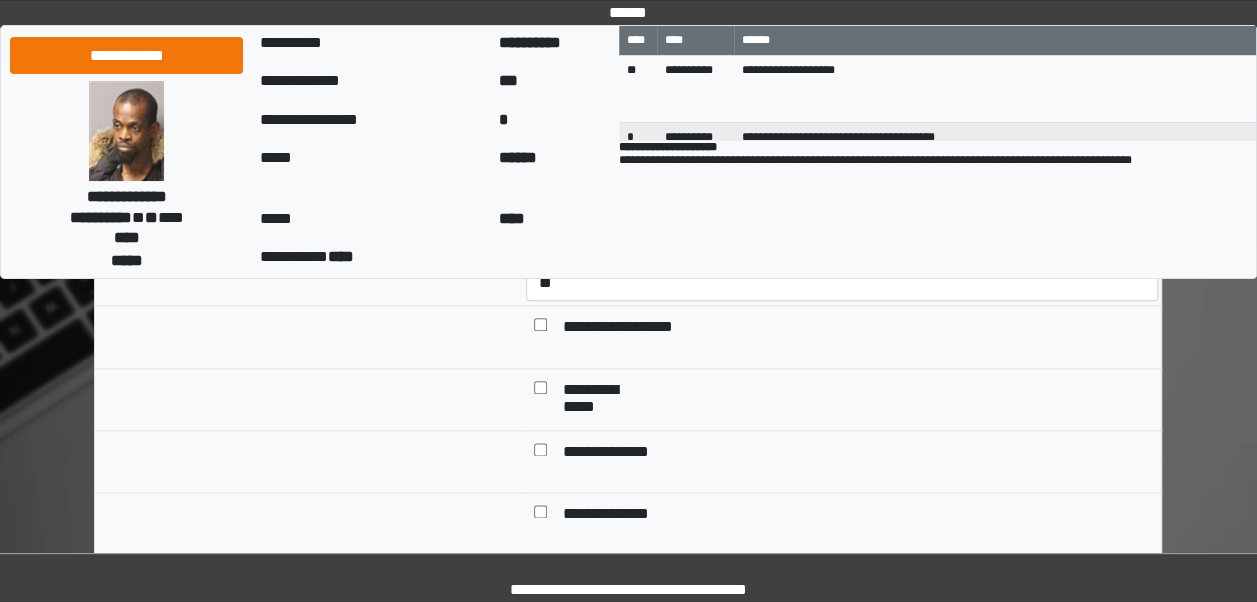 click on "**********" at bounding box center [628, 2221] 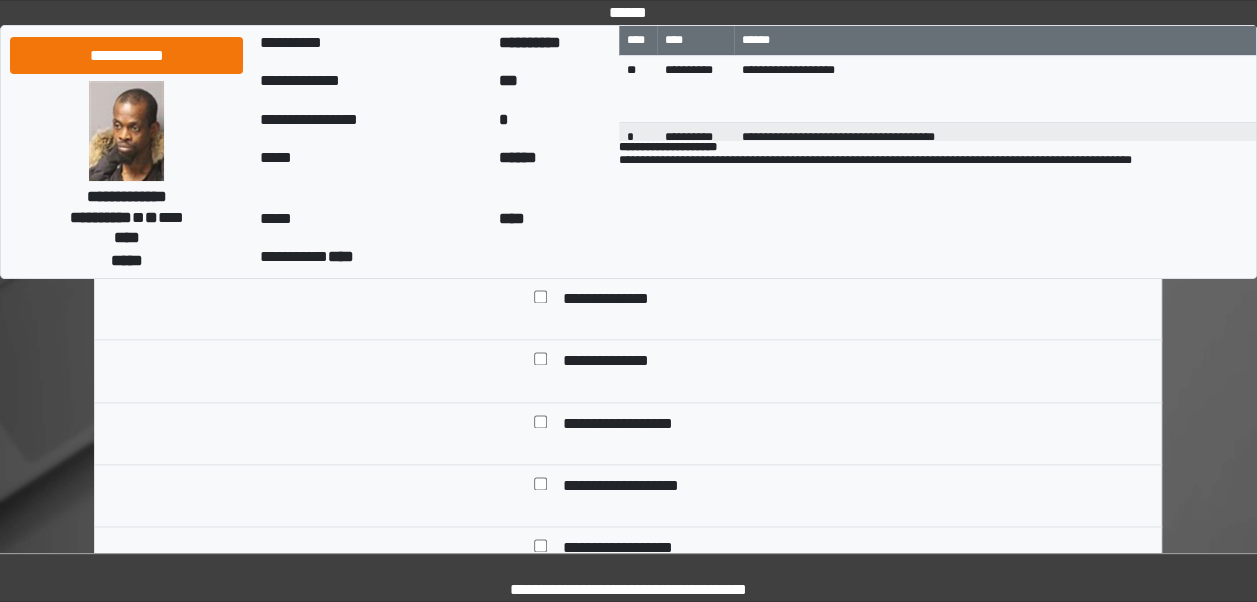 scroll, scrollTop: 4931, scrollLeft: 0, axis: vertical 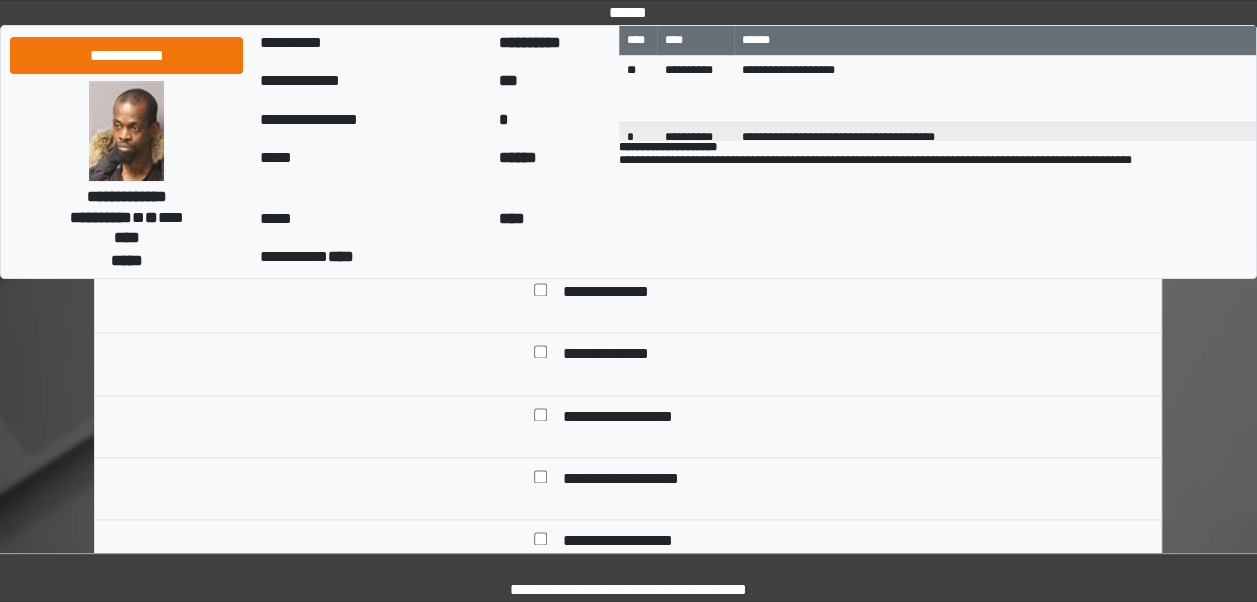 click at bounding box center (540, 293) 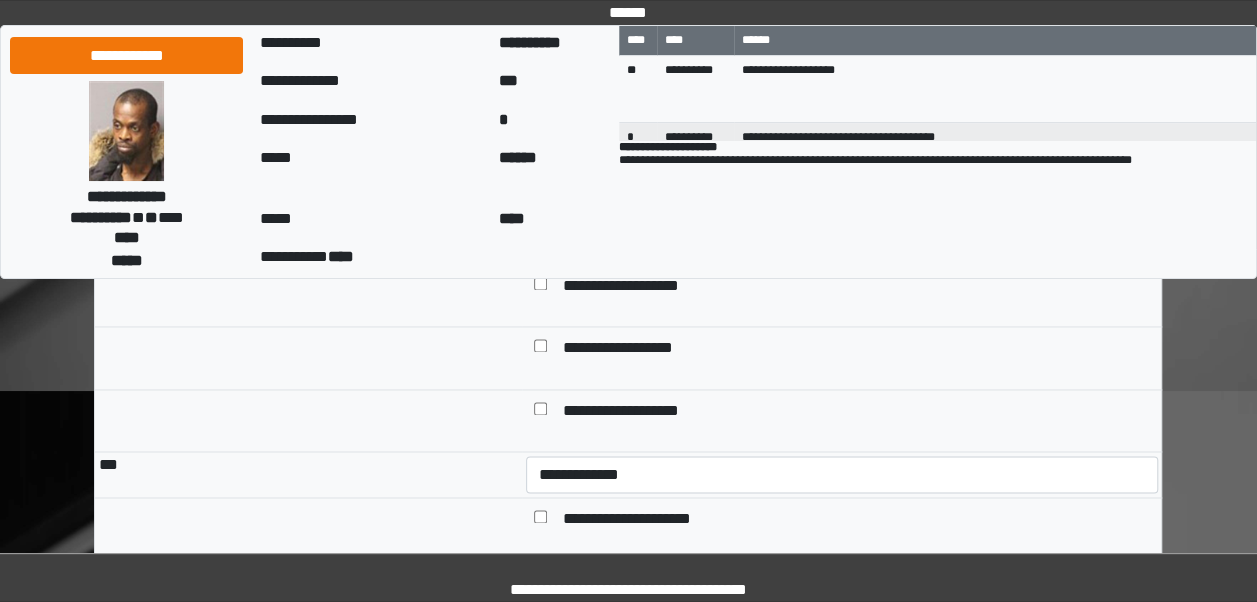 scroll, scrollTop: 5131, scrollLeft: 0, axis: vertical 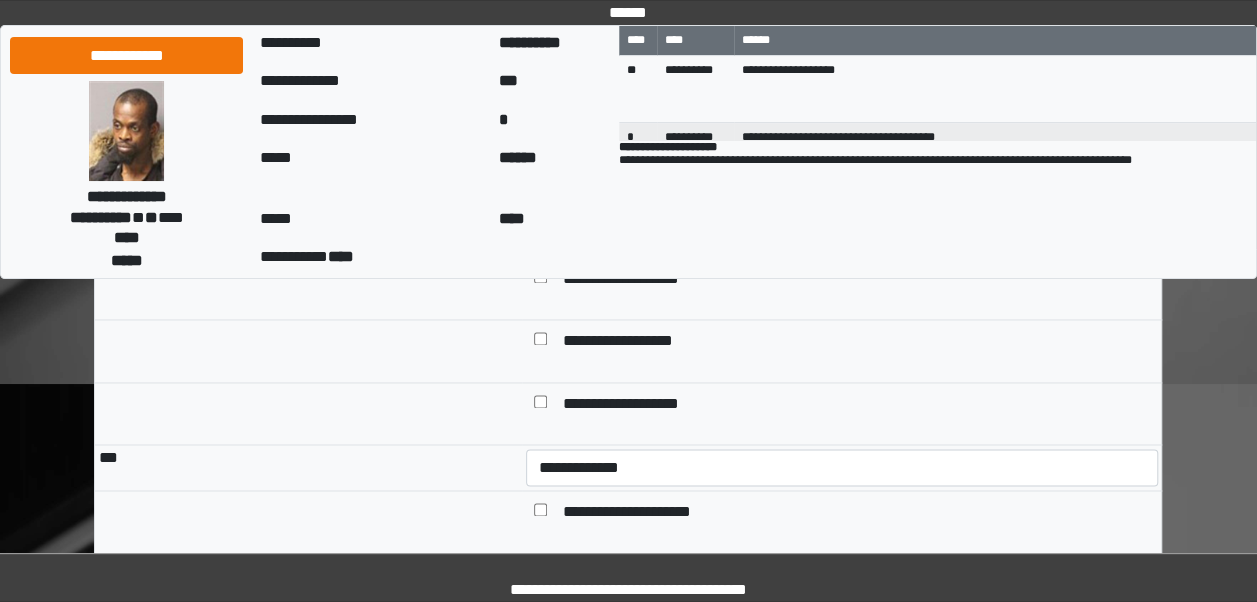 click on "**********" at bounding box center [631, 342] 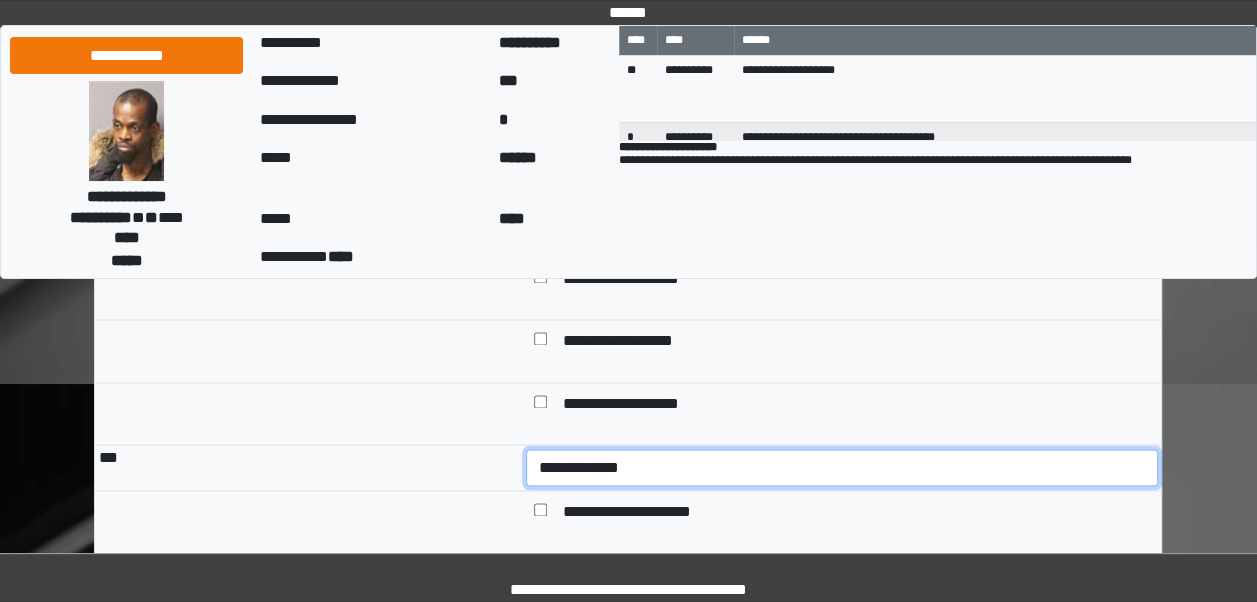 click on "**********" at bounding box center [842, 467] 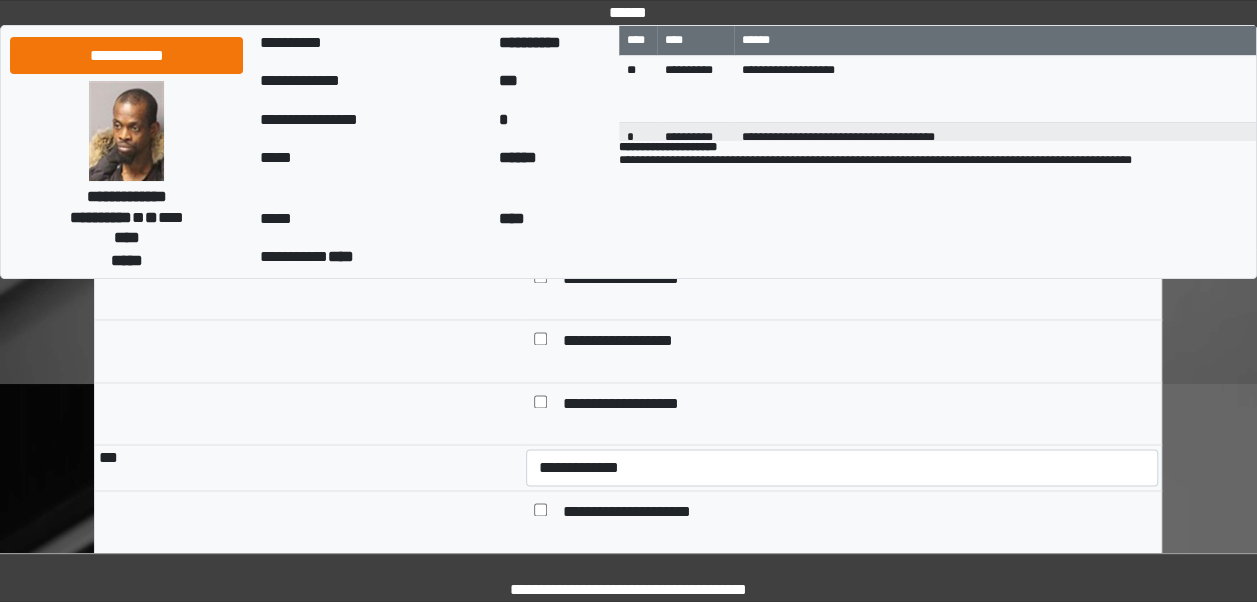 click on "**********" at bounding box center (628, 1861) 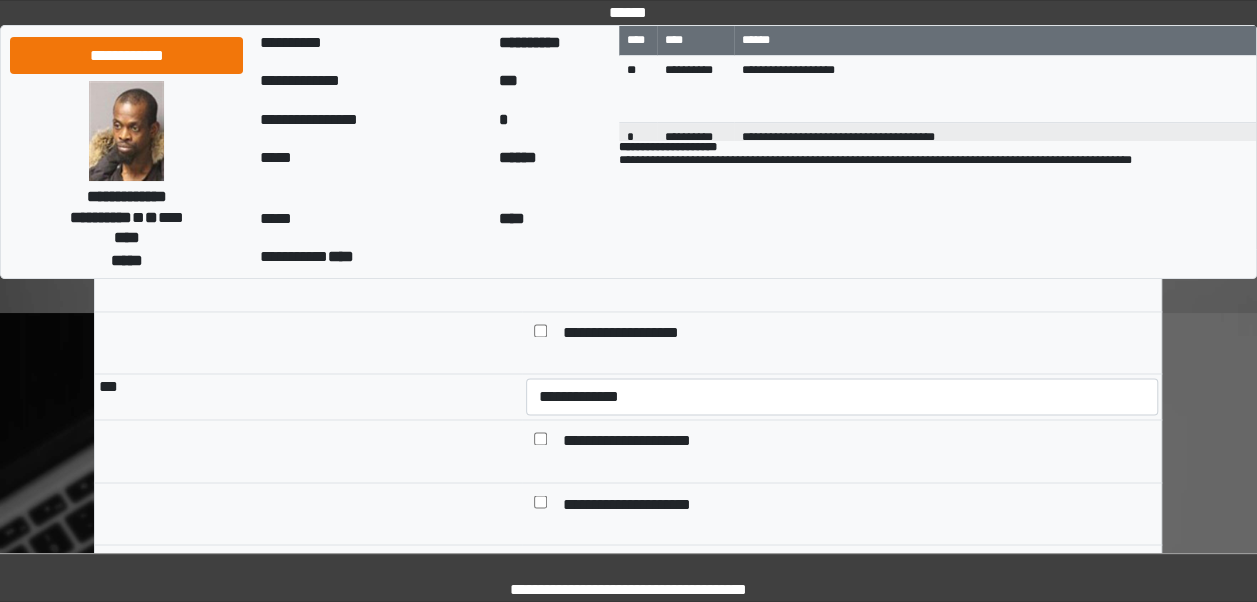 scroll, scrollTop: 5211, scrollLeft: 0, axis: vertical 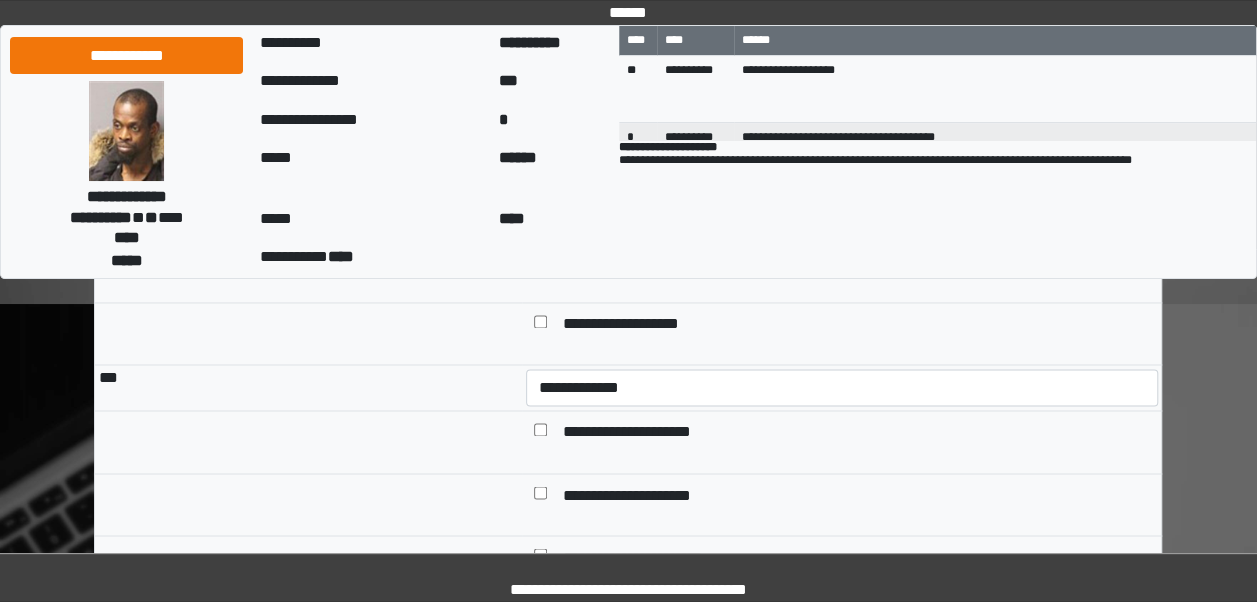 click on "**********" at bounding box center (628, 1781) 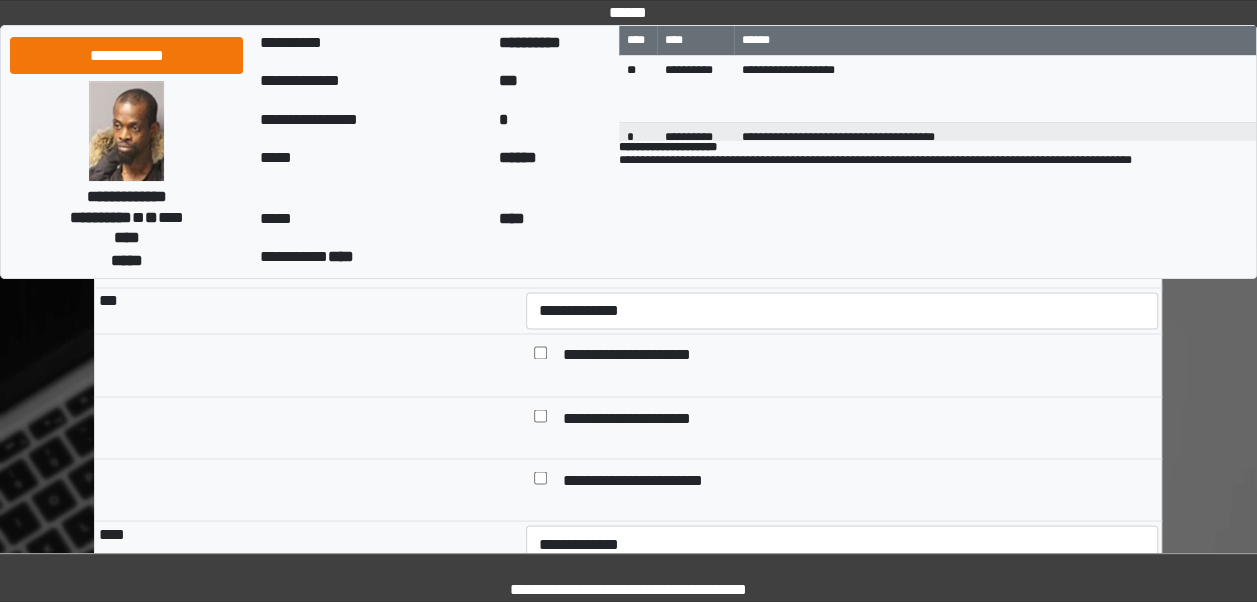 scroll, scrollTop: 5291, scrollLeft: 0, axis: vertical 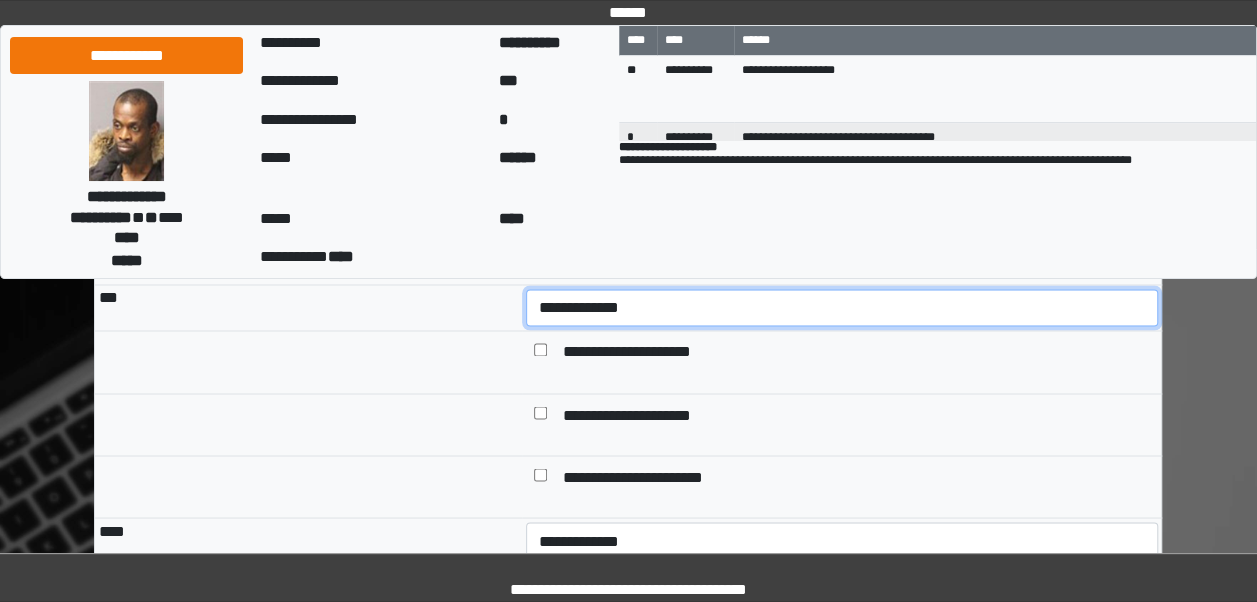 click on "**********" at bounding box center [842, 307] 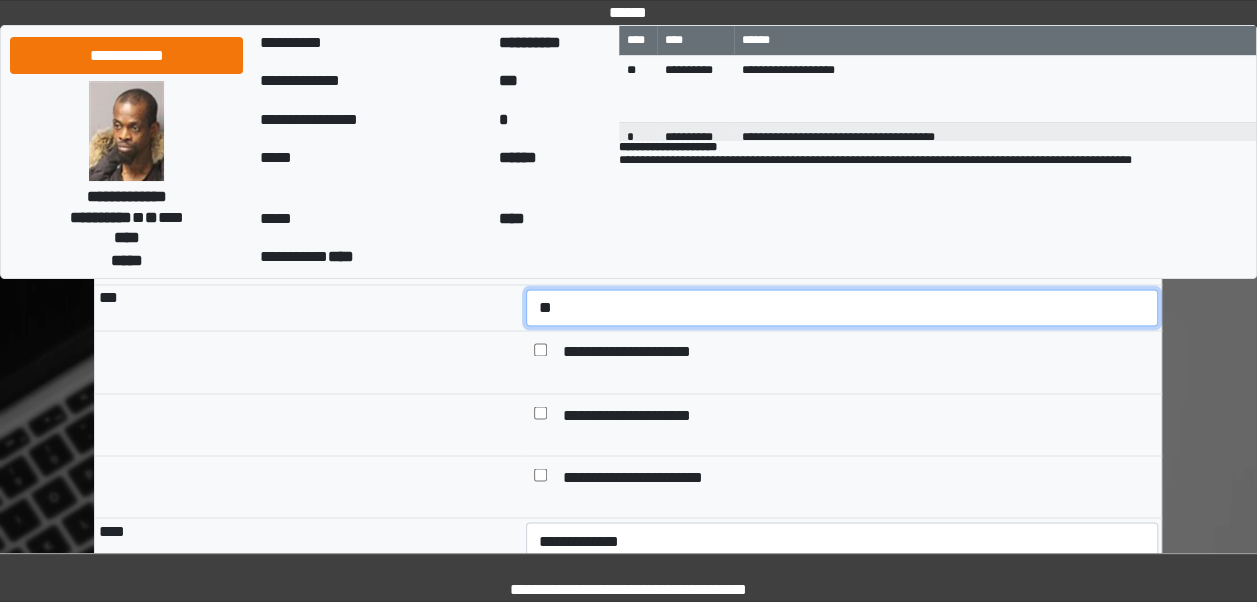 click on "**********" at bounding box center [842, 307] 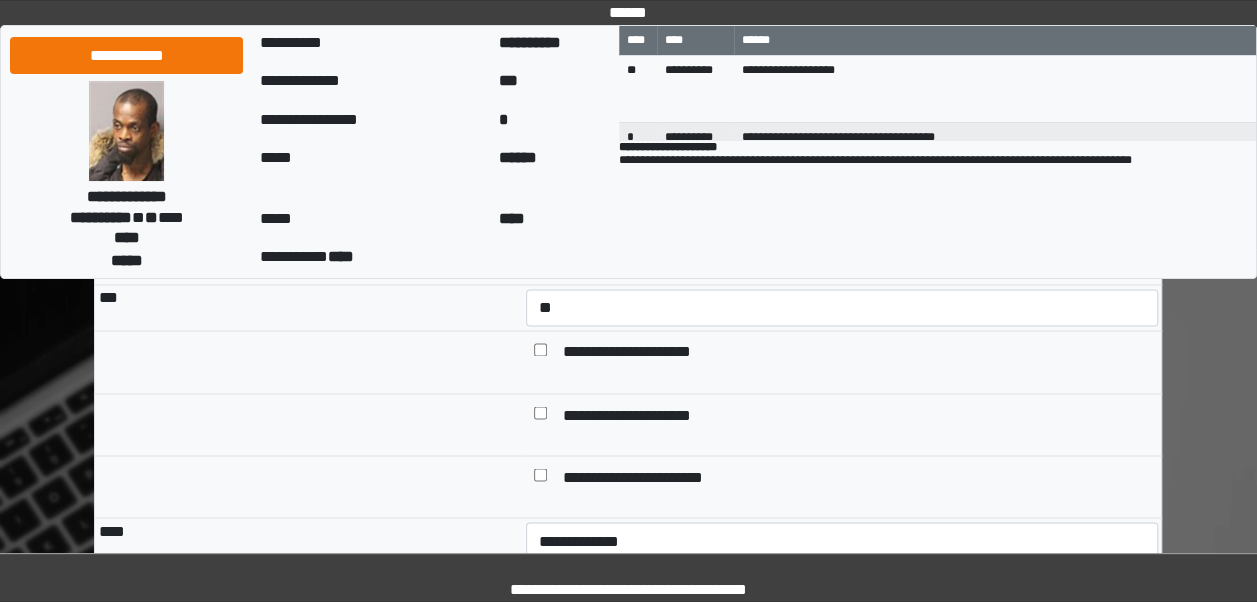 click on "**********" at bounding box center [628, 1701] 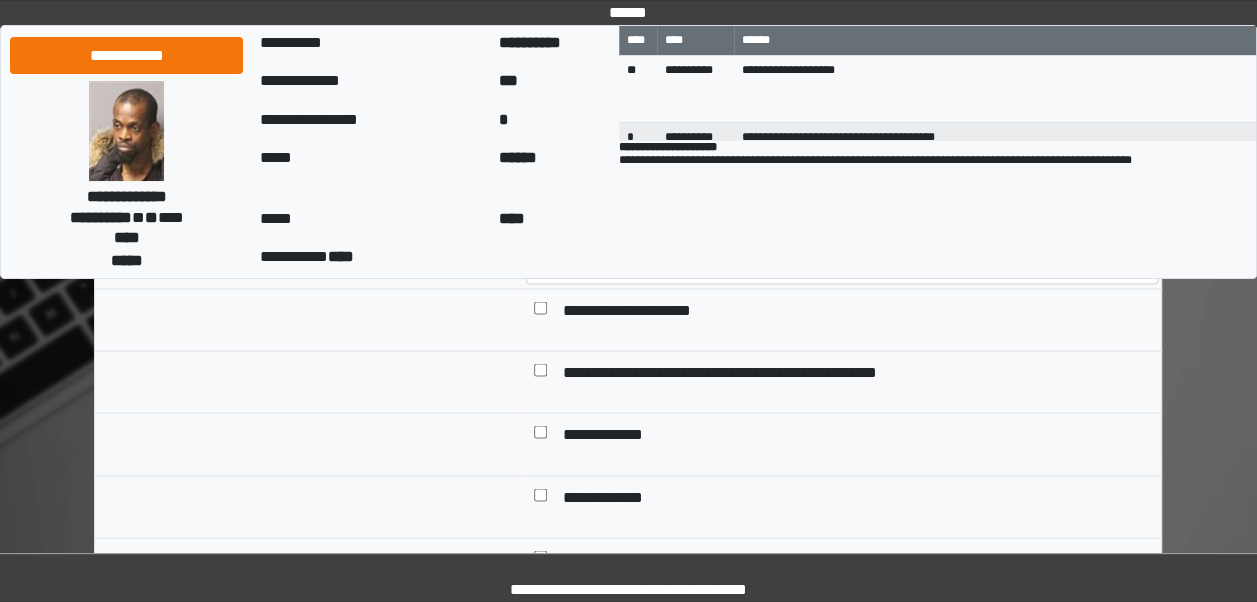 scroll, scrollTop: 5571, scrollLeft: 0, axis: vertical 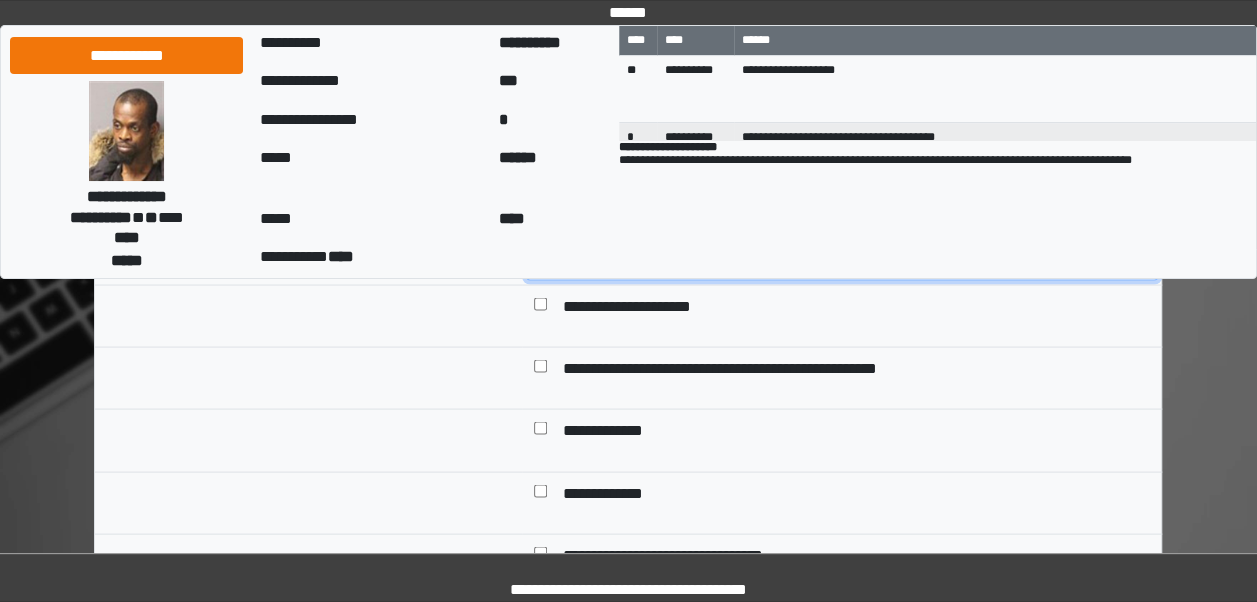 click on "**********" at bounding box center (842, 260) 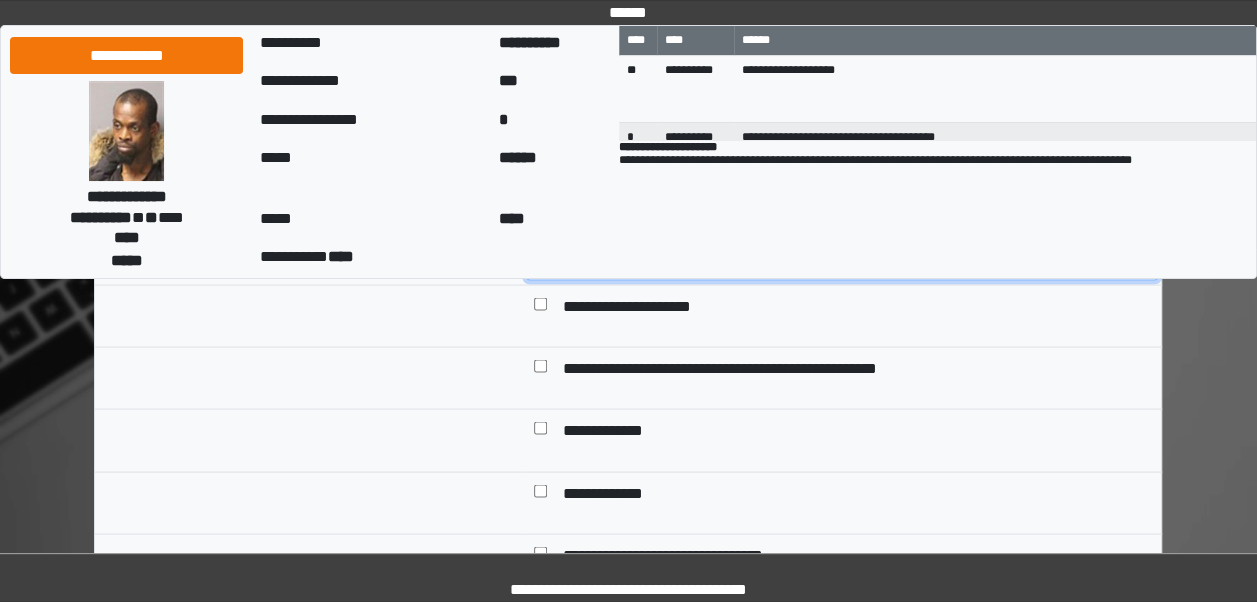 select on "*" 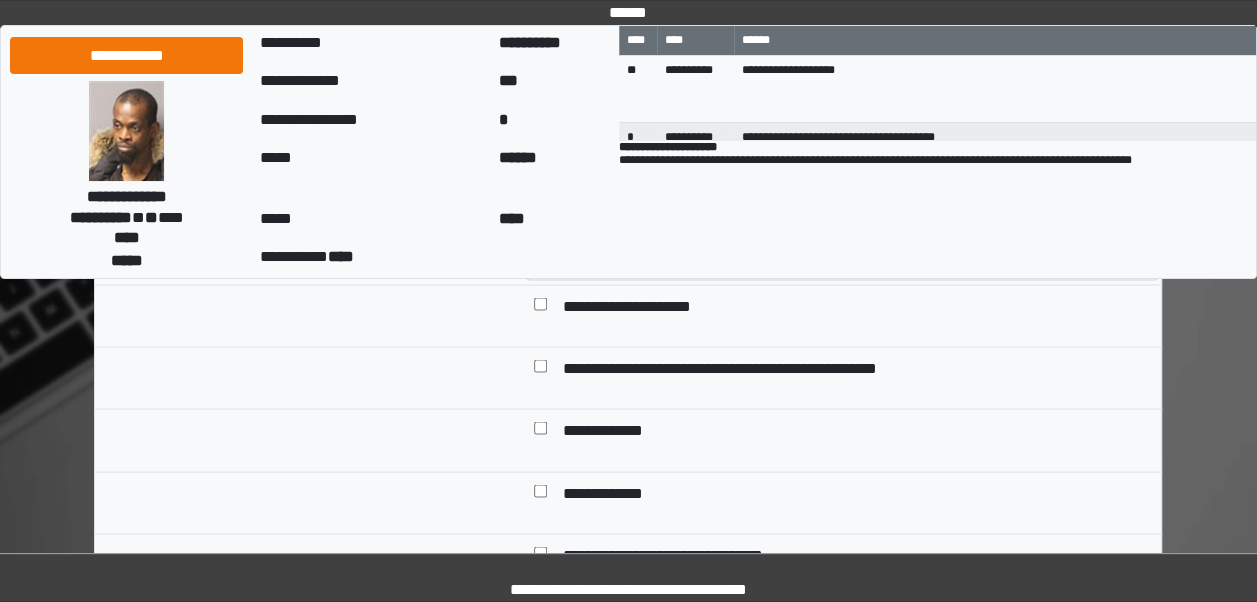 click on "**********" at bounding box center (637, 307) 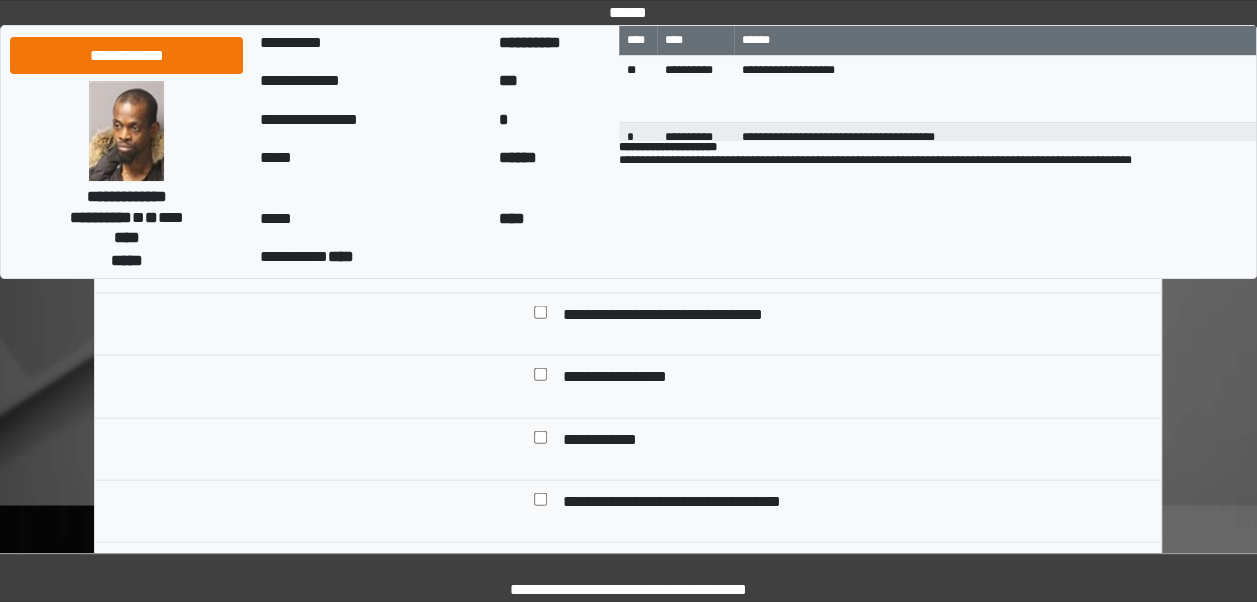 scroll, scrollTop: 5851, scrollLeft: 0, axis: vertical 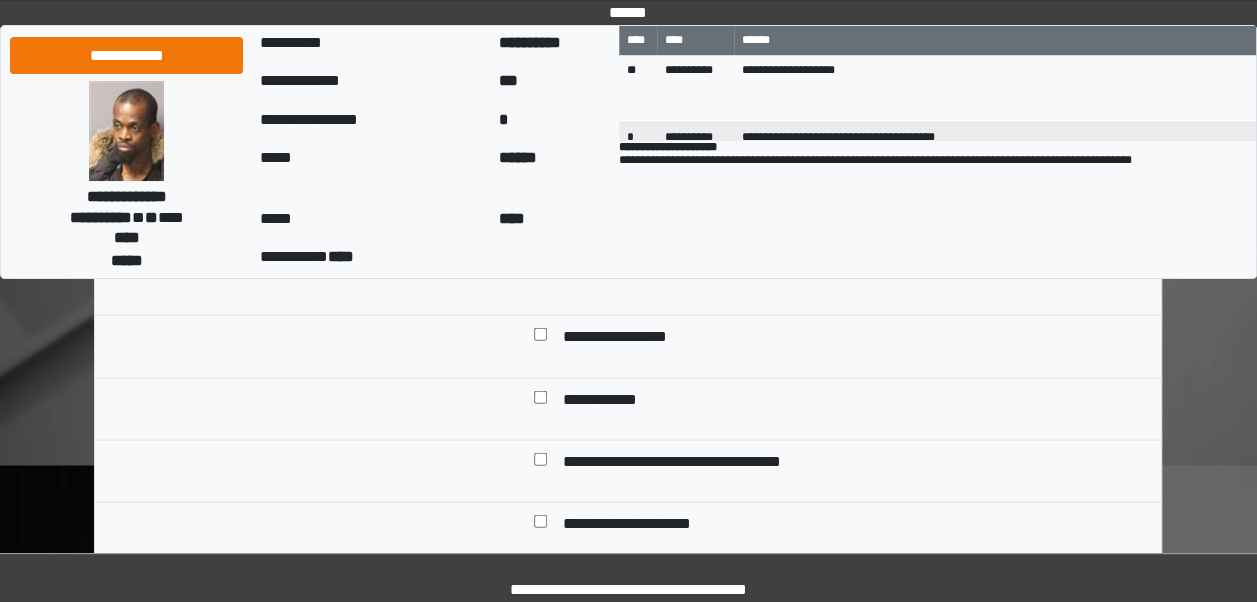 click on "**********" at bounding box center (677, 276) 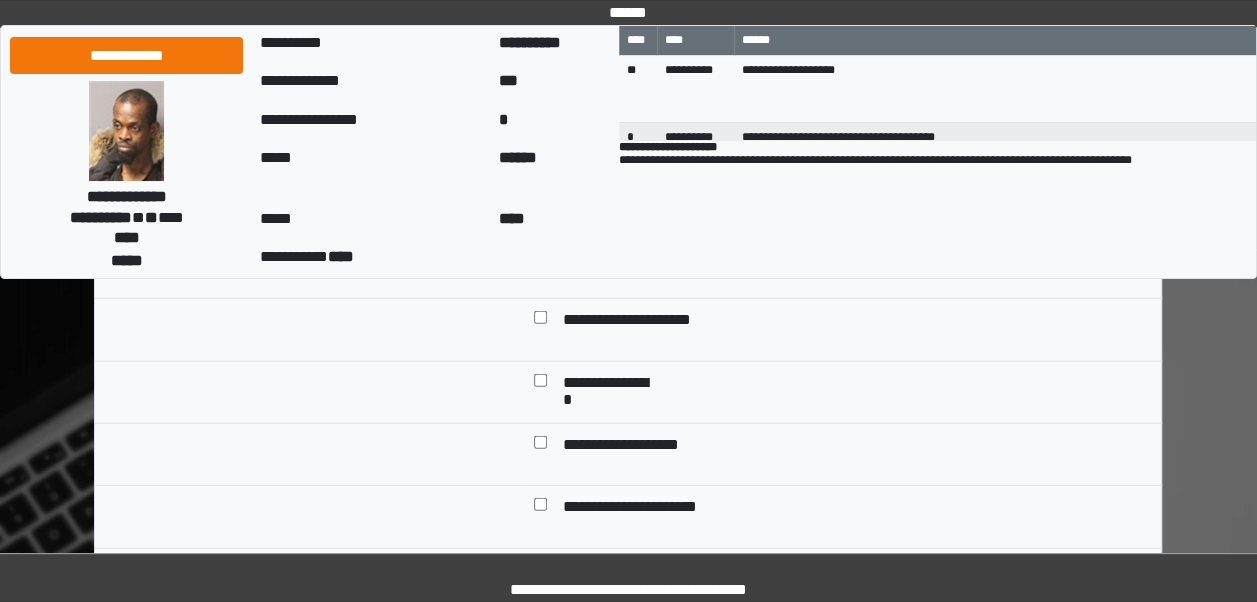 scroll, scrollTop: 6091, scrollLeft: 0, axis: vertical 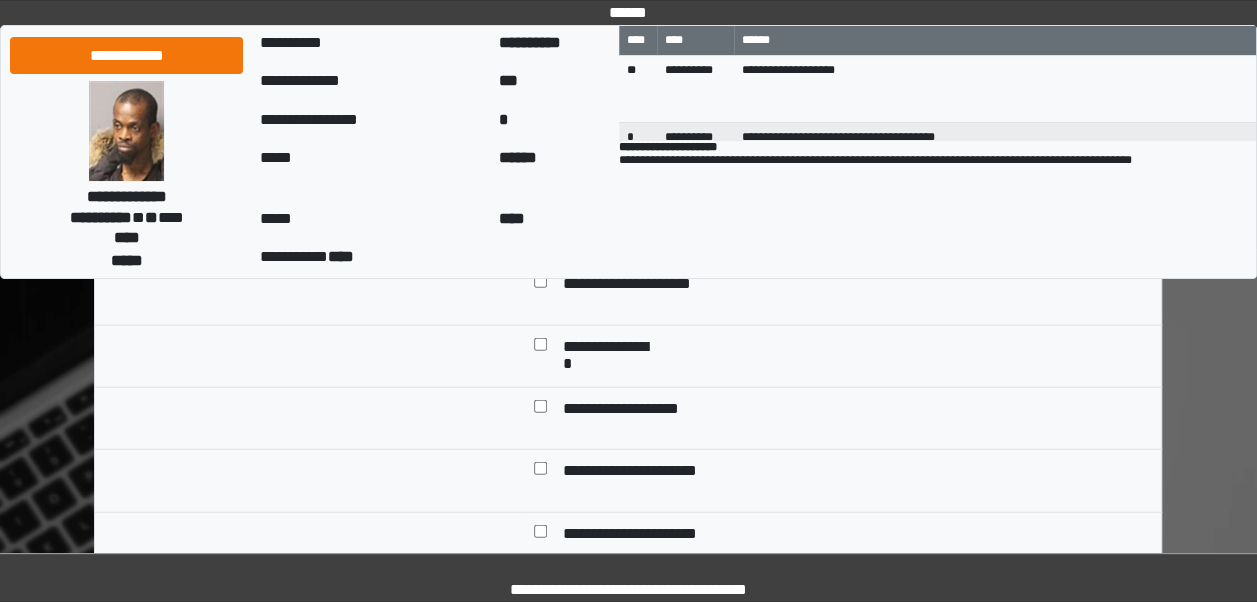 click on "**********" at bounding box center [611, 348] 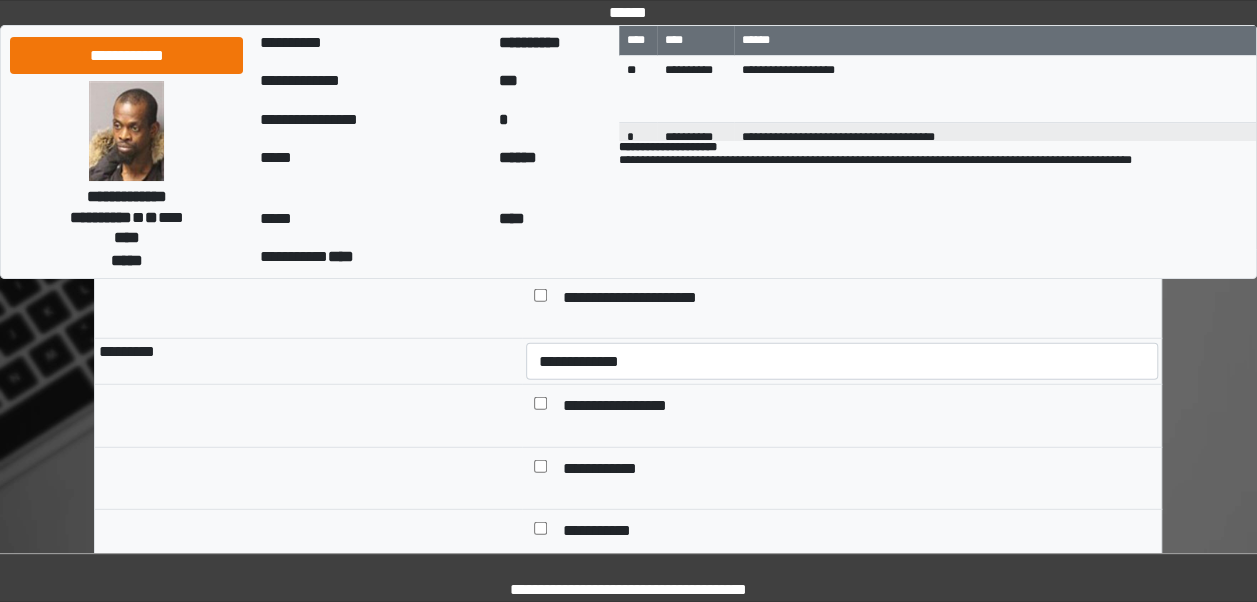 scroll, scrollTop: 6331, scrollLeft: 0, axis: vertical 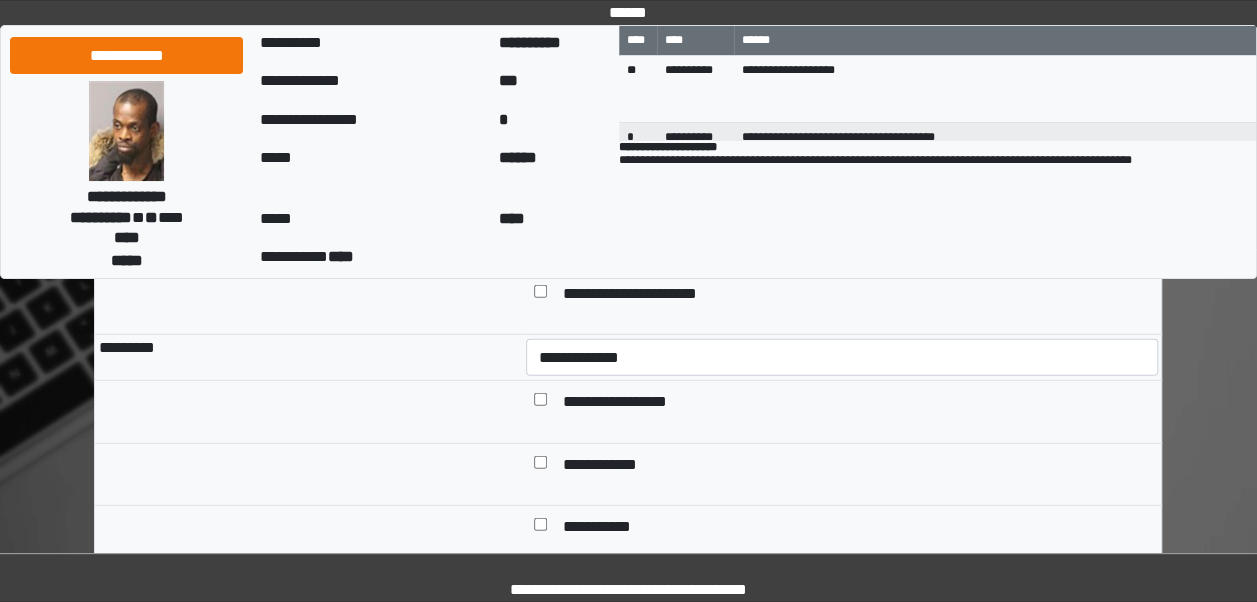 click on "**********" at bounding box center [856, 295] 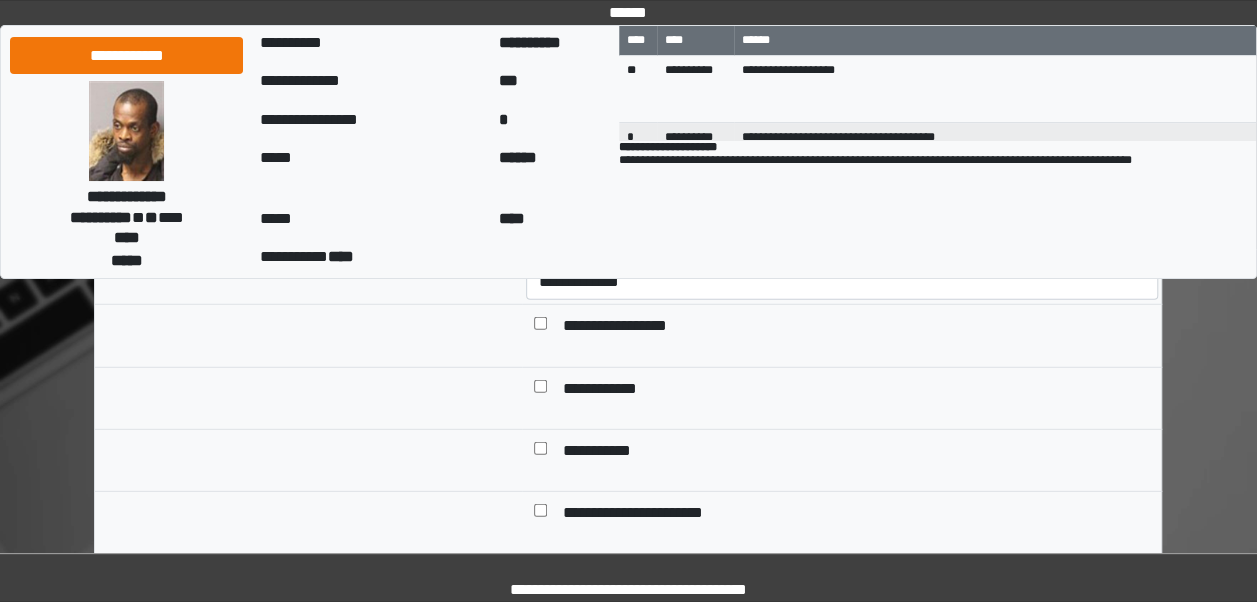scroll, scrollTop: 6451, scrollLeft: 0, axis: vertical 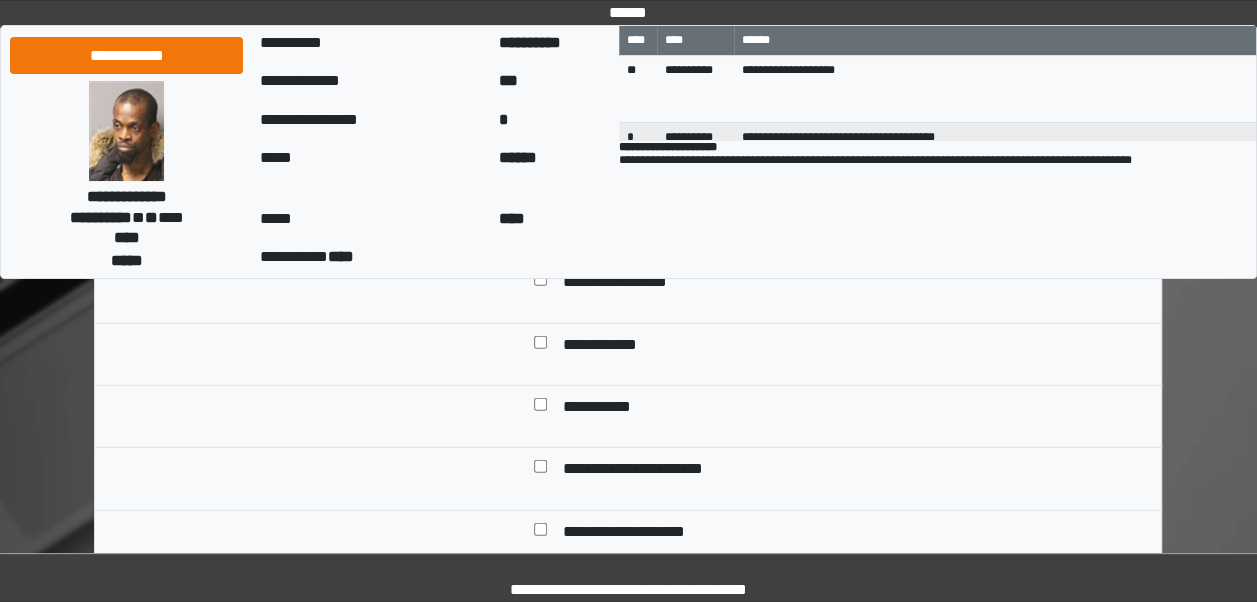 click on "**********" at bounding box center (856, 408) 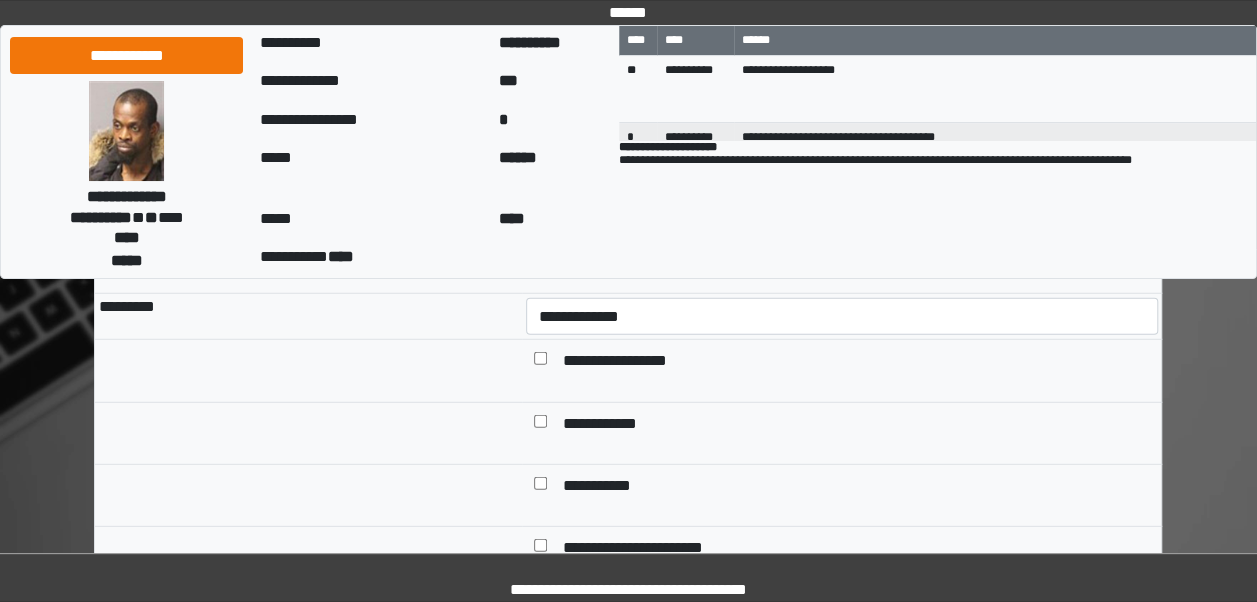 scroll, scrollTop: 6371, scrollLeft: 0, axis: vertical 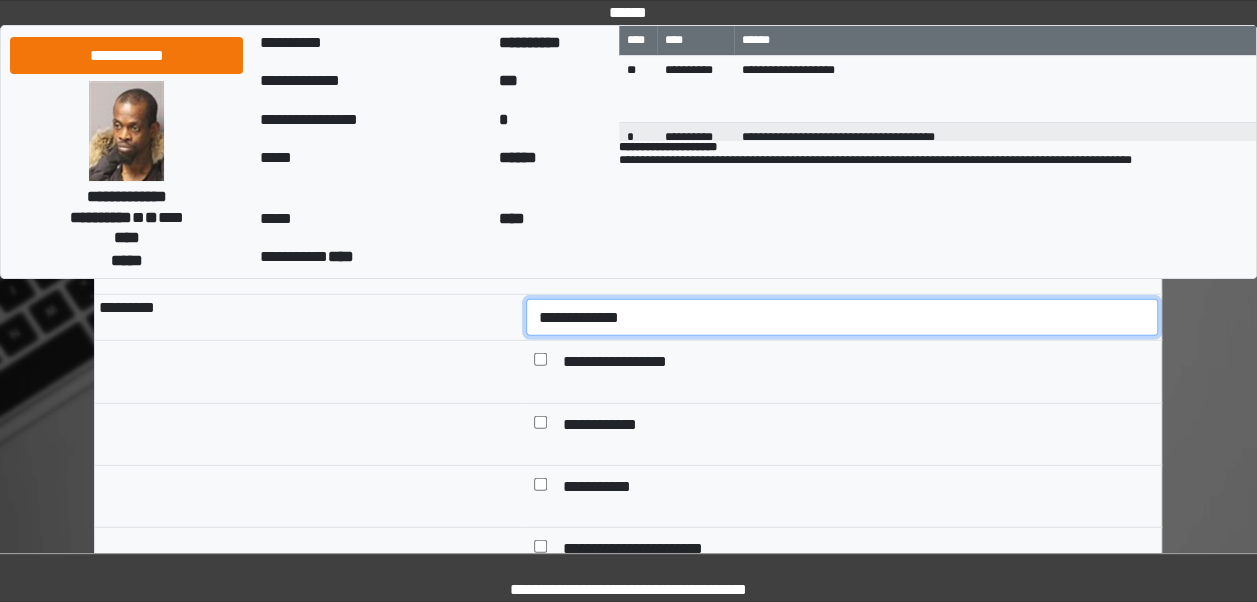 click on "**********" at bounding box center [842, 317] 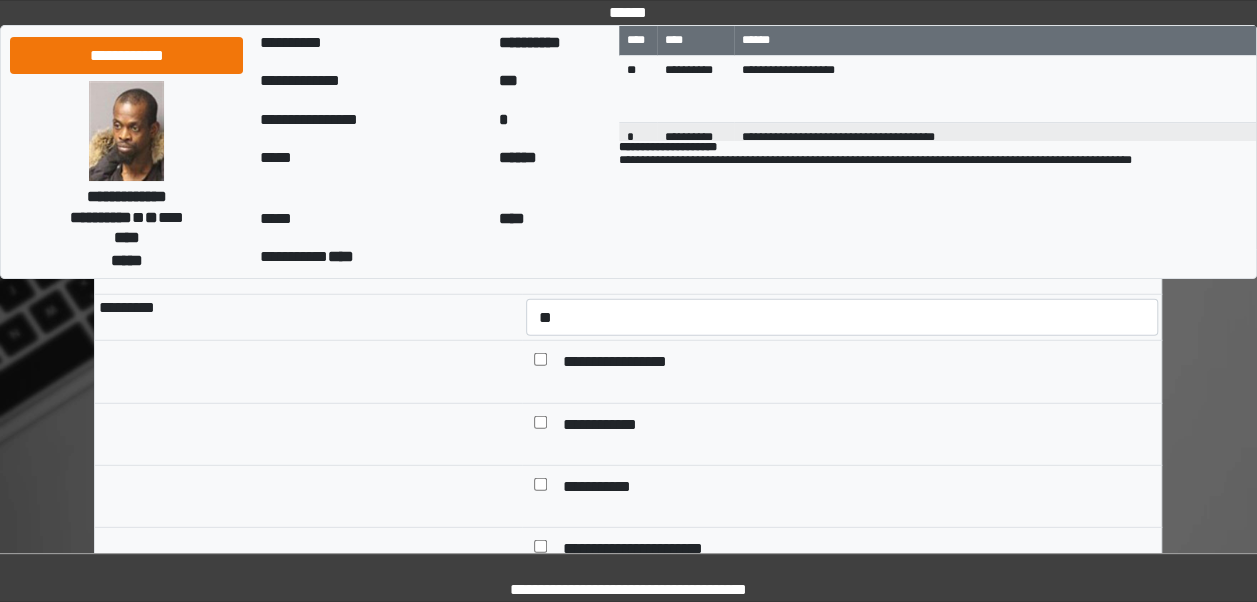 click on "**********" at bounding box center [628, 621] 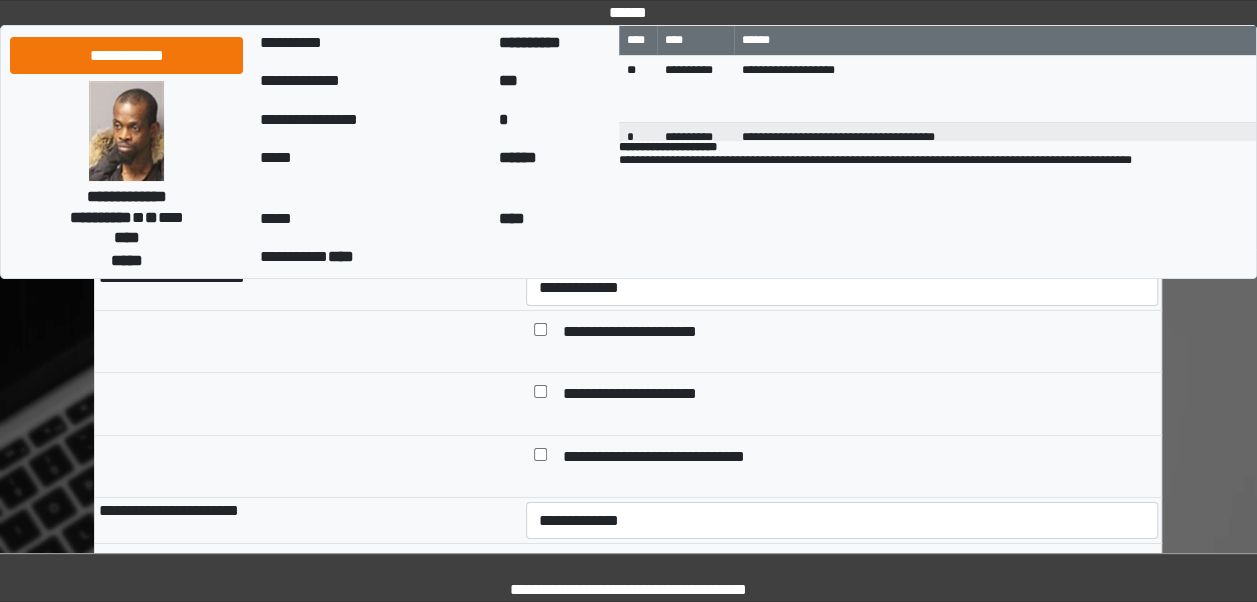 scroll, scrollTop: 6891, scrollLeft: 0, axis: vertical 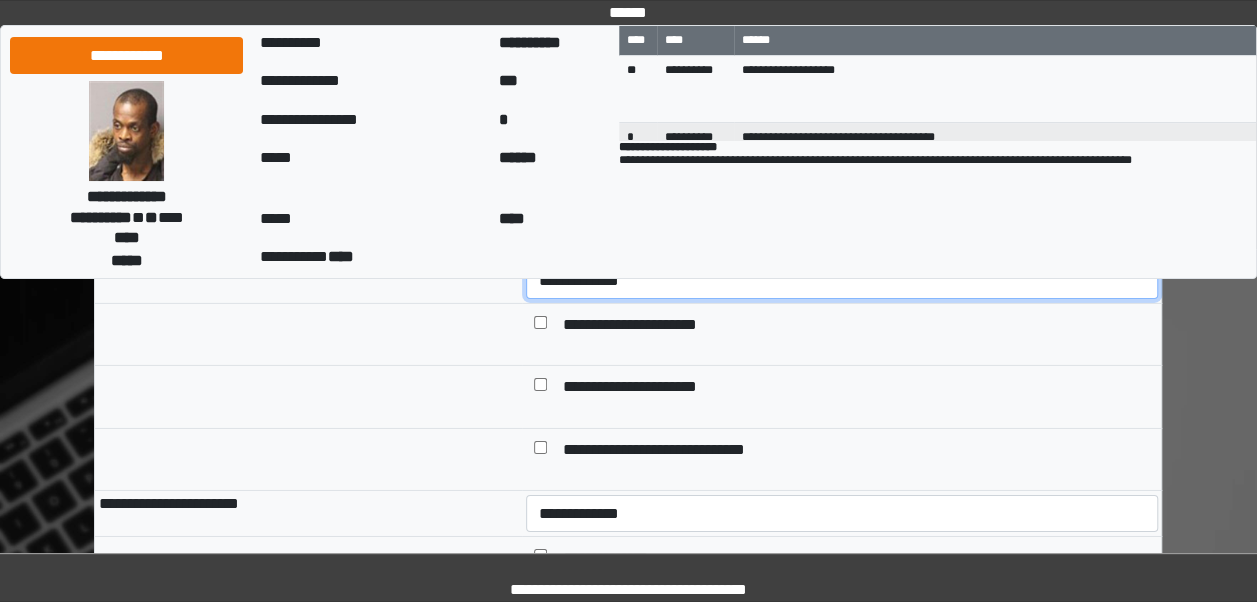 click on "**********" at bounding box center [842, 280] 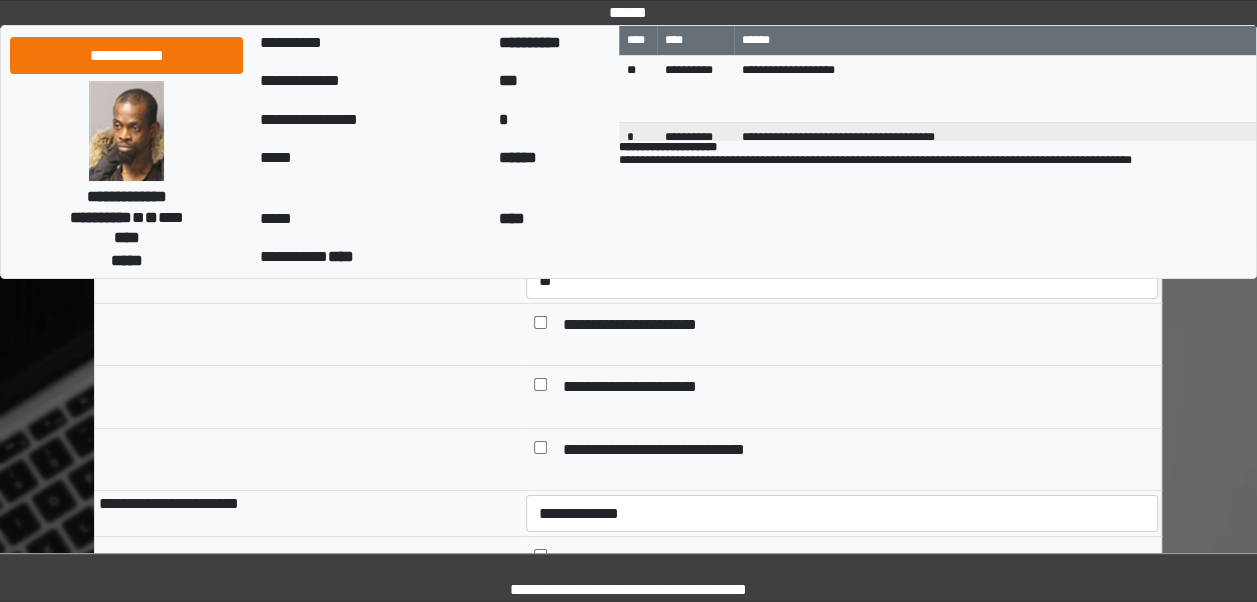 click on "**********" at bounding box center (856, 388) 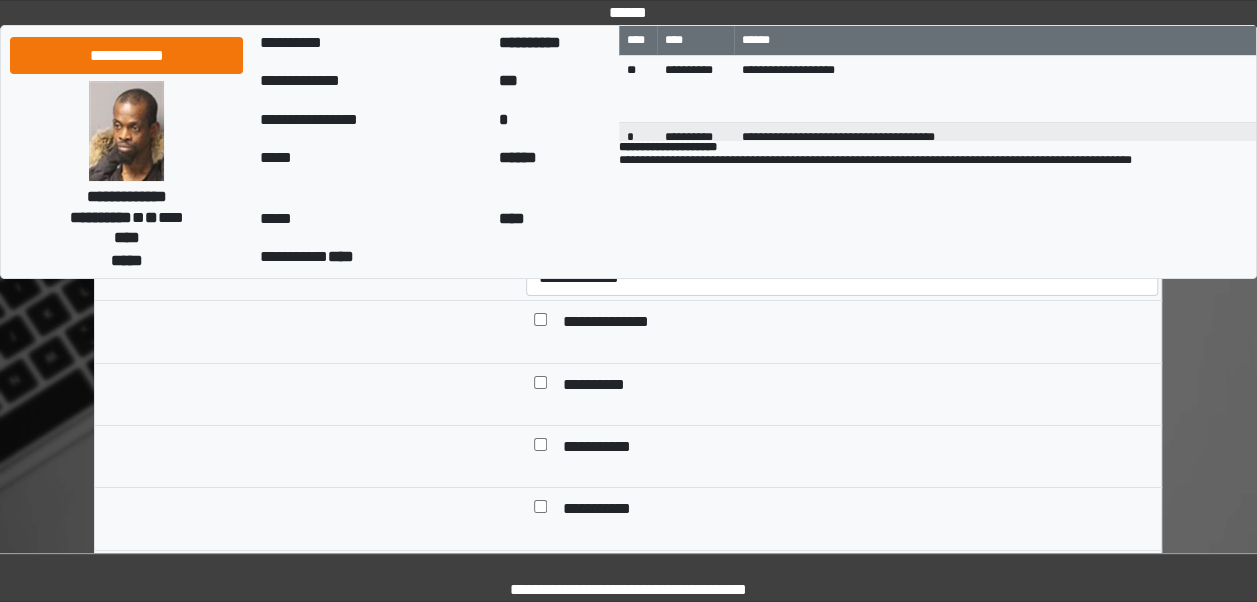 scroll, scrollTop: 7131, scrollLeft: 0, axis: vertical 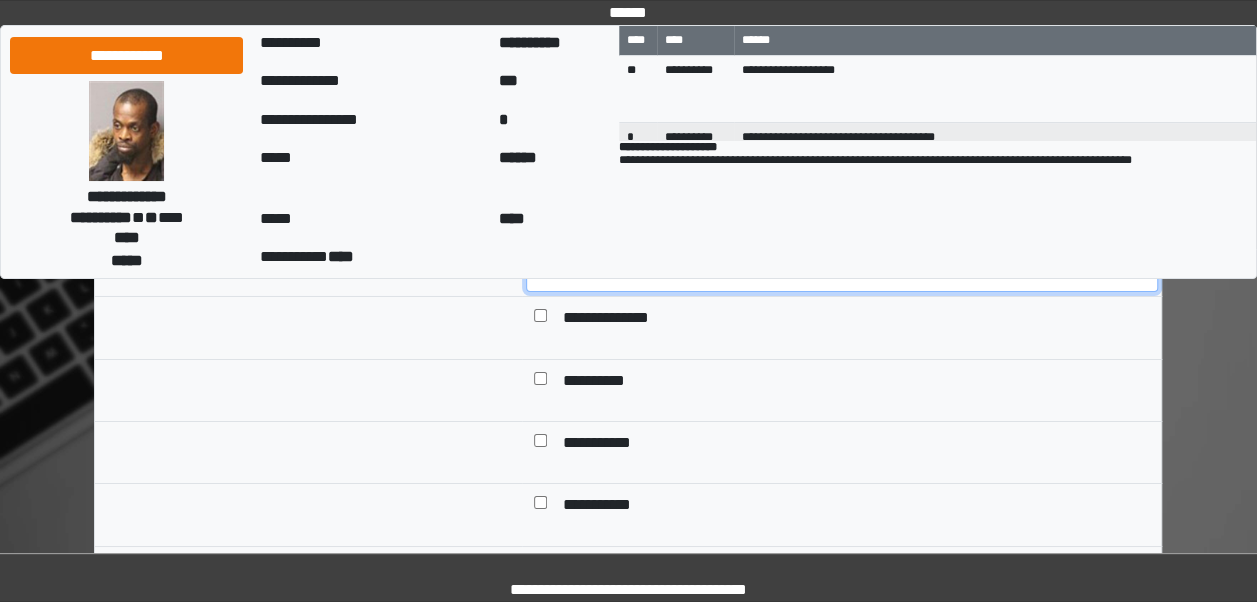click on "**********" at bounding box center (842, 273) 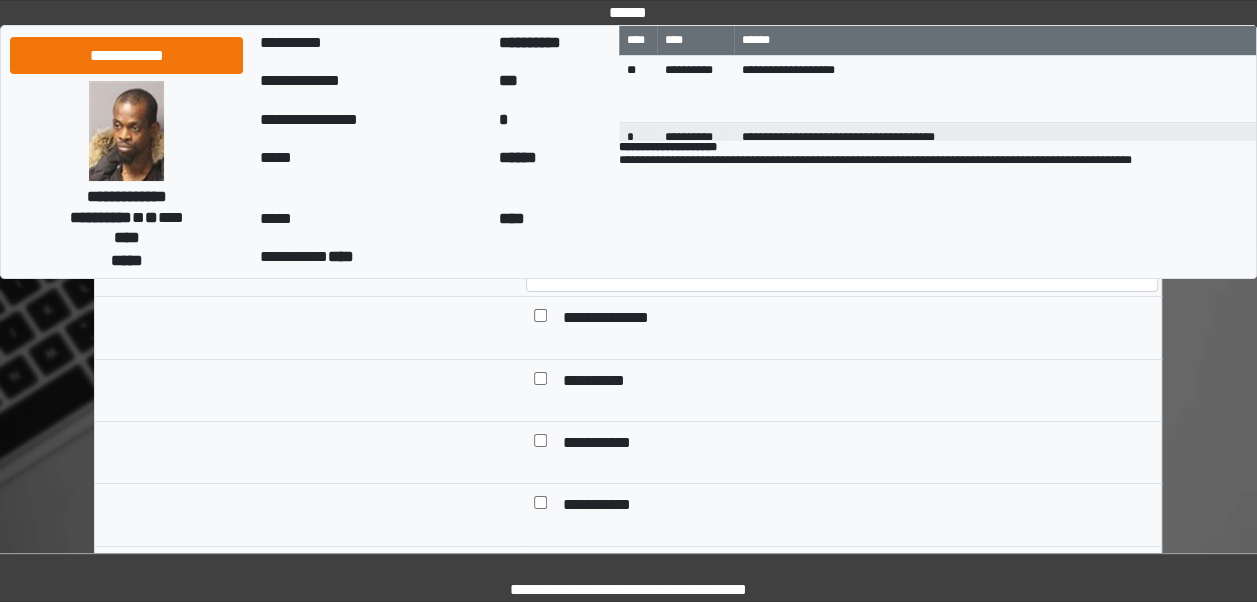 click on "**********" at bounding box center (615, 319) 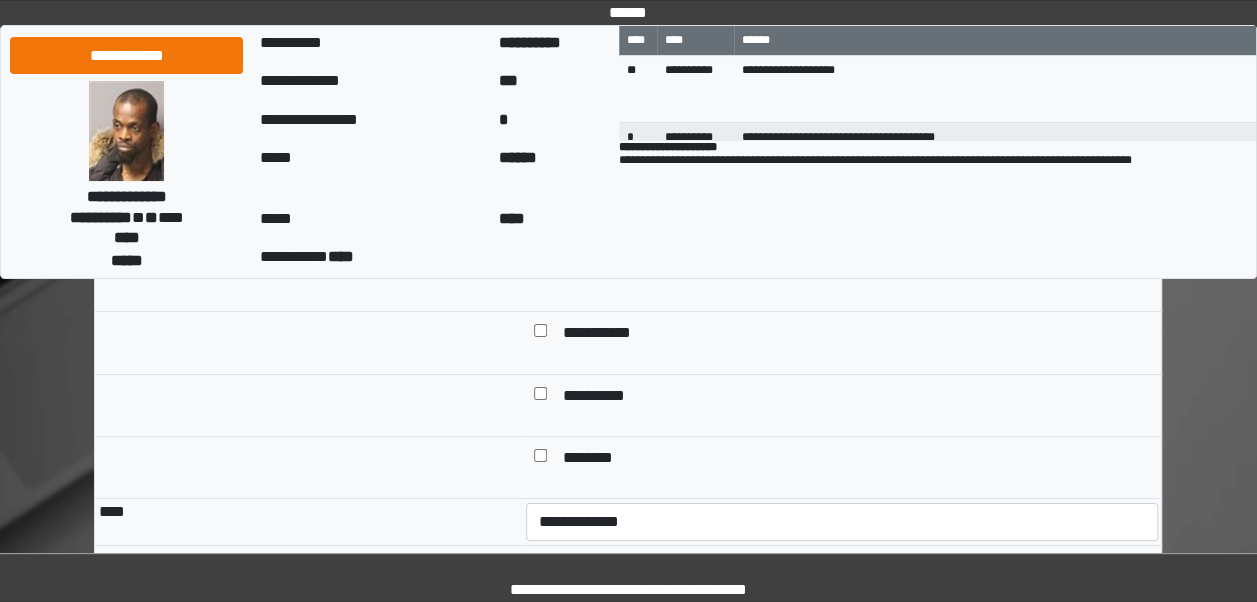 scroll, scrollTop: 7331, scrollLeft: 0, axis: vertical 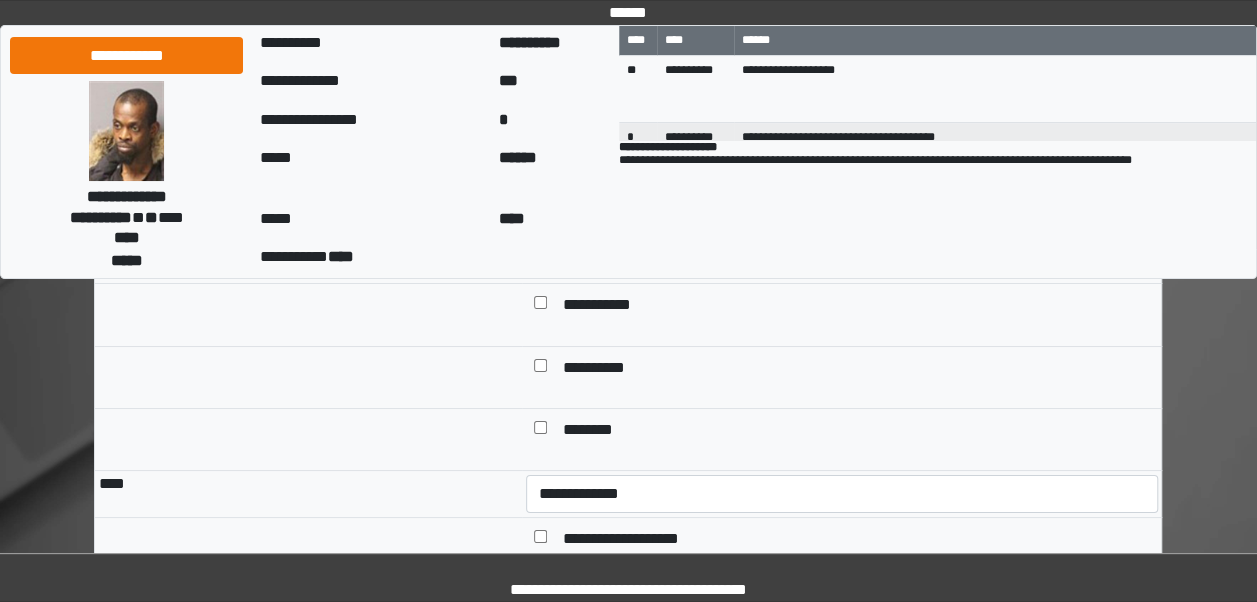 click on "**********" at bounding box center (601, 369) 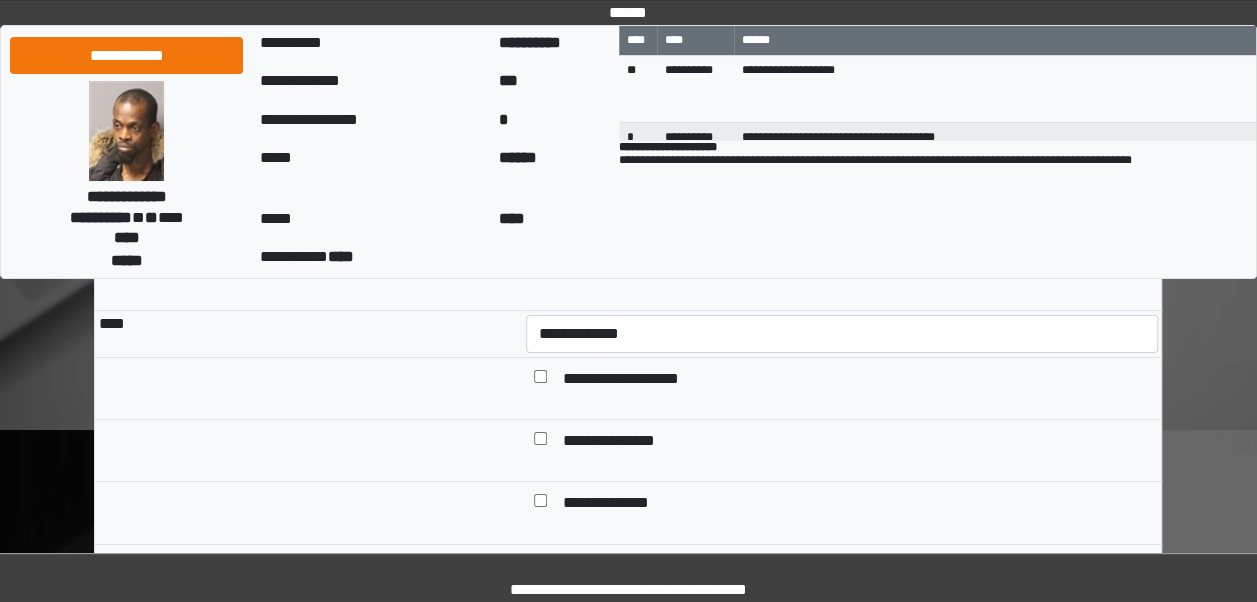 scroll, scrollTop: 7531, scrollLeft: 0, axis: vertical 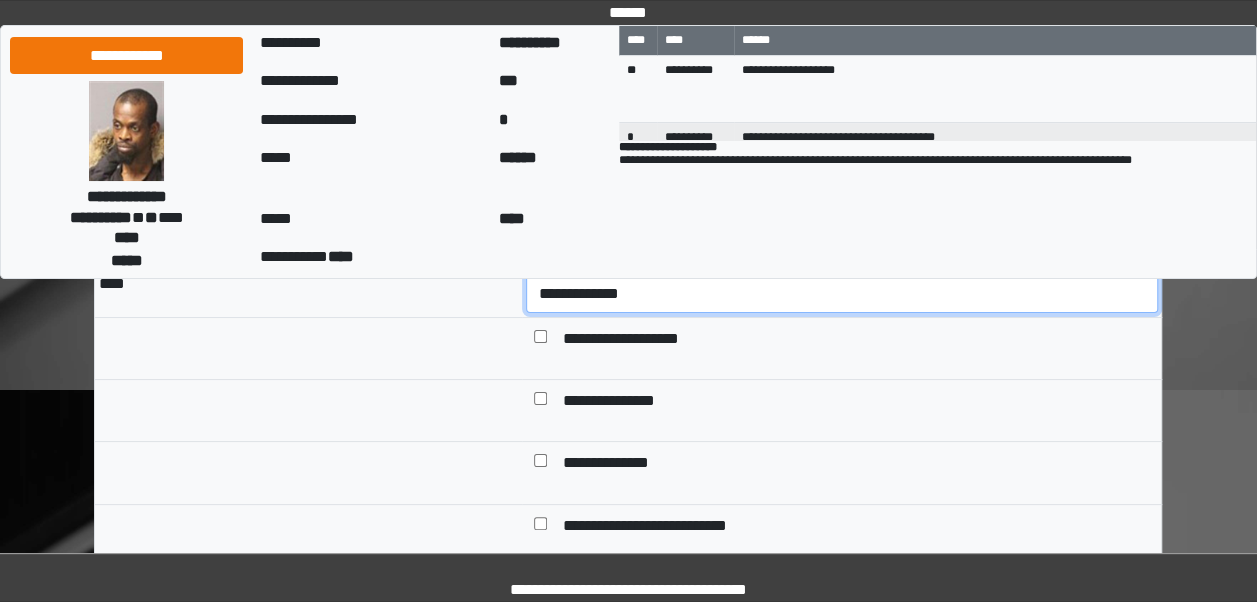 click on "**********" at bounding box center [842, 293] 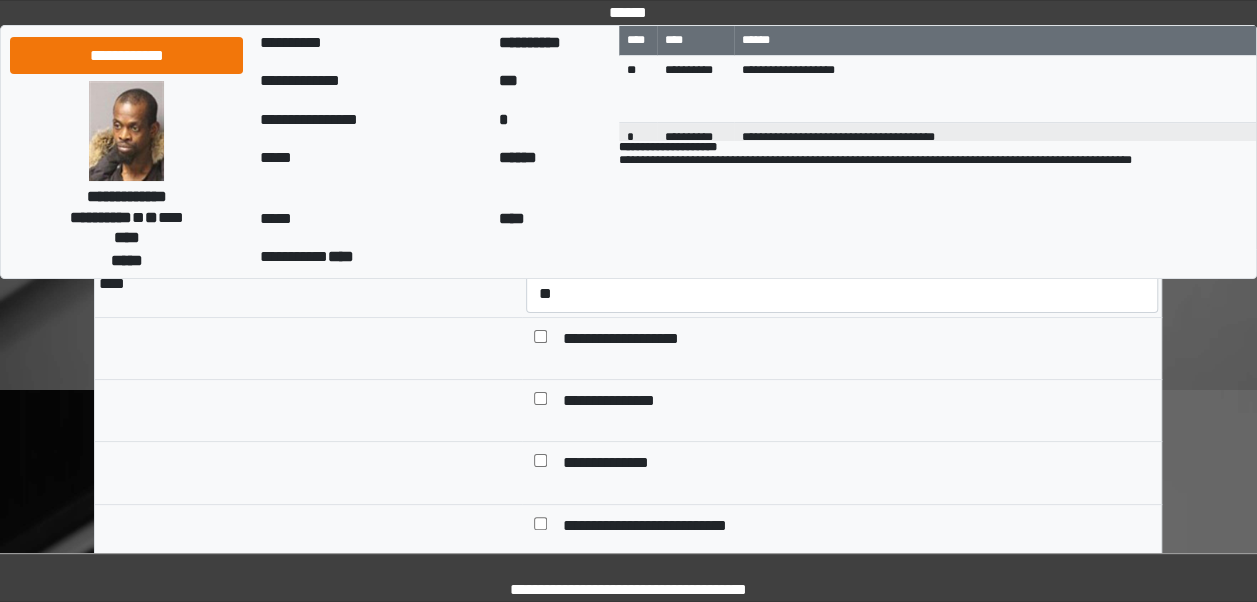 click on "**********" at bounding box center [632, 340] 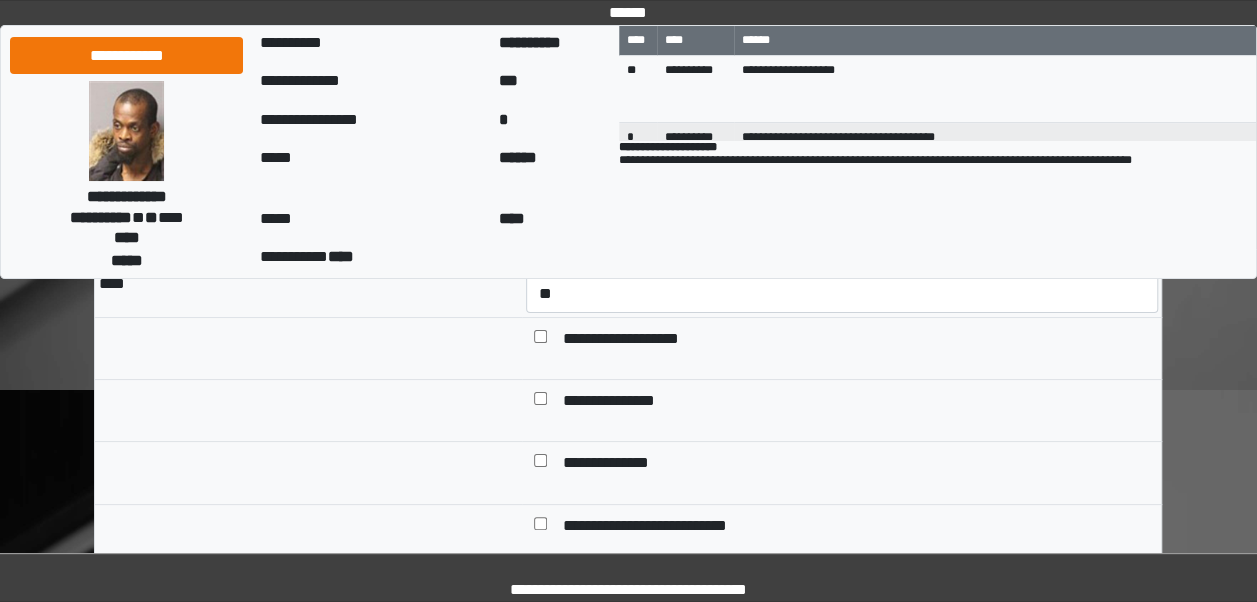 click on "**********" at bounding box center (628, -539) 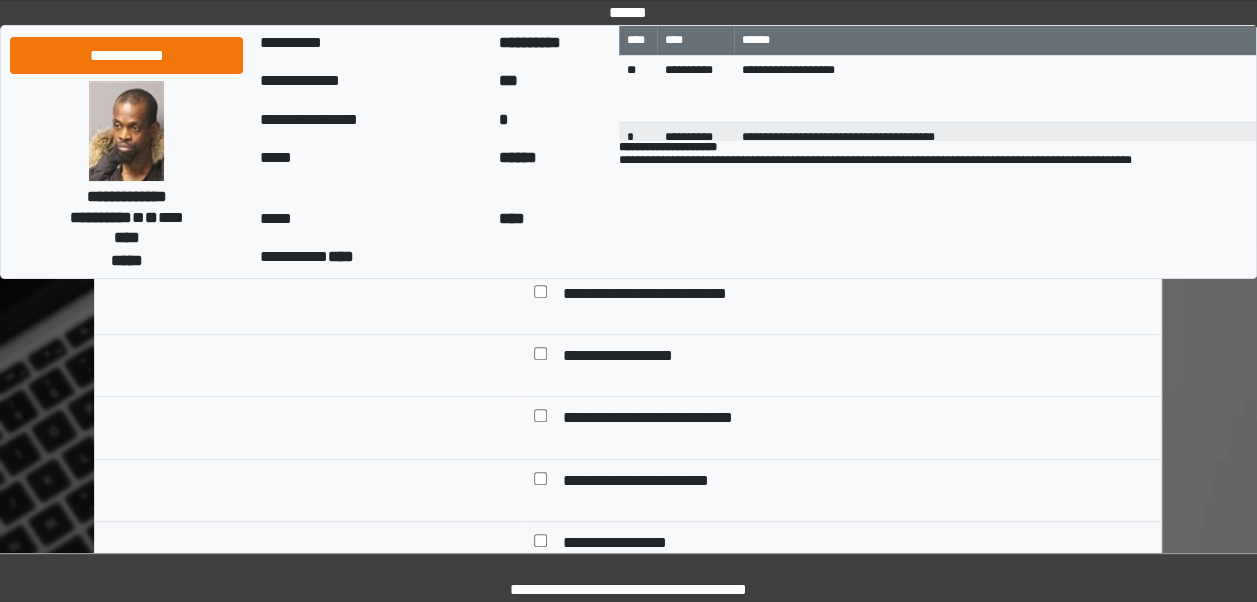 scroll, scrollTop: 7771, scrollLeft: 0, axis: vertical 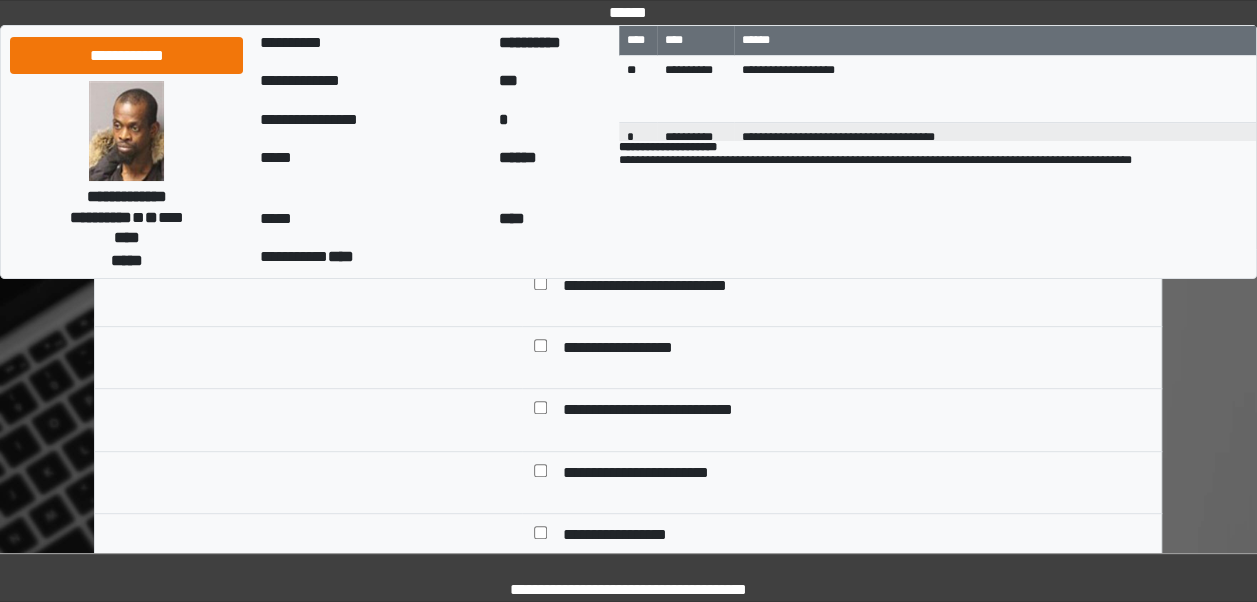 click on "**********" at bounding box center (628, 349) 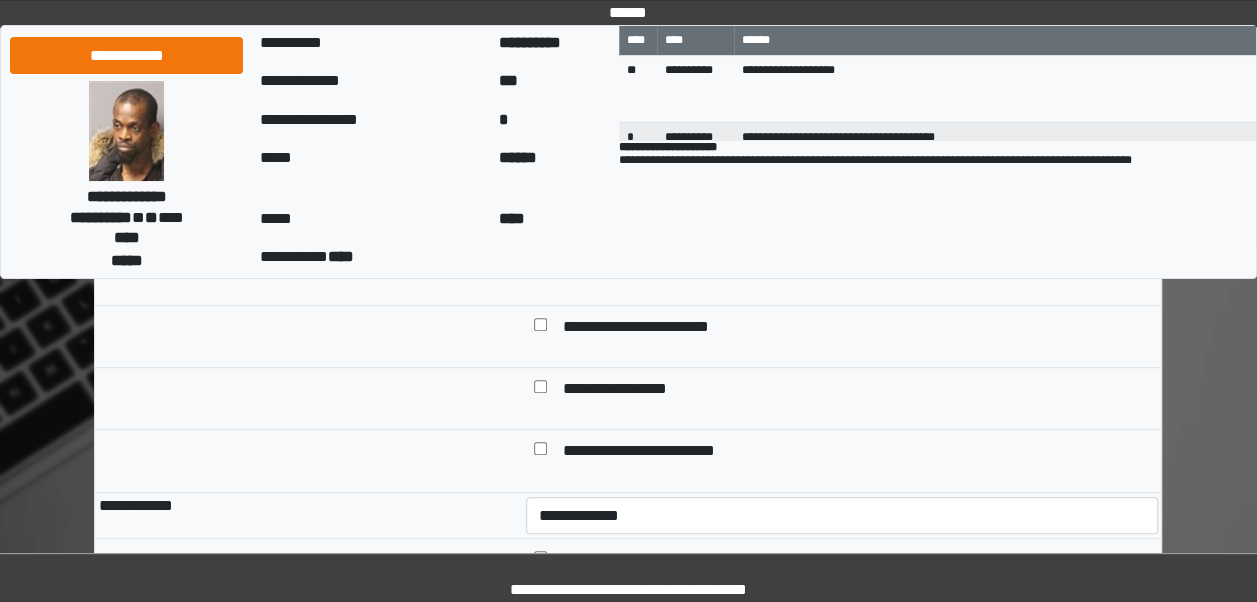 scroll, scrollTop: 7971, scrollLeft: 0, axis: vertical 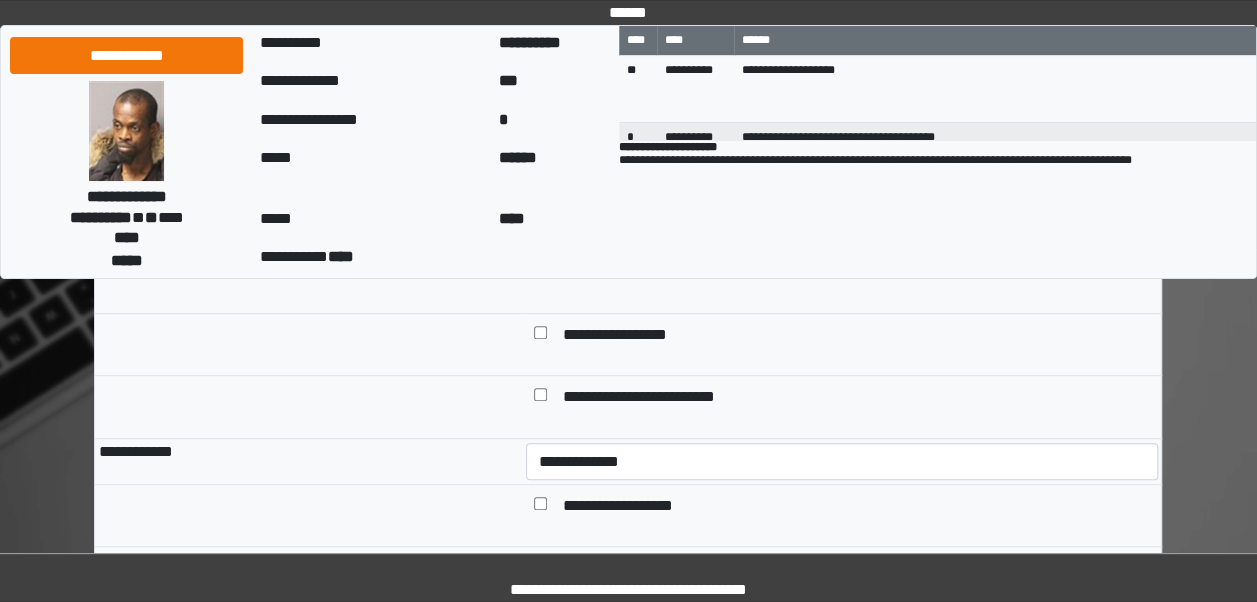 click on "**********" at bounding box center [626, 336] 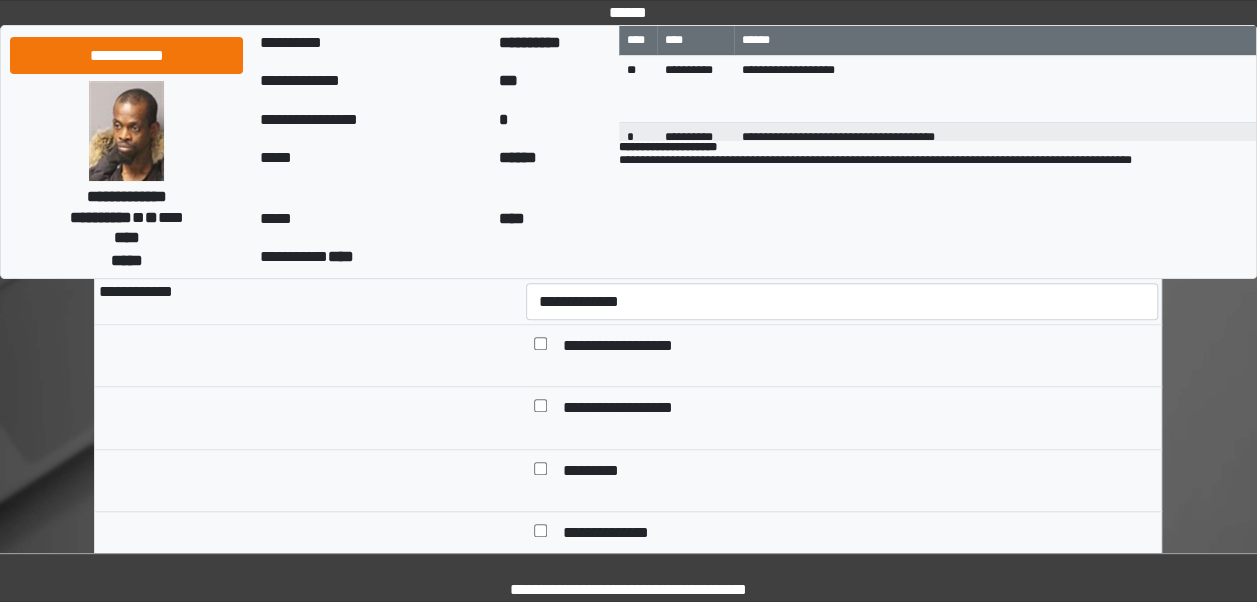 scroll, scrollTop: 8171, scrollLeft: 0, axis: vertical 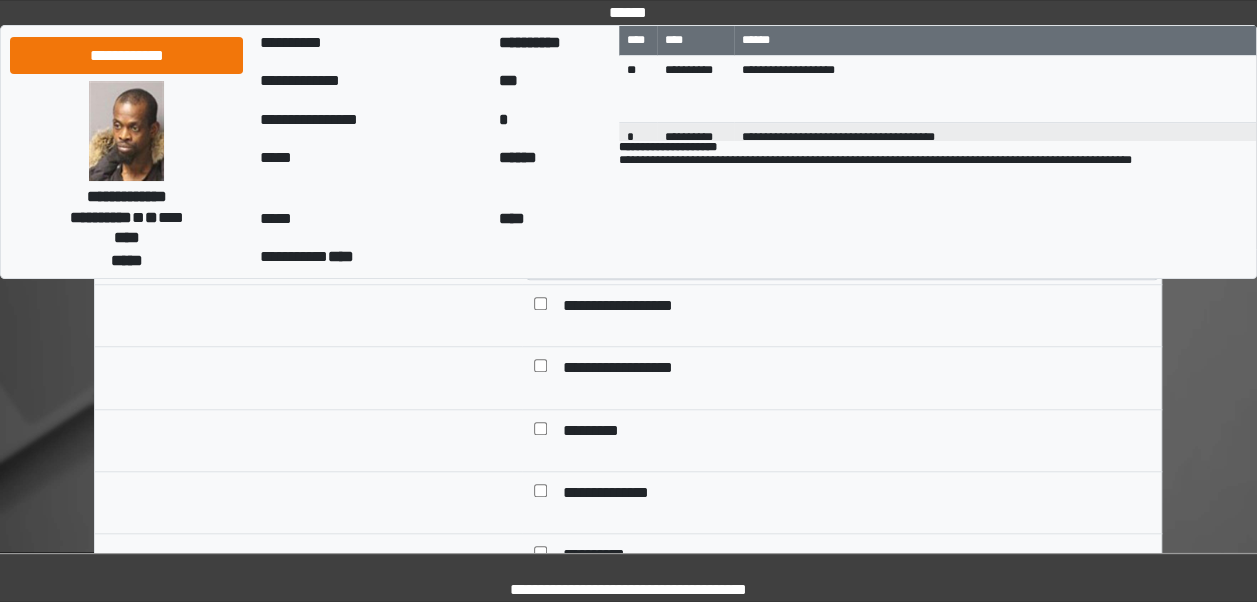 click on "**********" at bounding box center (631, 369) 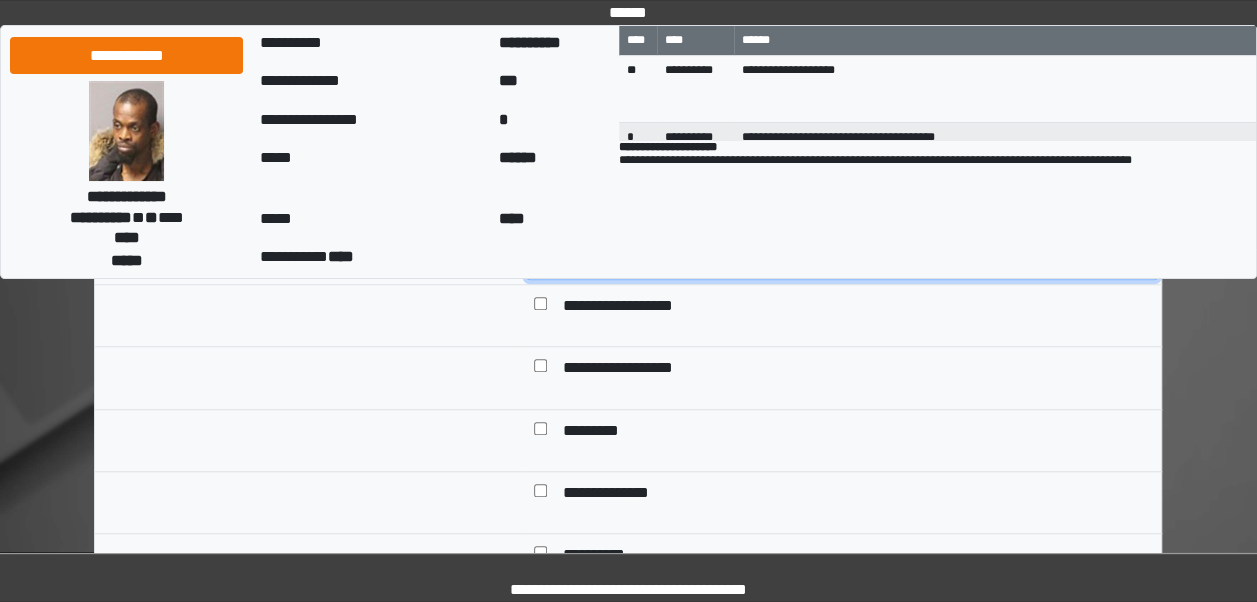 click on "**********" at bounding box center [842, 261] 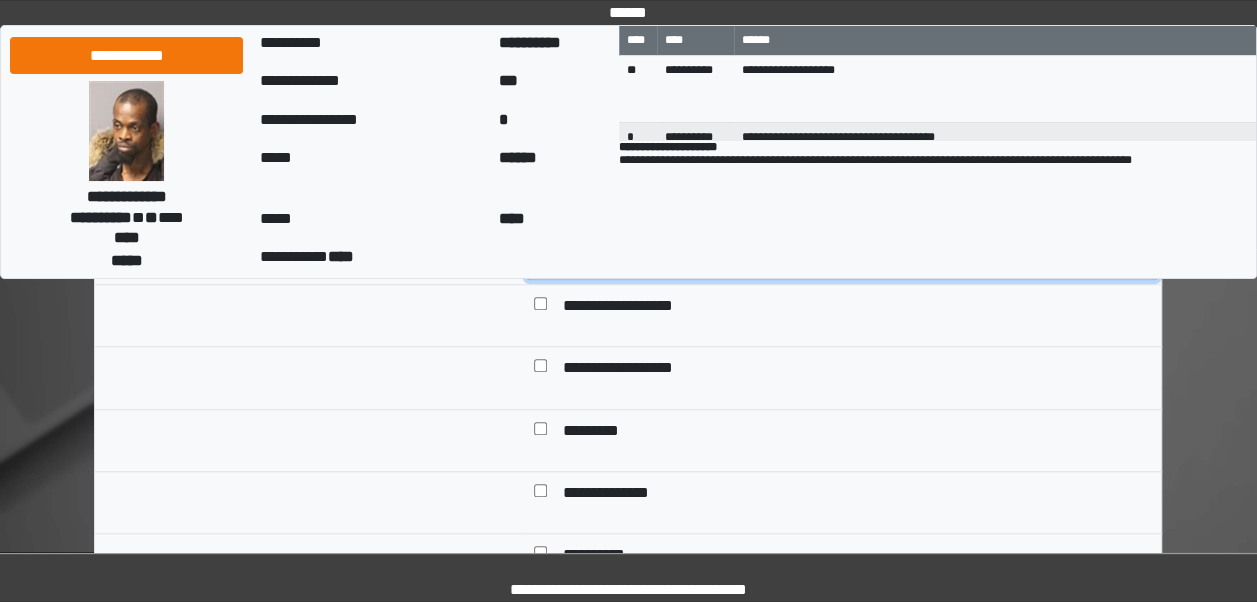 select on "*" 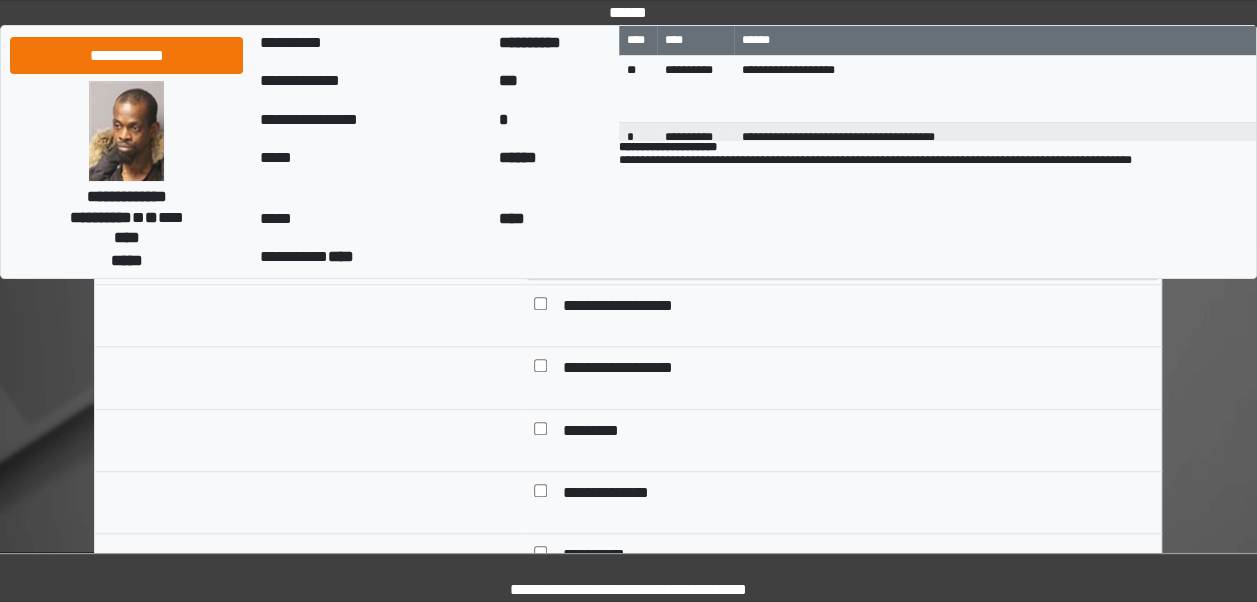 click on "**********" at bounding box center (628, -1179) 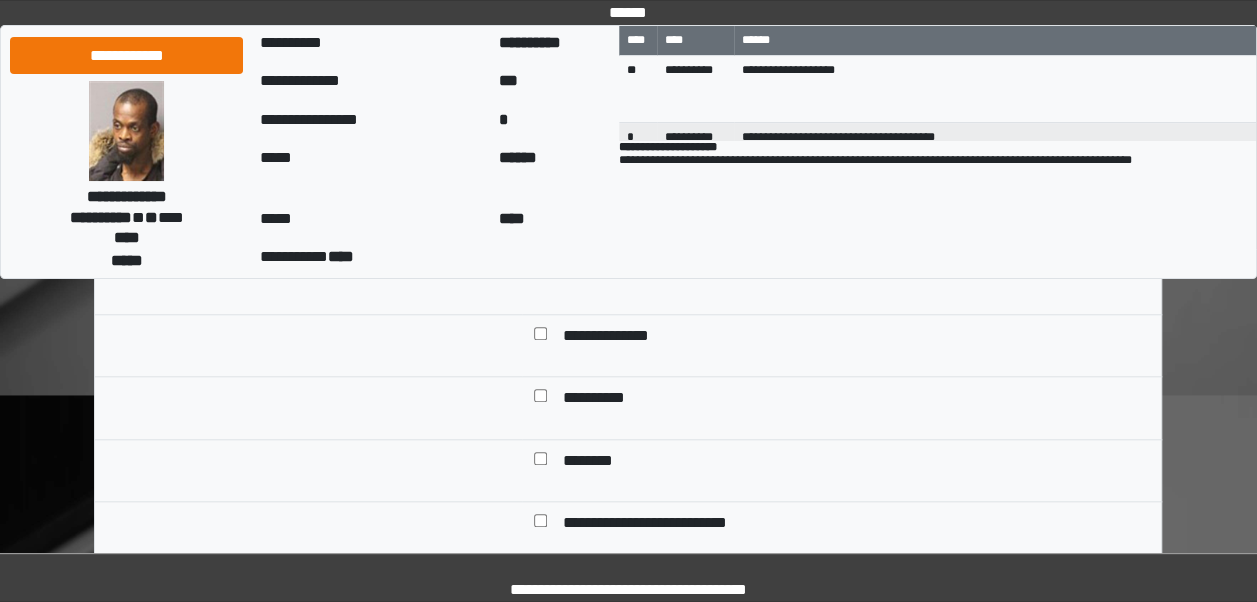 scroll, scrollTop: 8331, scrollLeft: 0, axis: vertical 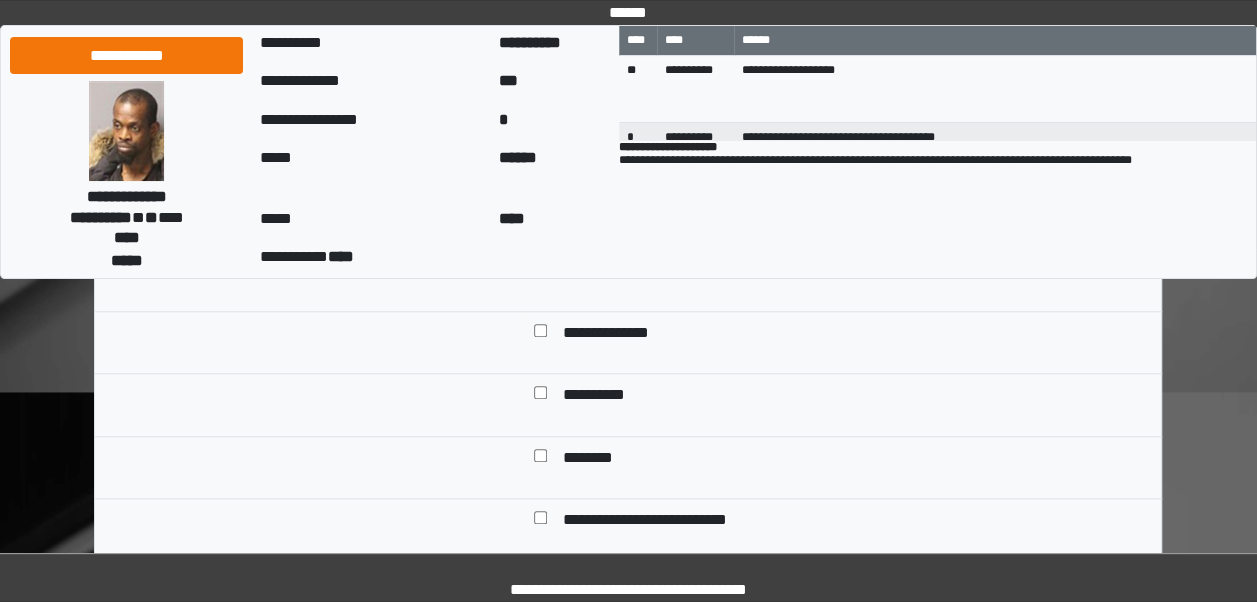 click on "**********" at bounding box center [599, 396] 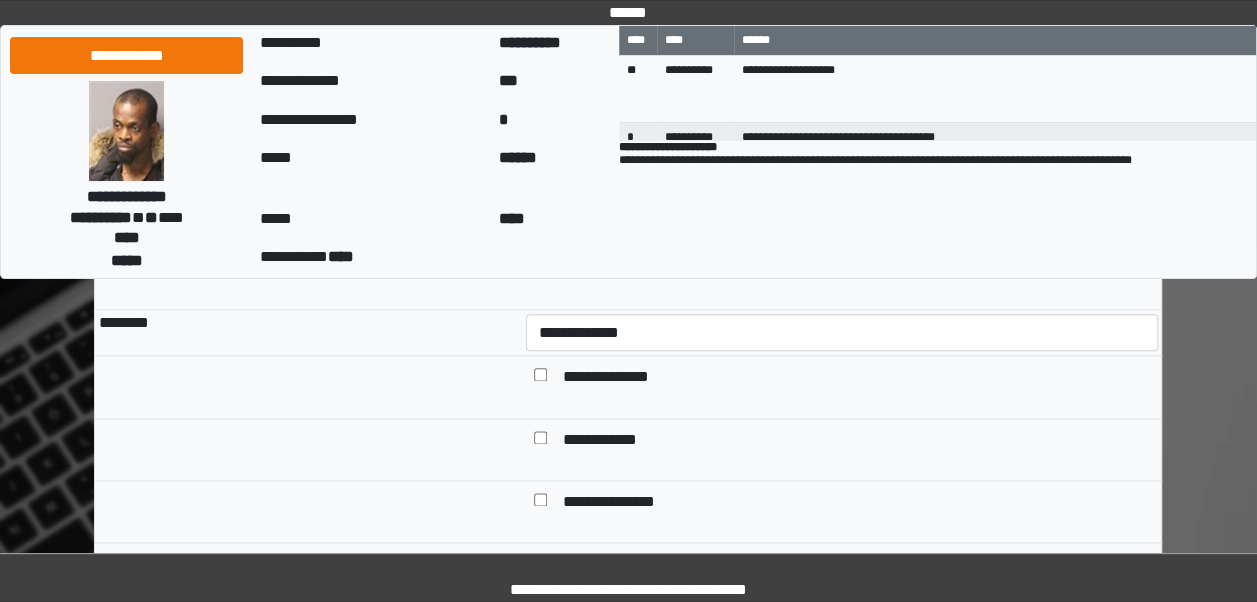 scroll, scrollTop: 8611, scrollLeft: 0, axis: vertical 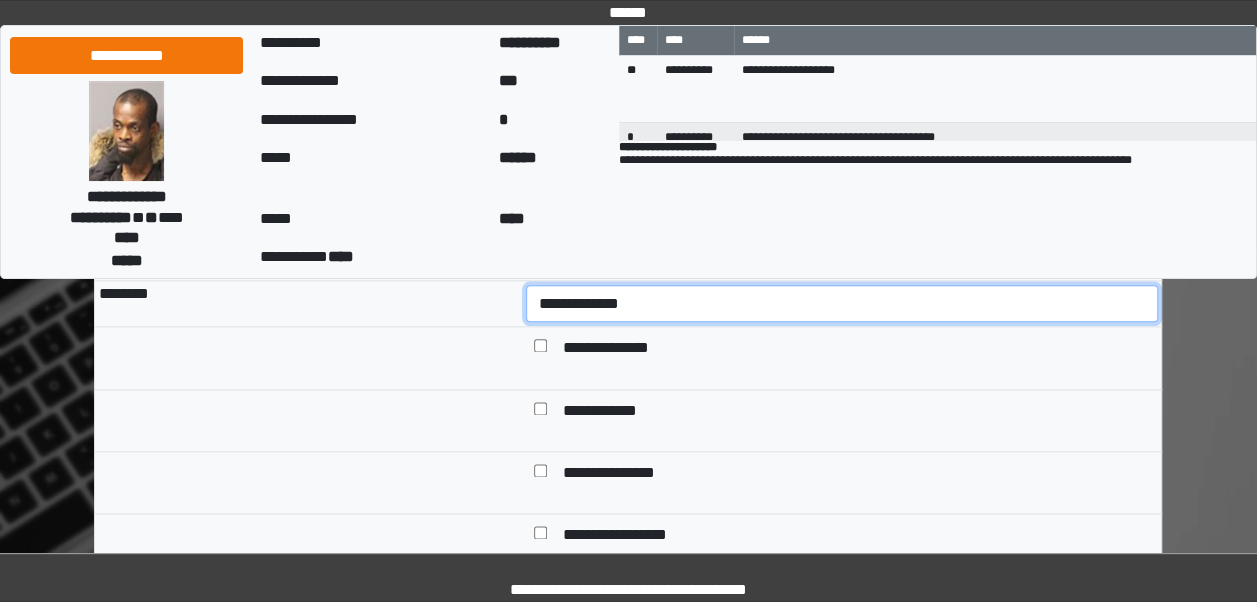 click on "**********" at bounding box center (842, 303) 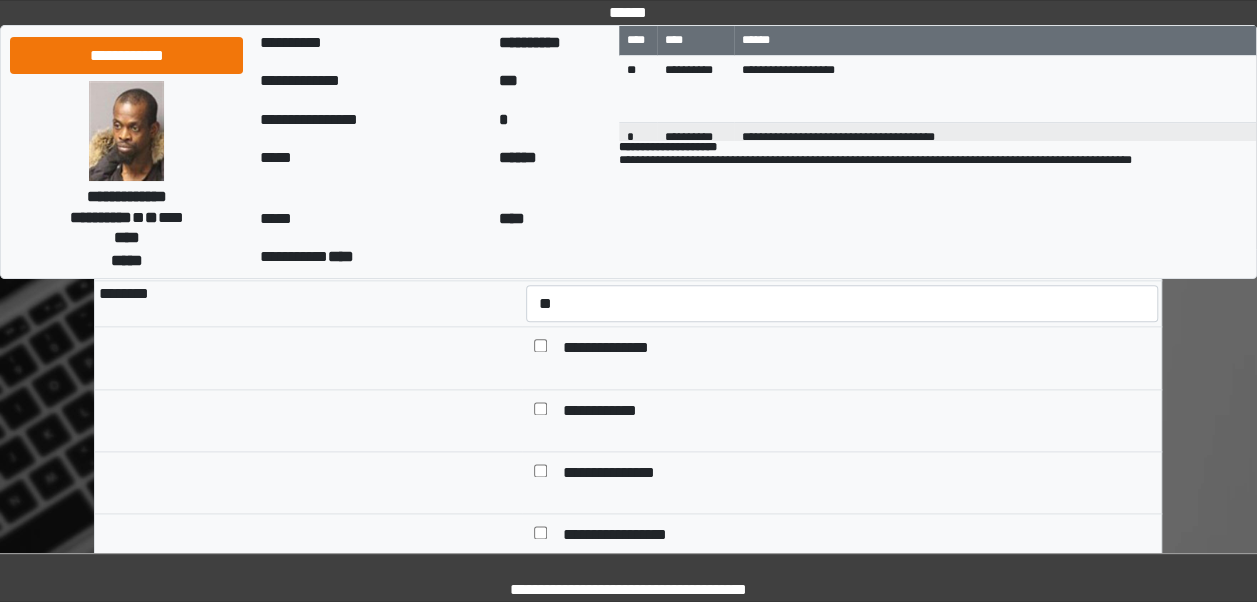 click on "**********" at bounding box center (628, -1619) 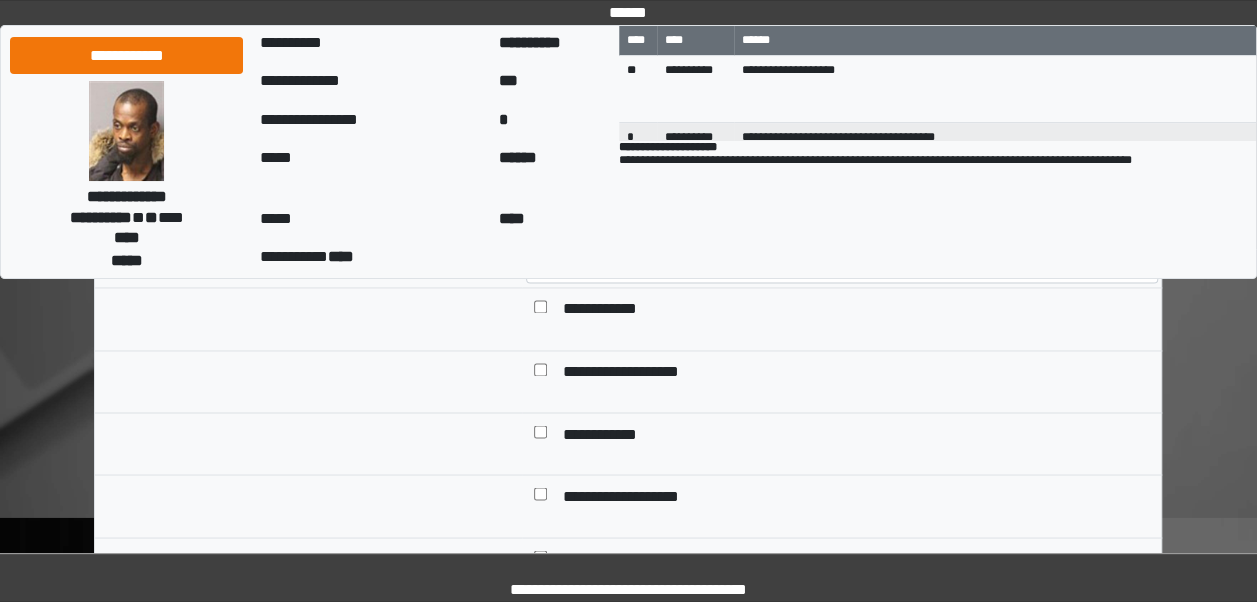 scroll, scrollTop: 9011, scrollLeft: 0, axis: vertical 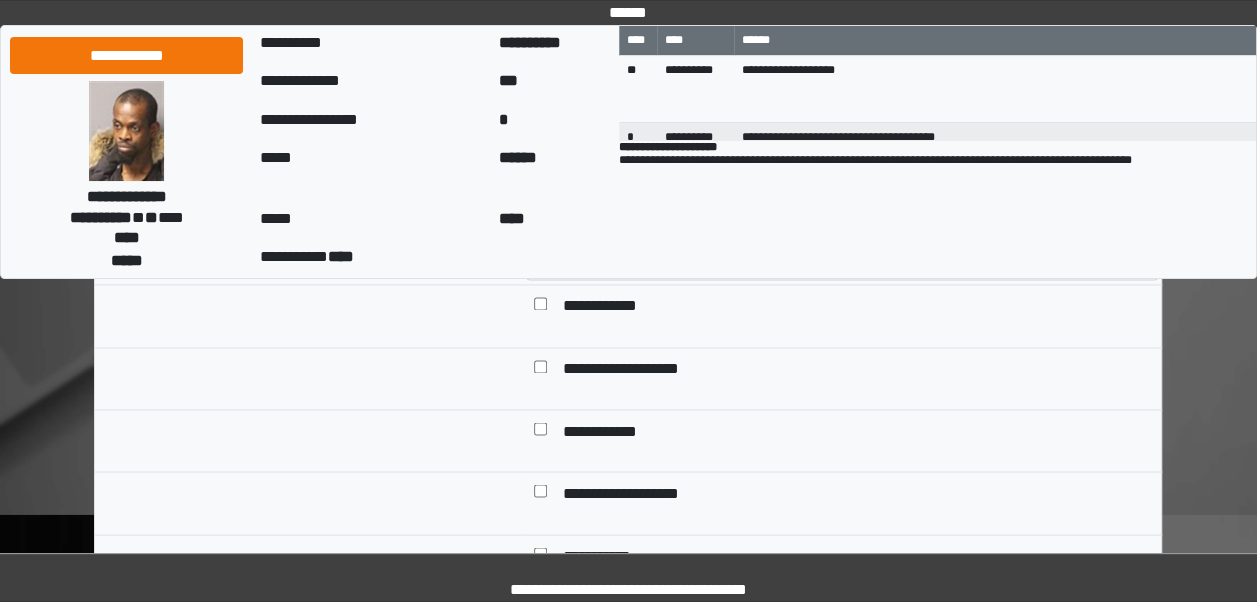 click on "**********" at bounding box center [612, 432] 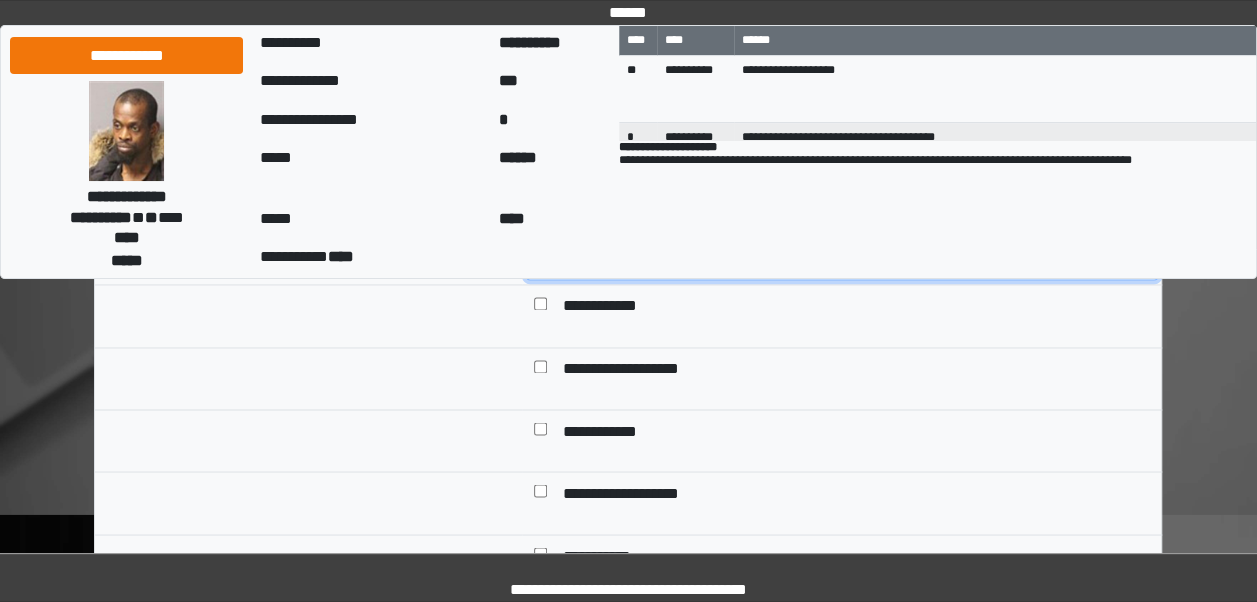 click on "**********" at bounding box center (842, 261) 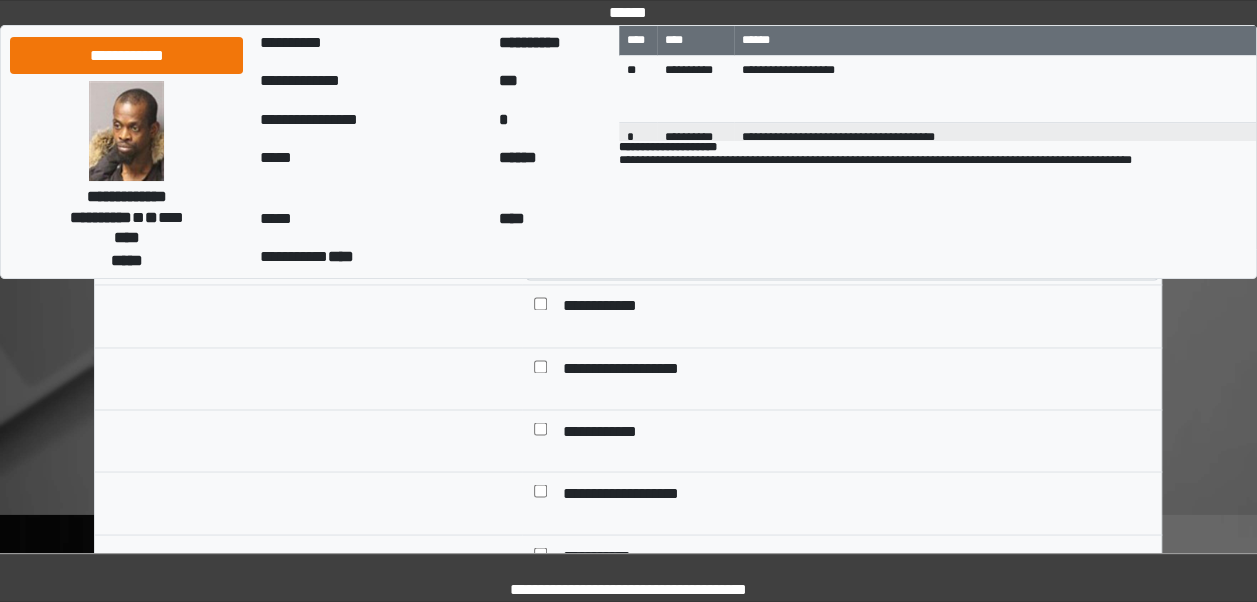 click on "**********" at bounding box center (628, -2019) 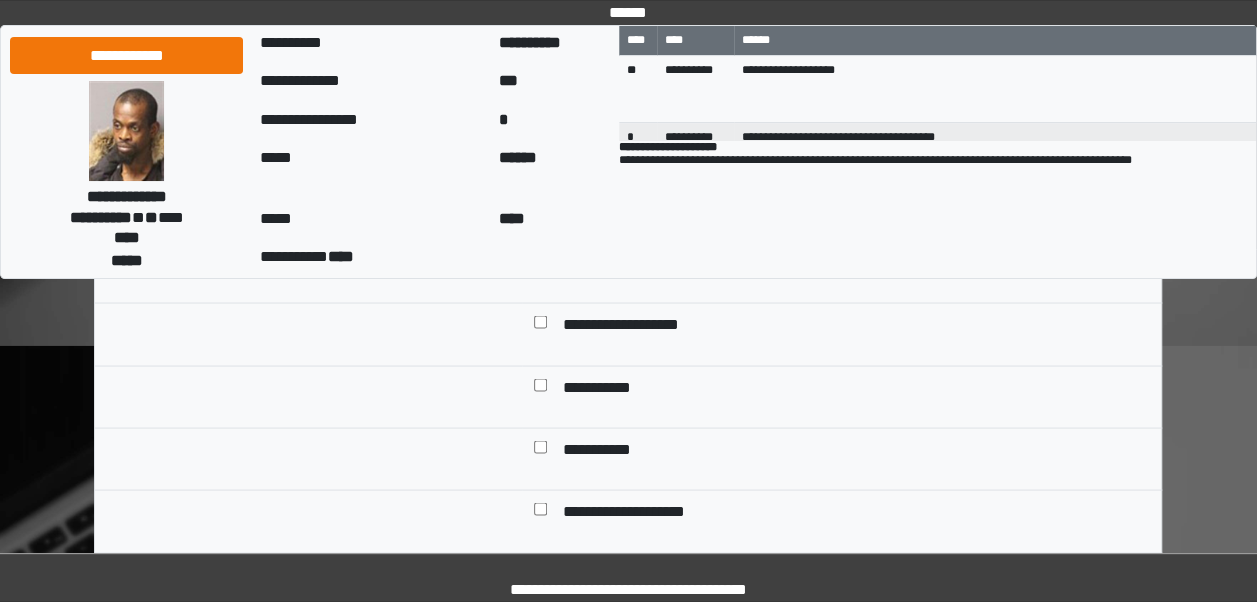 scroll, scrollTop: 9251, scrollLeft: 0, axis: vertical 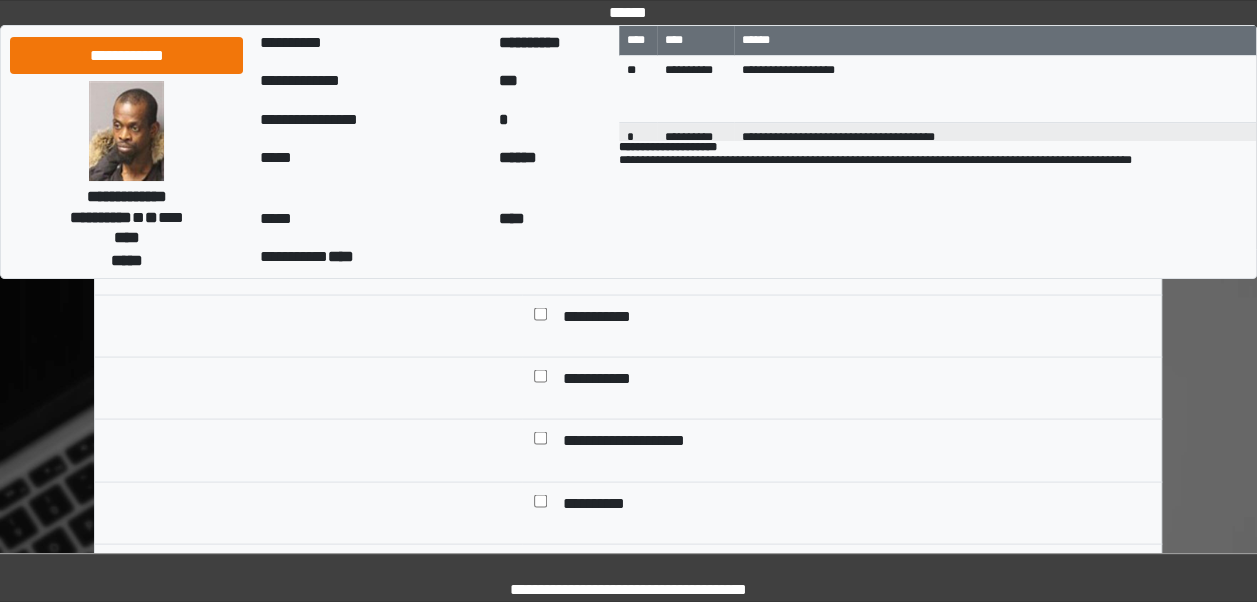 click on "**********" at bounding box center (602, 379) 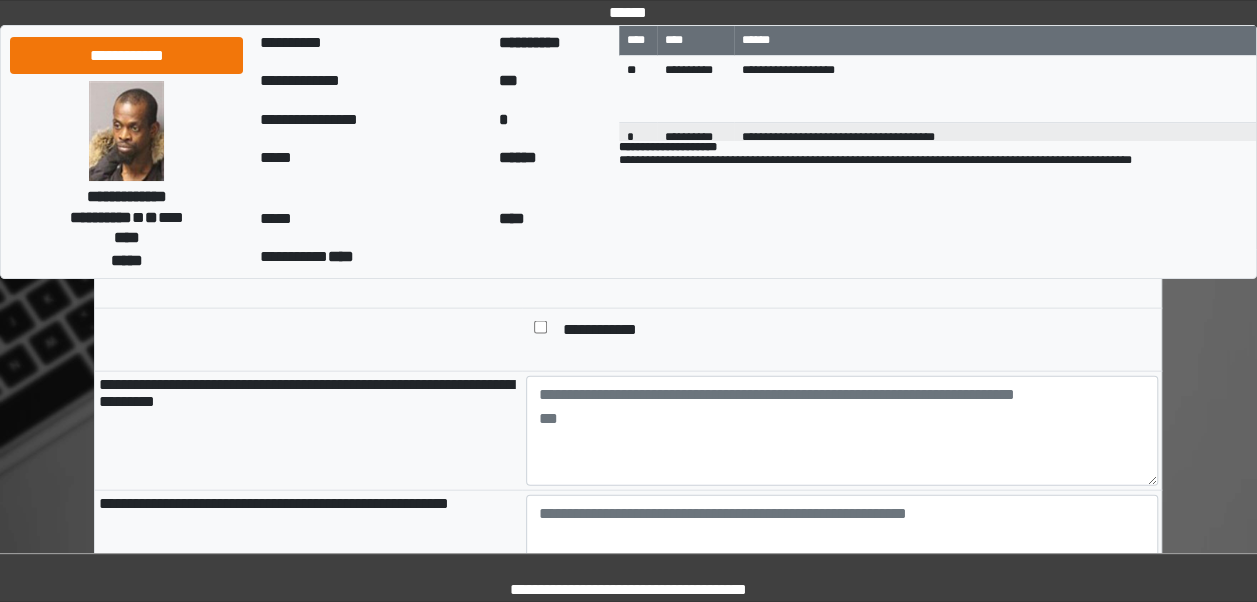 scroll, scrollTop: 9571, scrollLeft: 0, axis: vertical 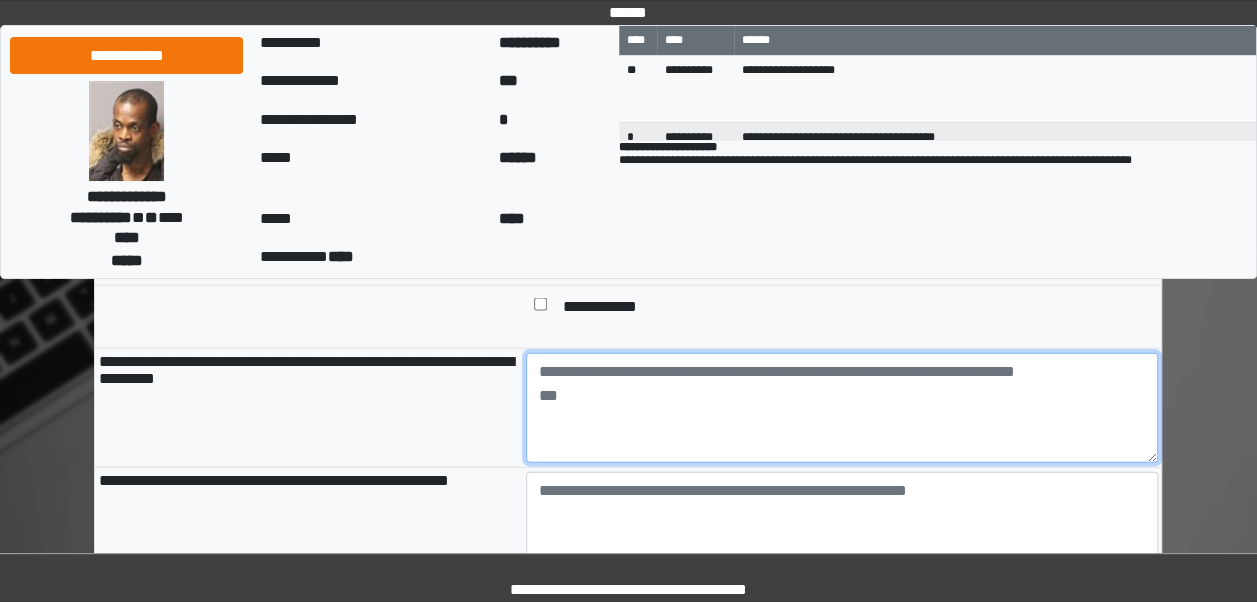 click at bounding box center (842, 408) 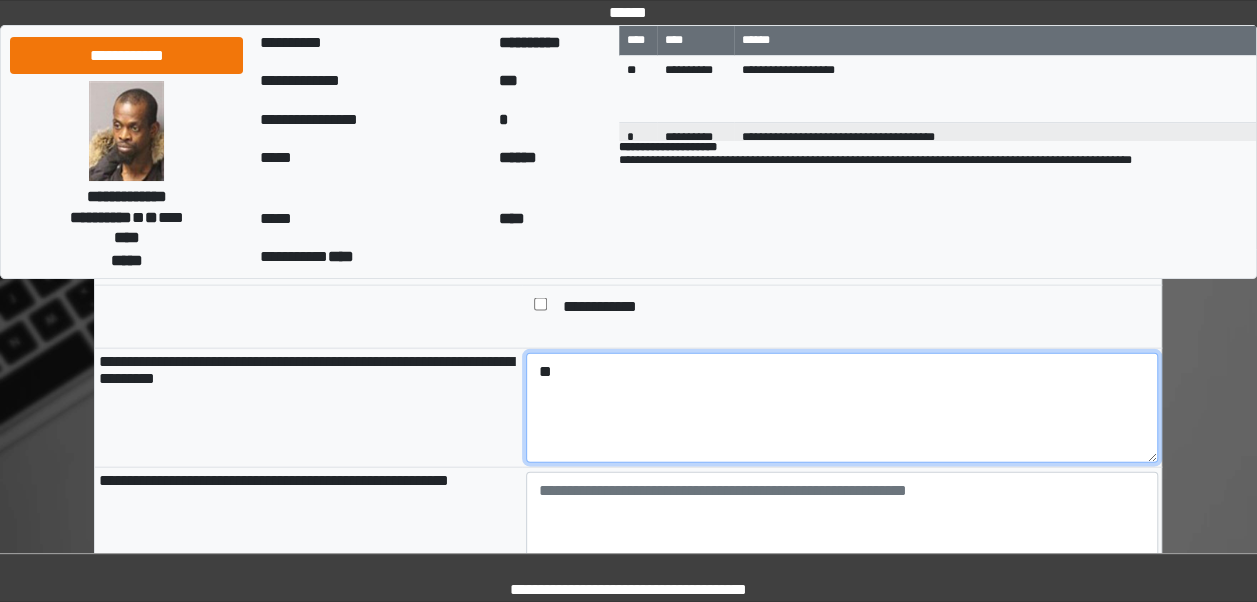 type on "*" 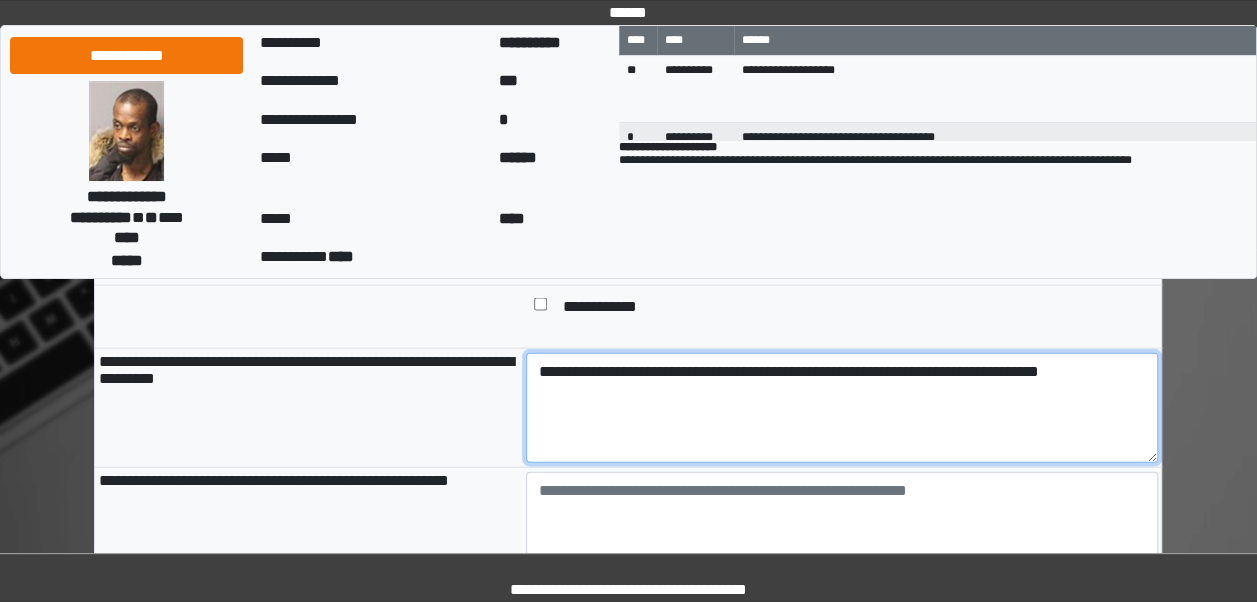 click on "**********" at bounding box center (842, 408) 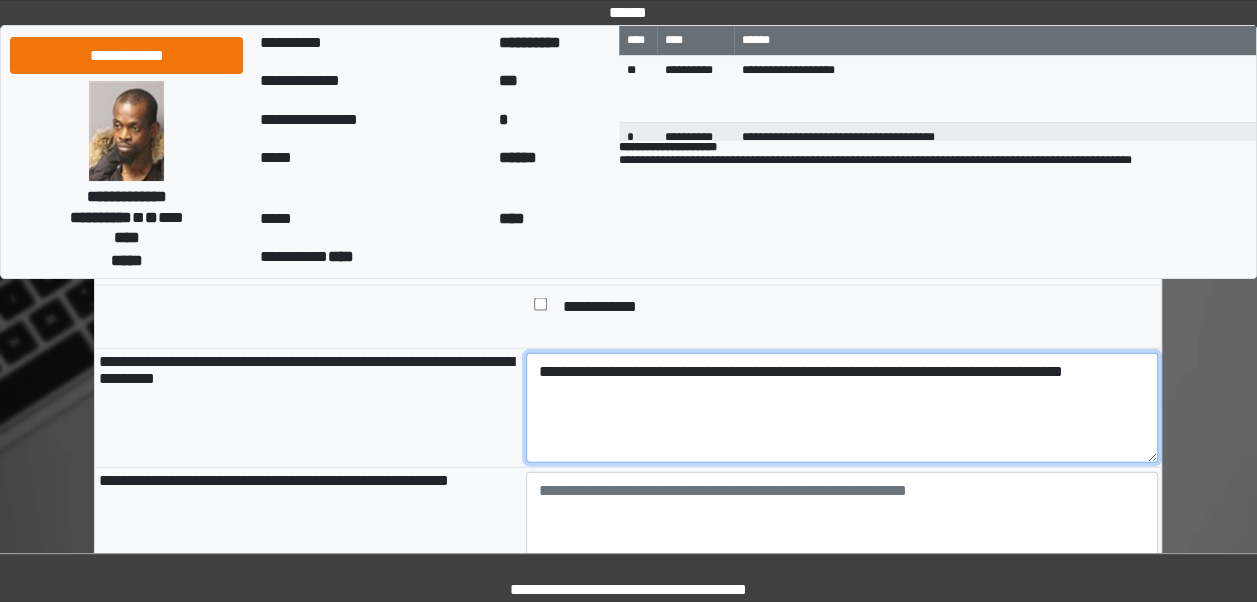 type on "**********" 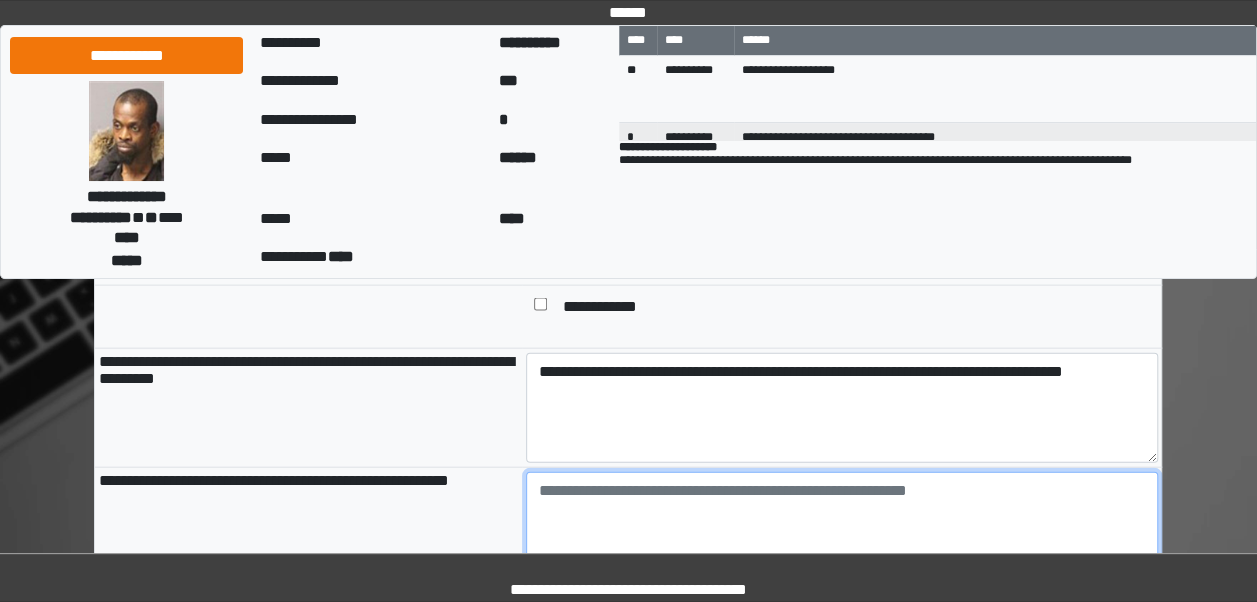 click at bounding box center [842, 527] 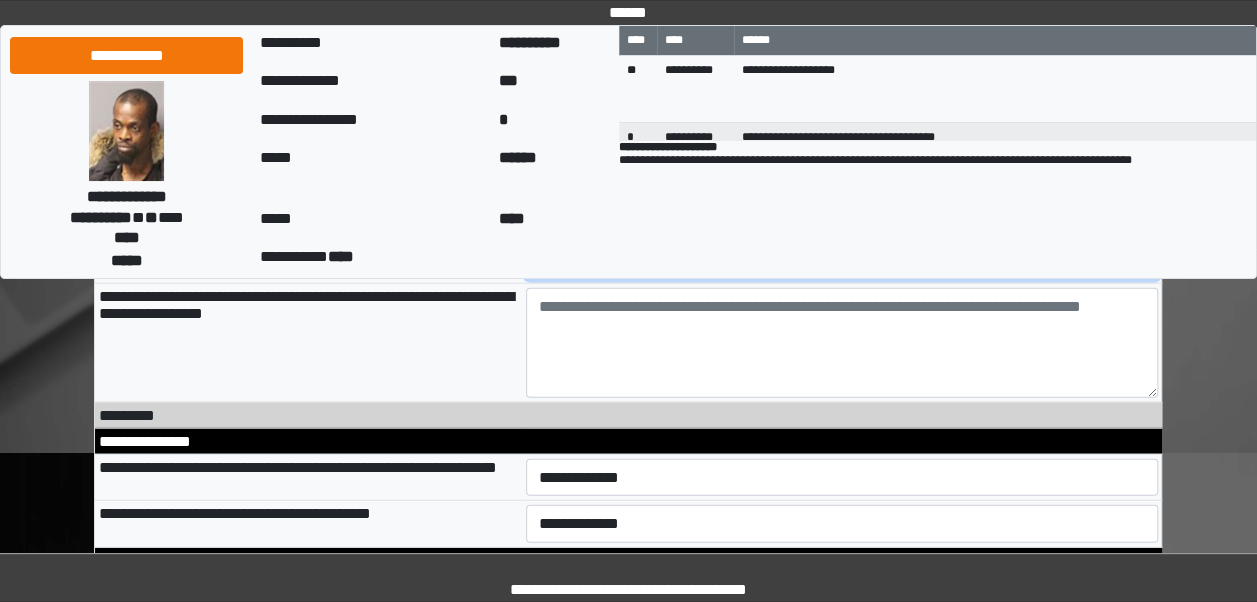 scroll, scrollTop: 9908, scrollLeft: 0, axis: vertical 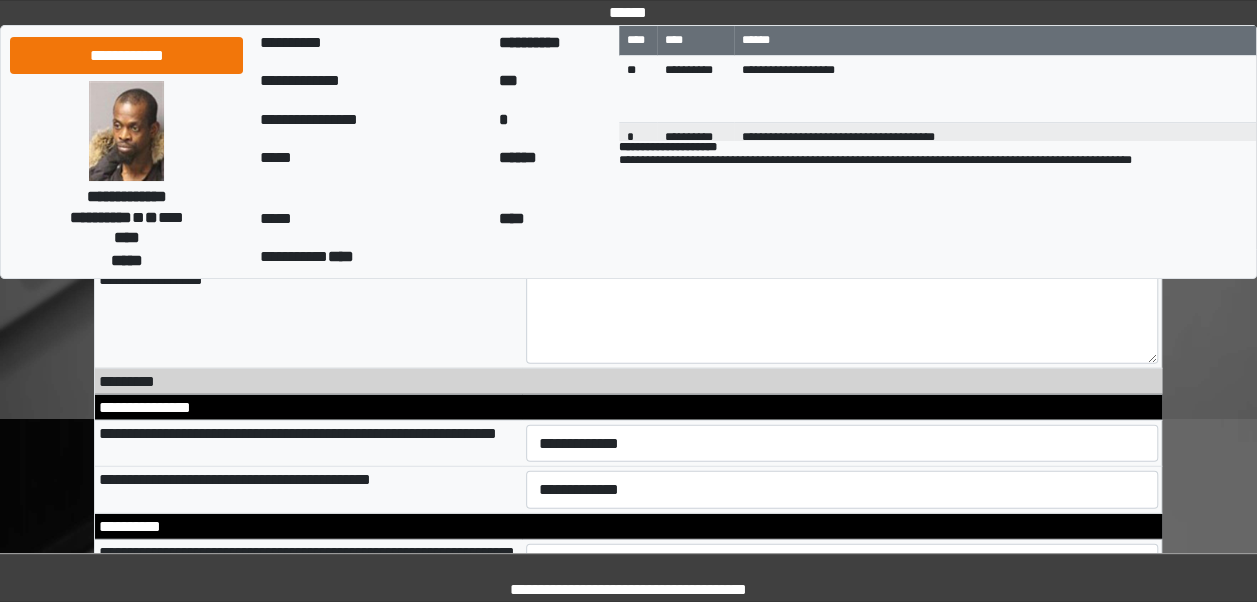 type on "***" 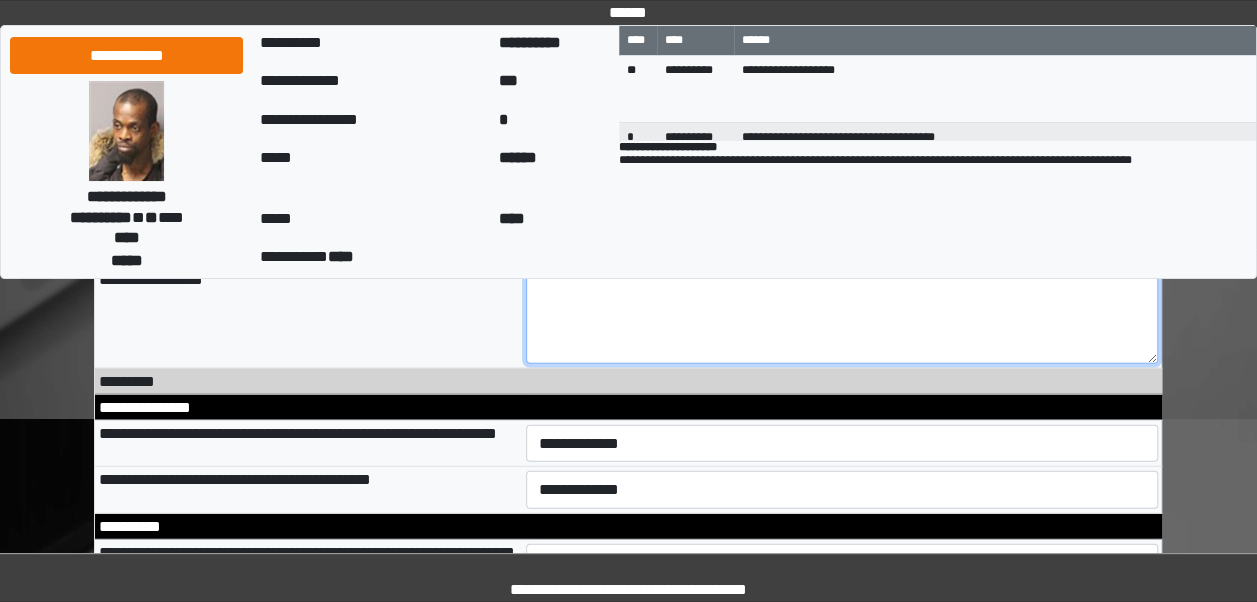 click at bounding box center (842, 309) 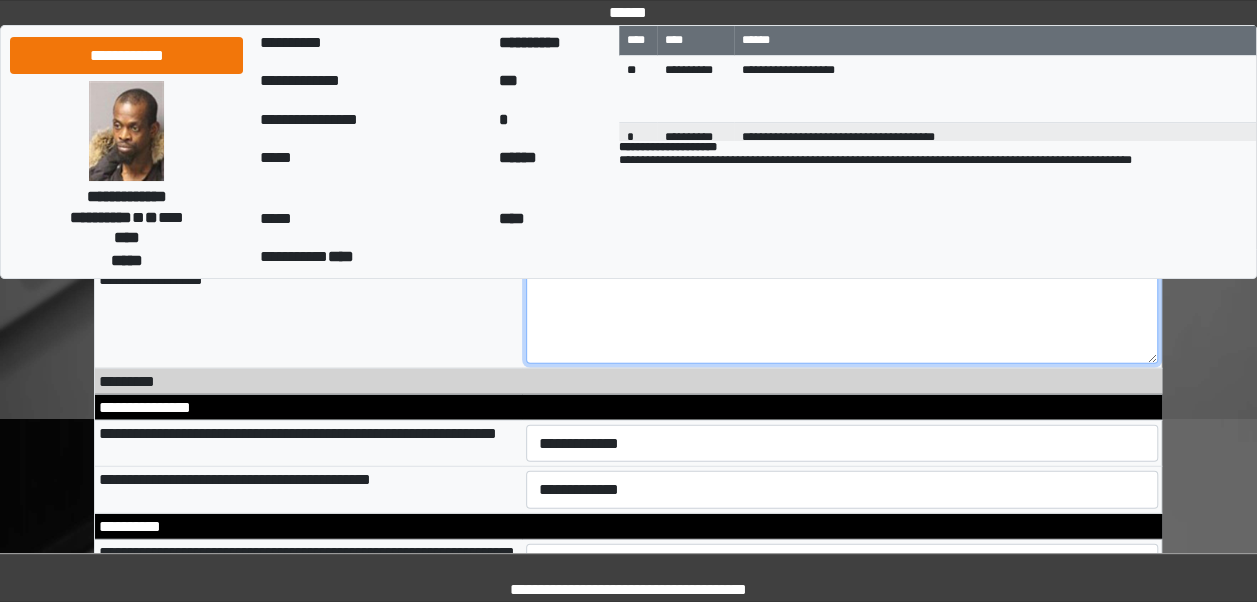 type on "*" 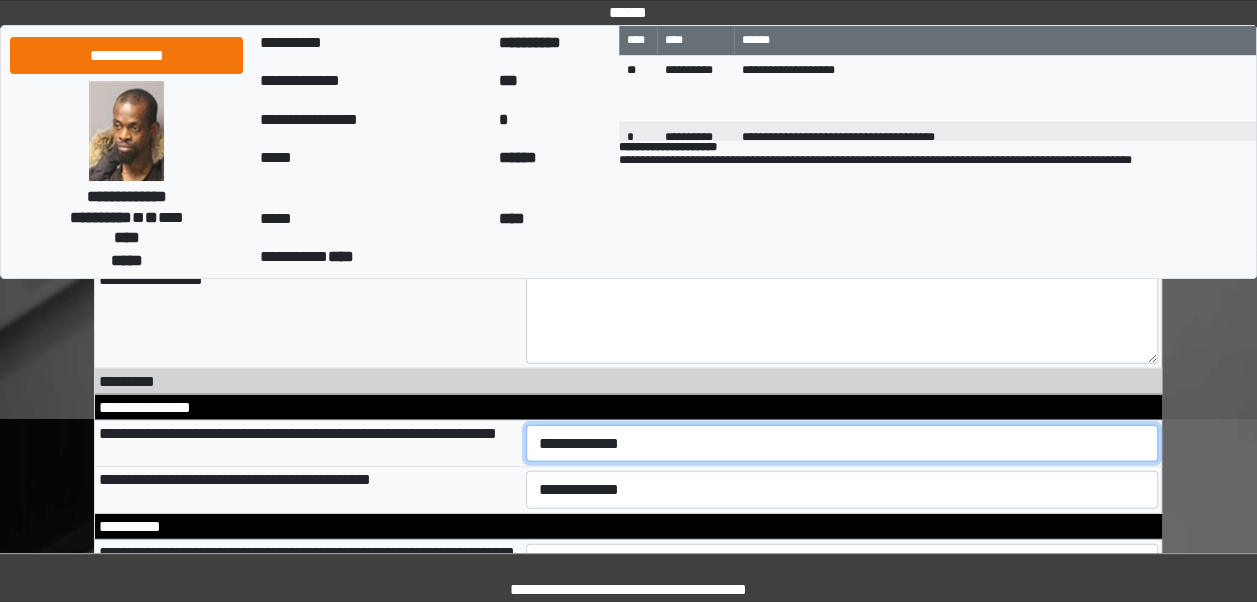click on "**********" at bounding box center (842, 443) 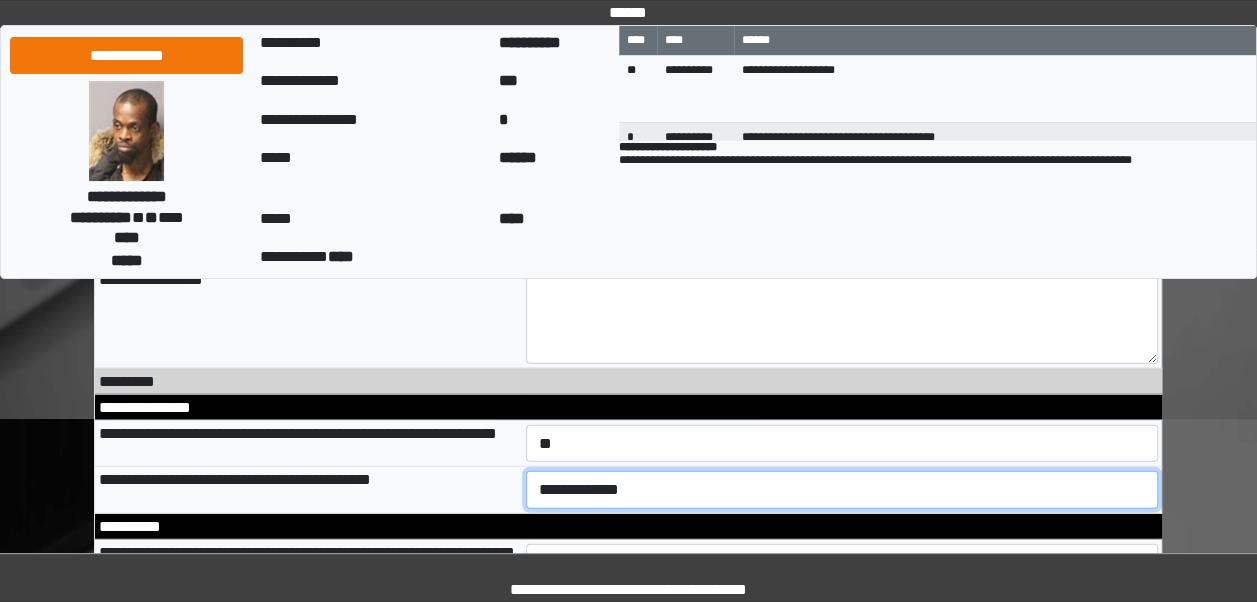 click on "**********" at bounding box center [842, 490] 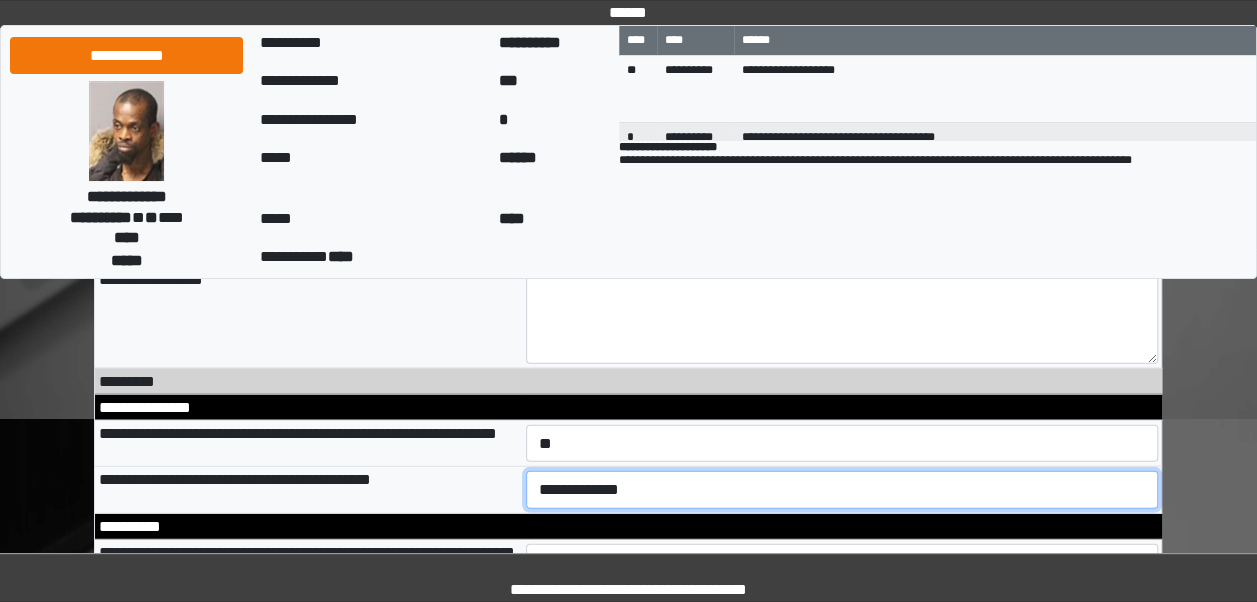 select on "***" 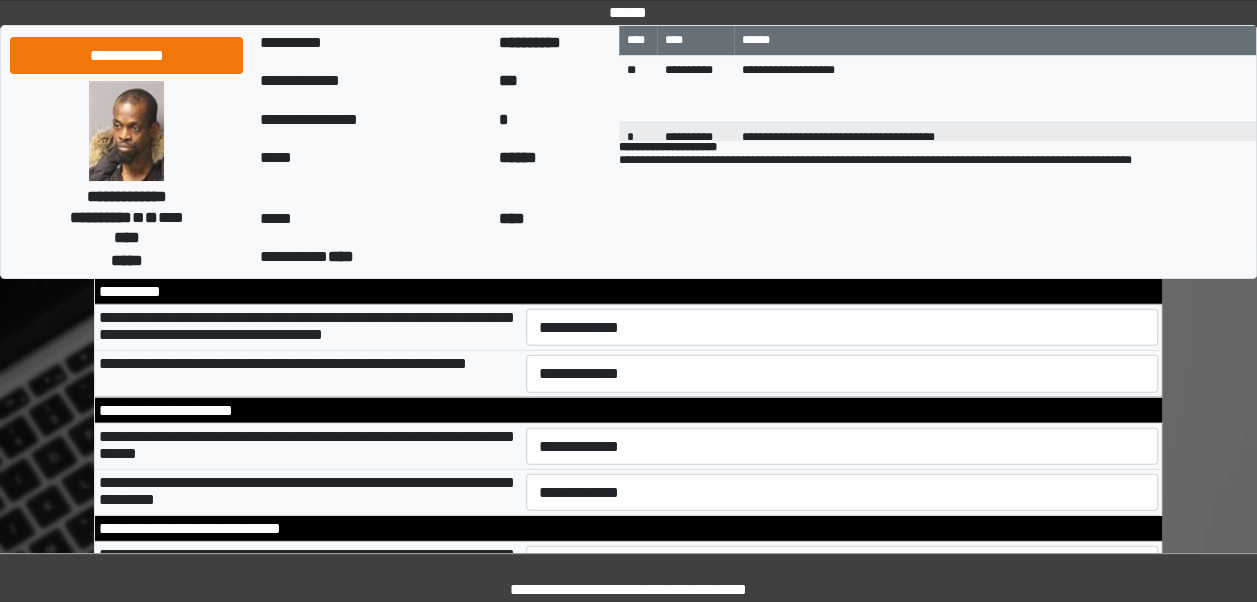 scroll, scrollTop: 10160, scrollLeft: 0, axis: vertical 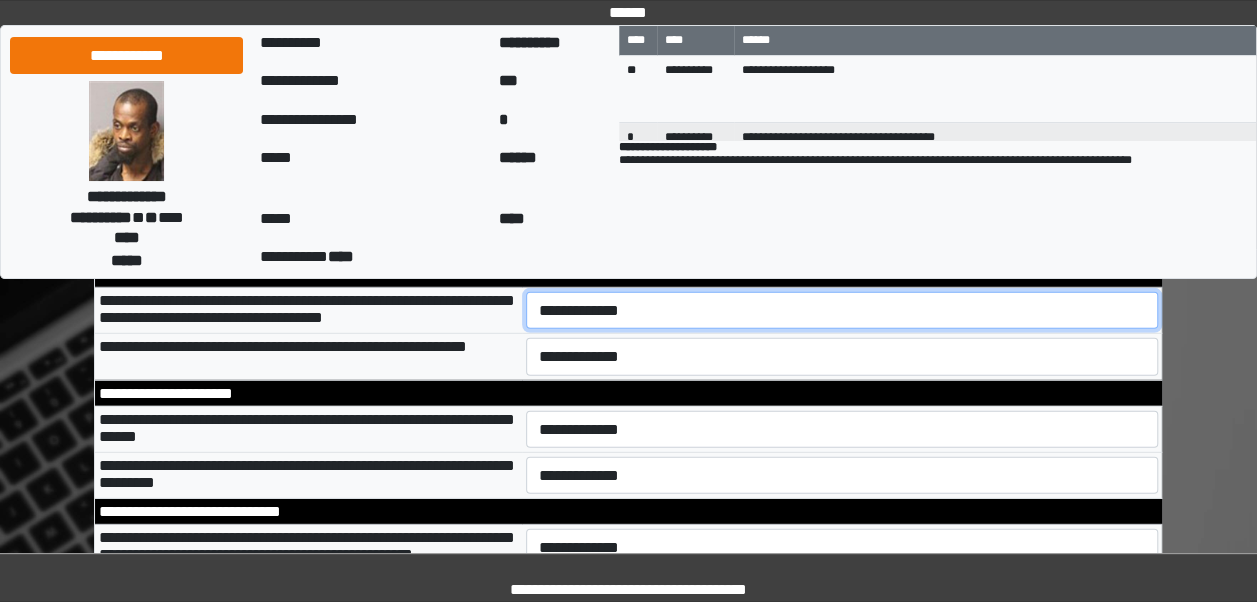 click on "**********" at bounding box center (842, 310) 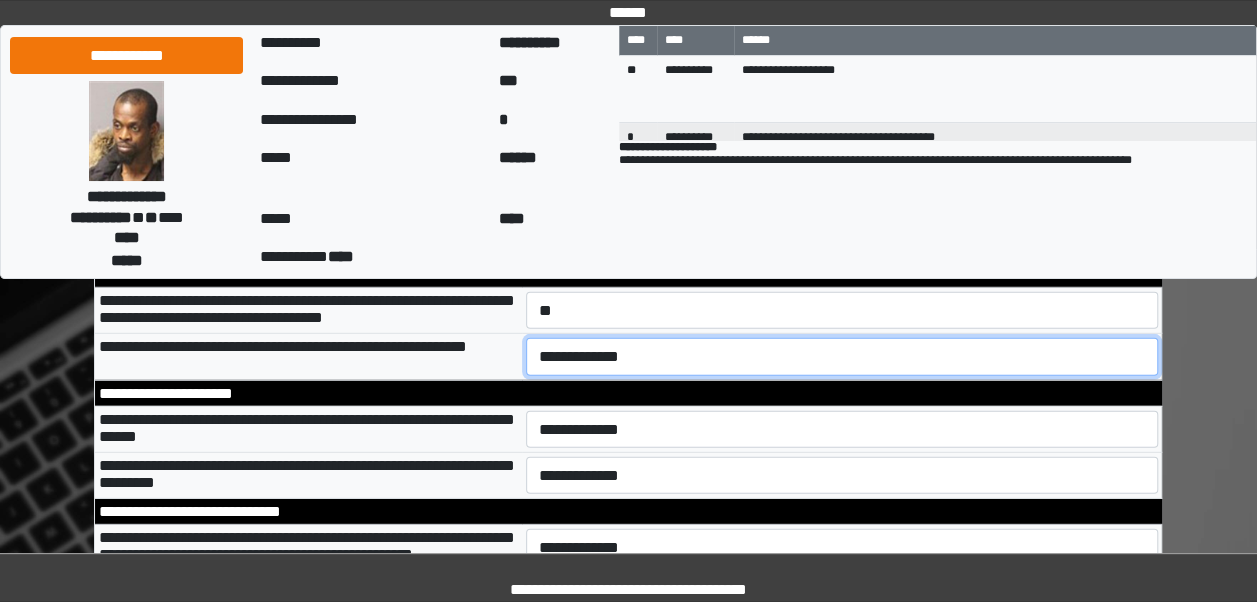 click on "**********" at bounding box center (842, 356) 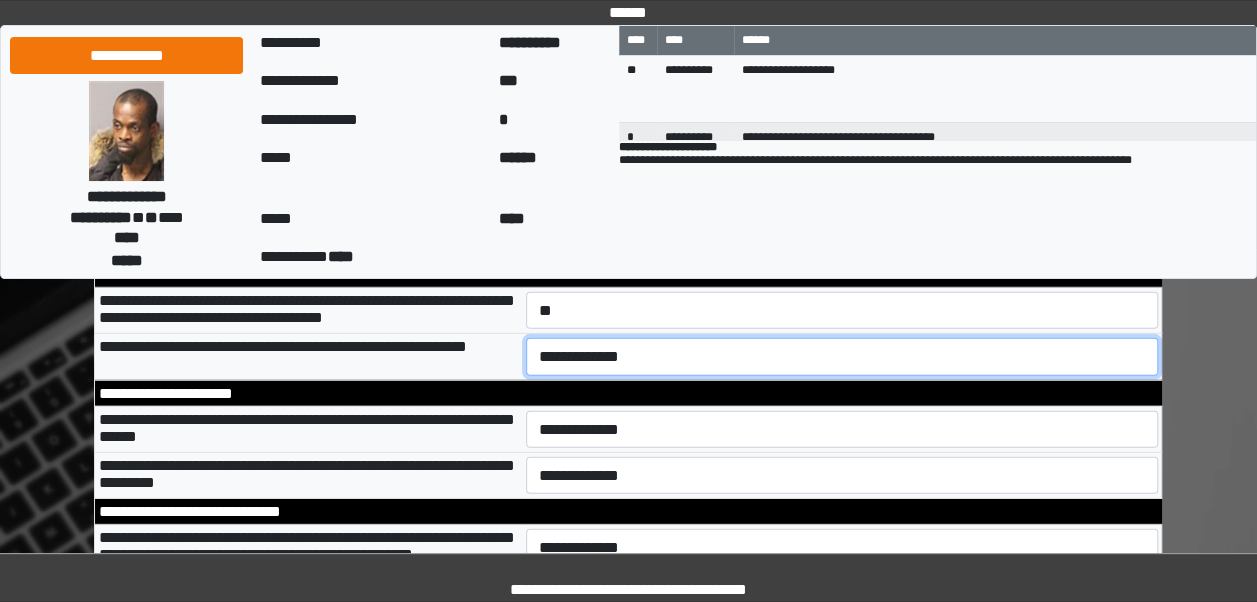 select on "*" 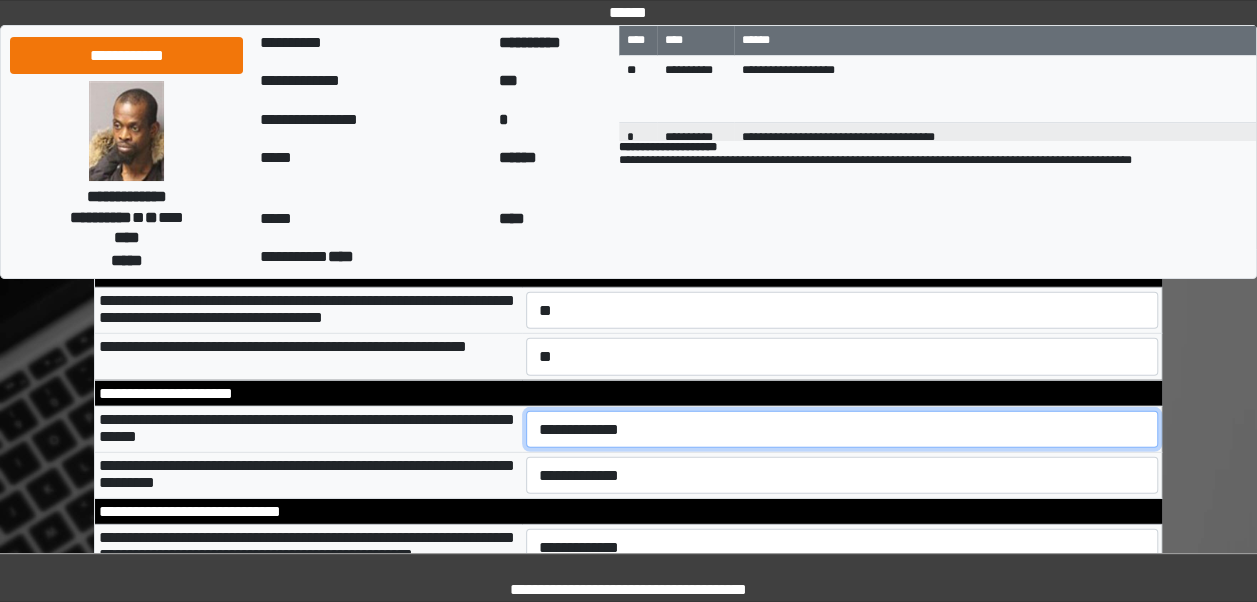 click on "**********" at bounding box center (842, 429) 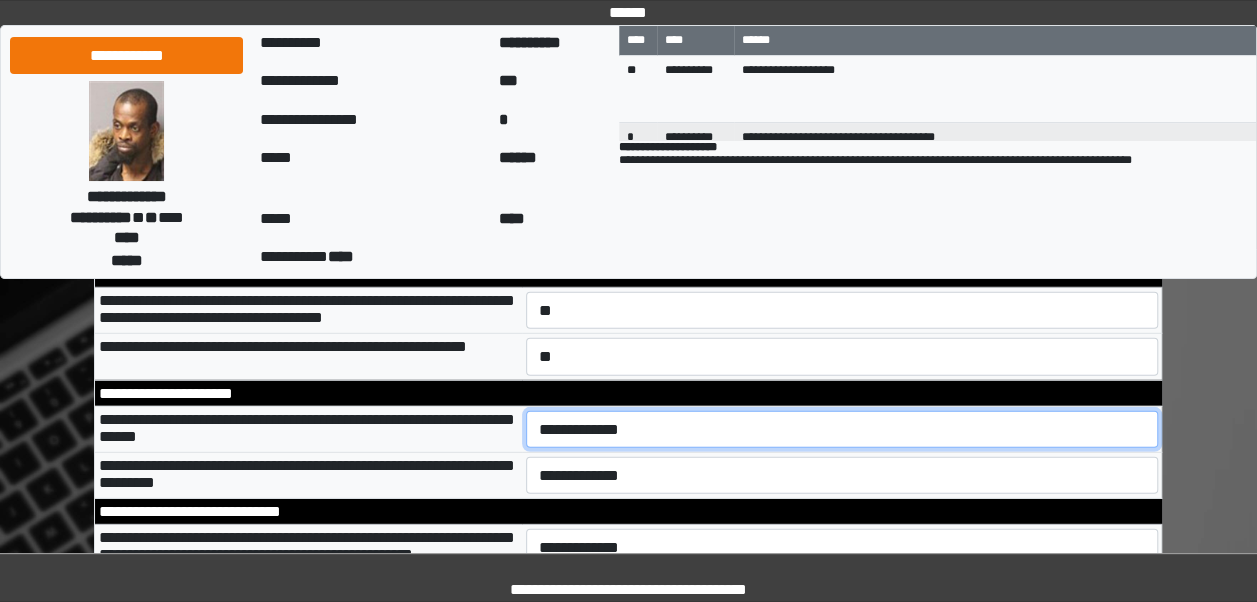 select on "*" 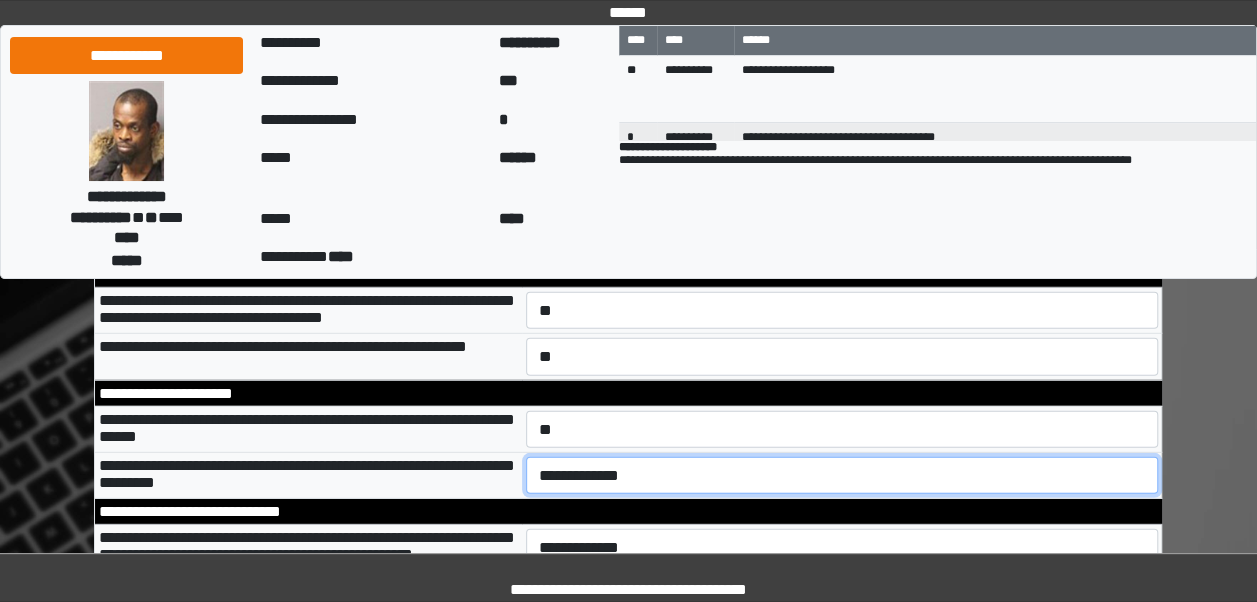 click on "**********" at bounding box center [842, 475] 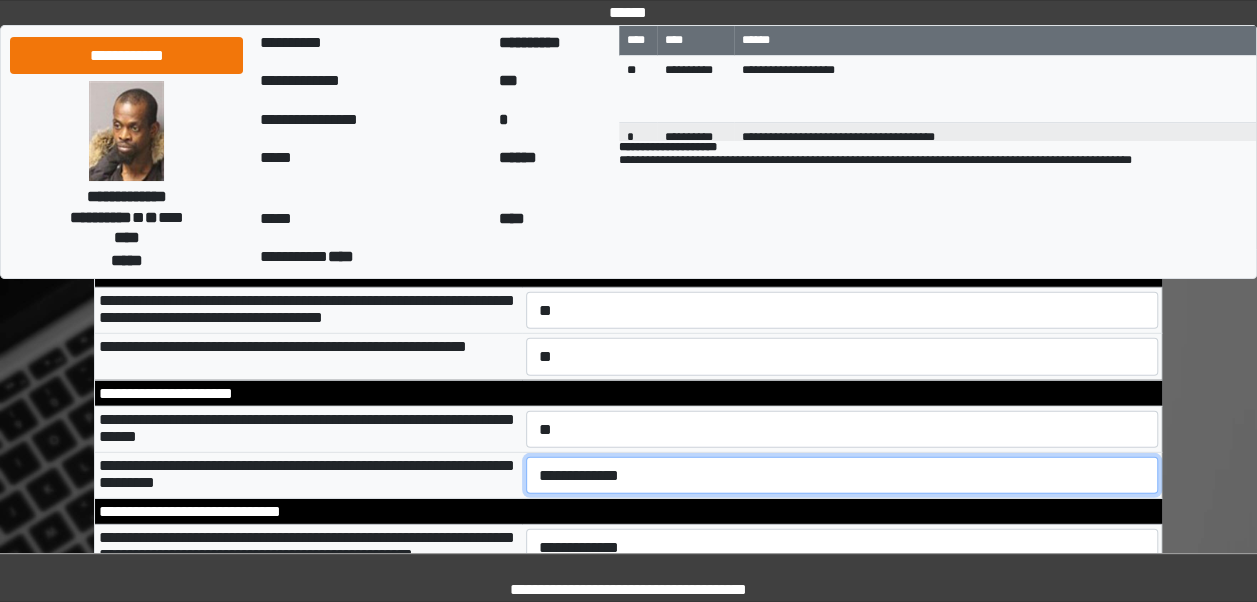 select on "*" 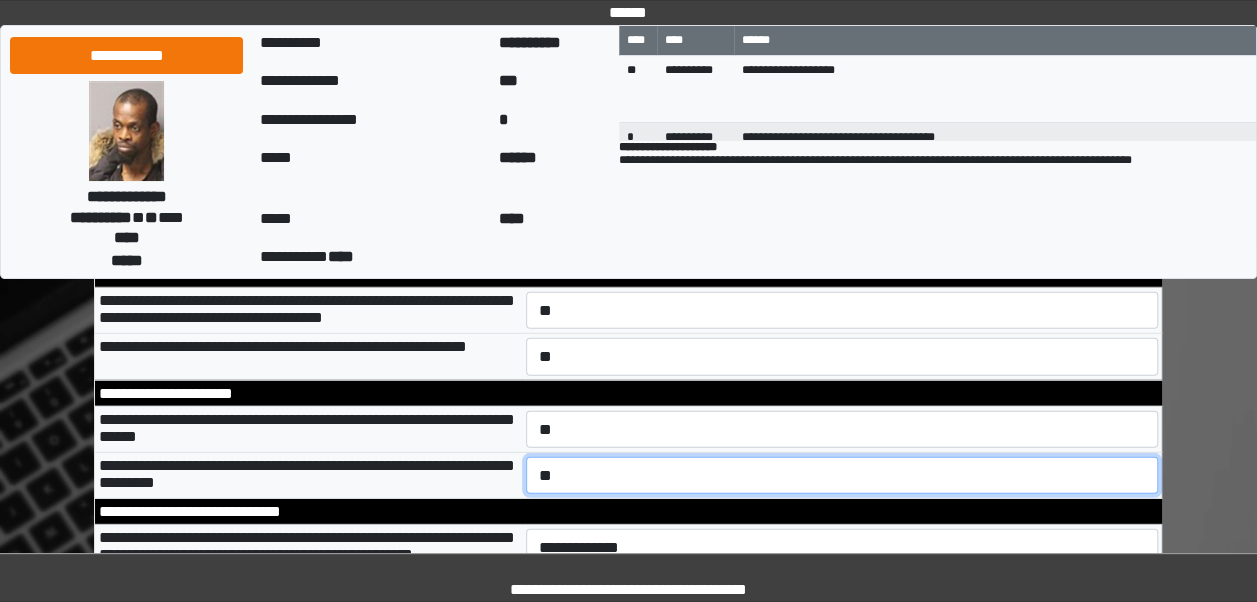 click on "**********" at bounding box center [842, 475] 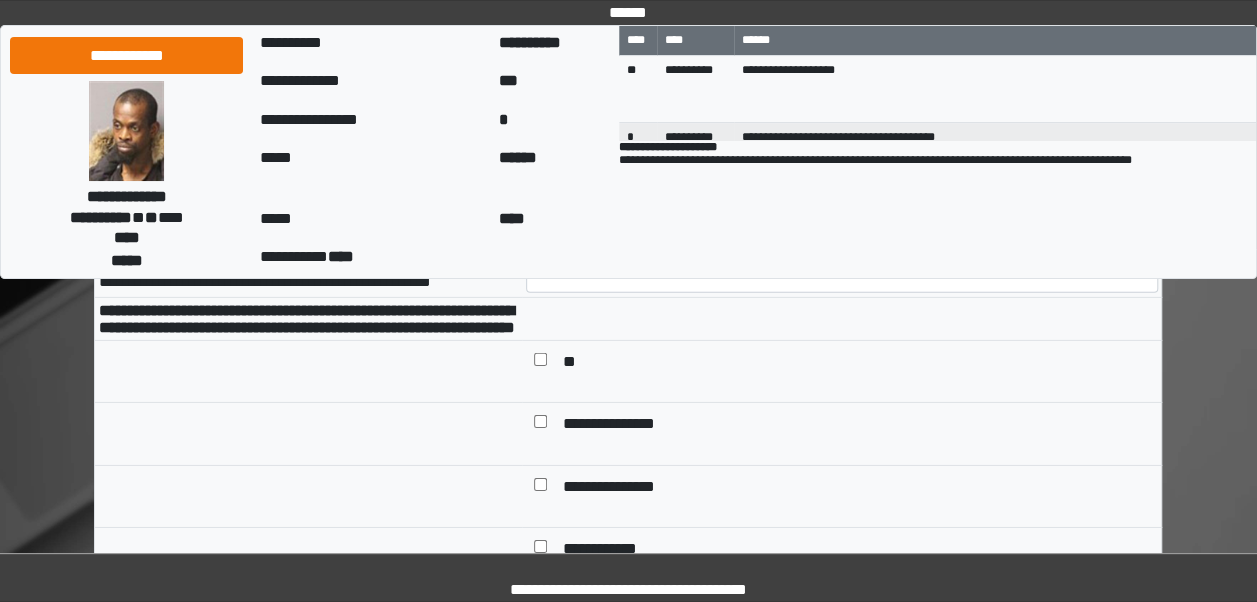 scroll, scrollTop: 10496, scrollLeft: 0, axis: vertical 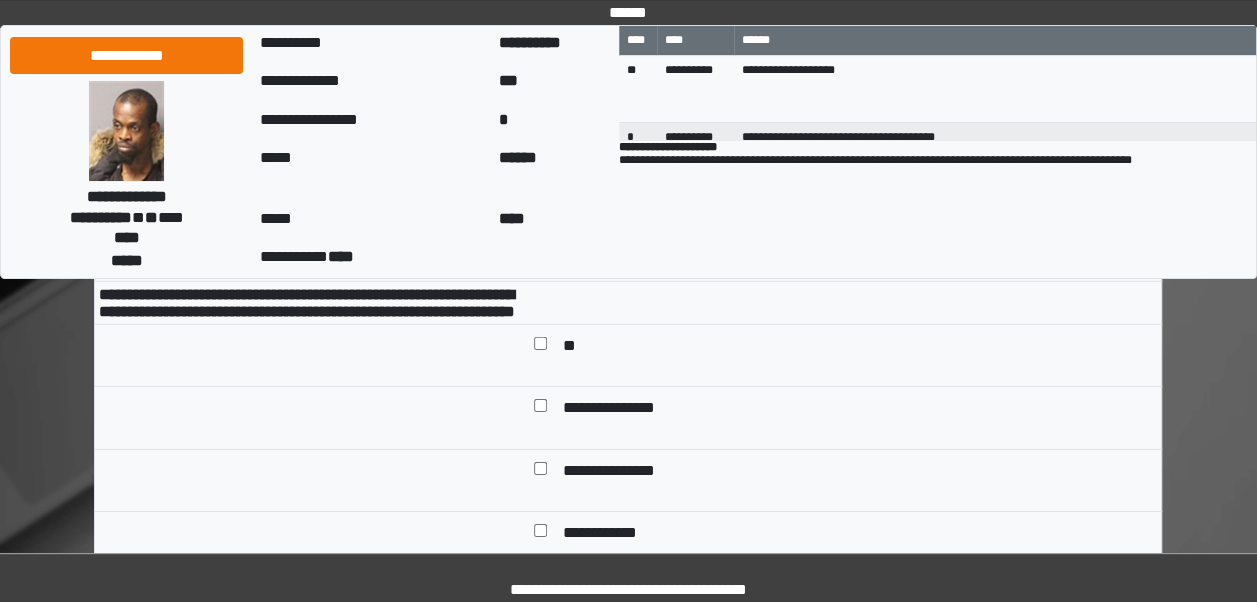 click on "**********" at bounding box center [842, 211] 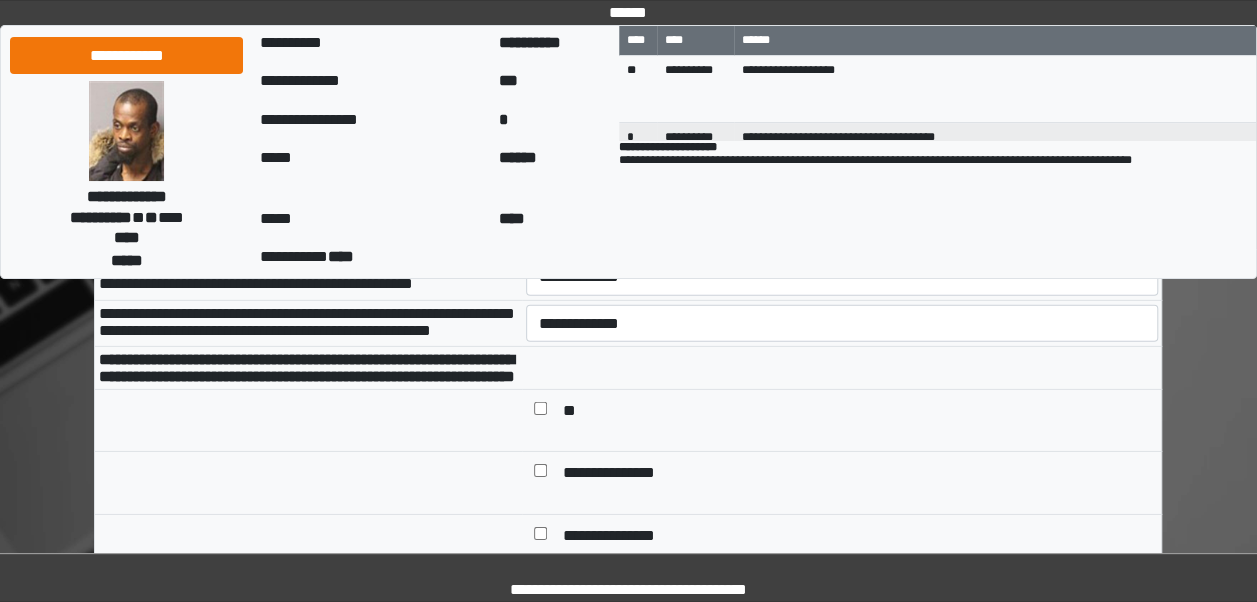 scroll, scrollTop: 10416, scrollLeft: 0, axis: vertical 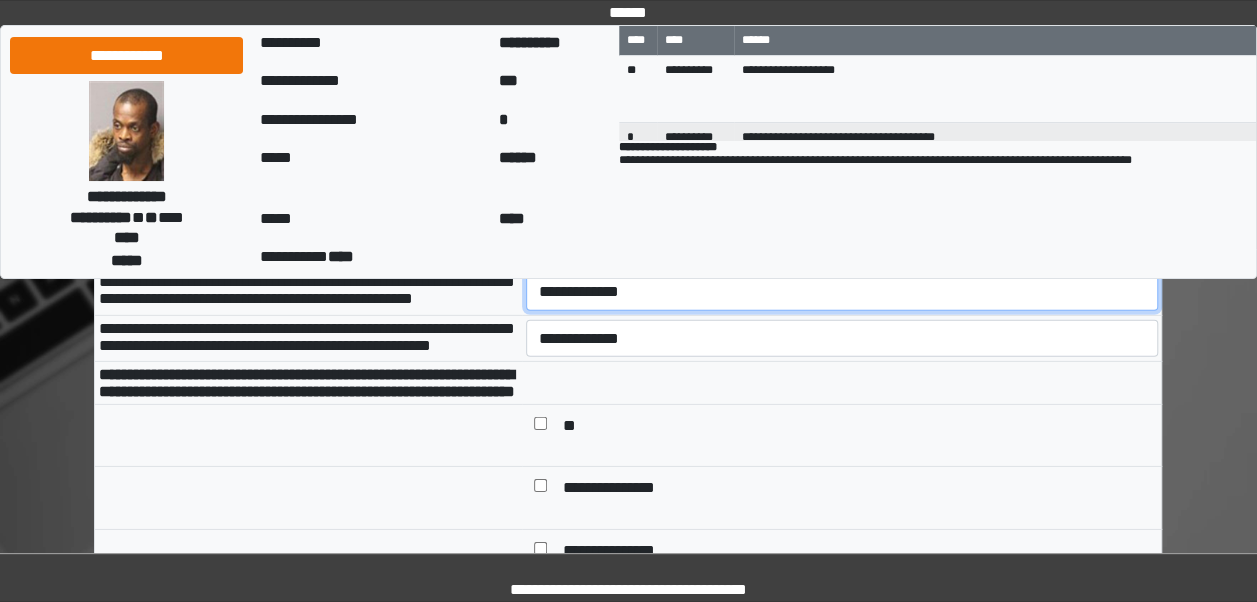 click on "**********" at bounding box center [842, 291] 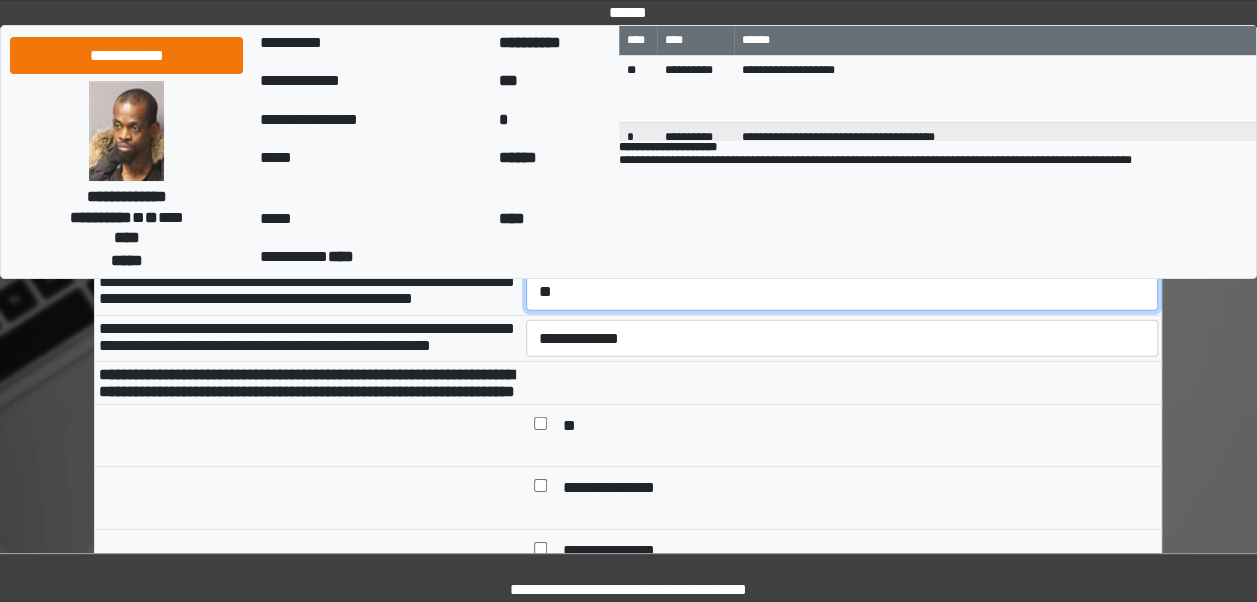 click on "**********" at bounding box center [842, 291] 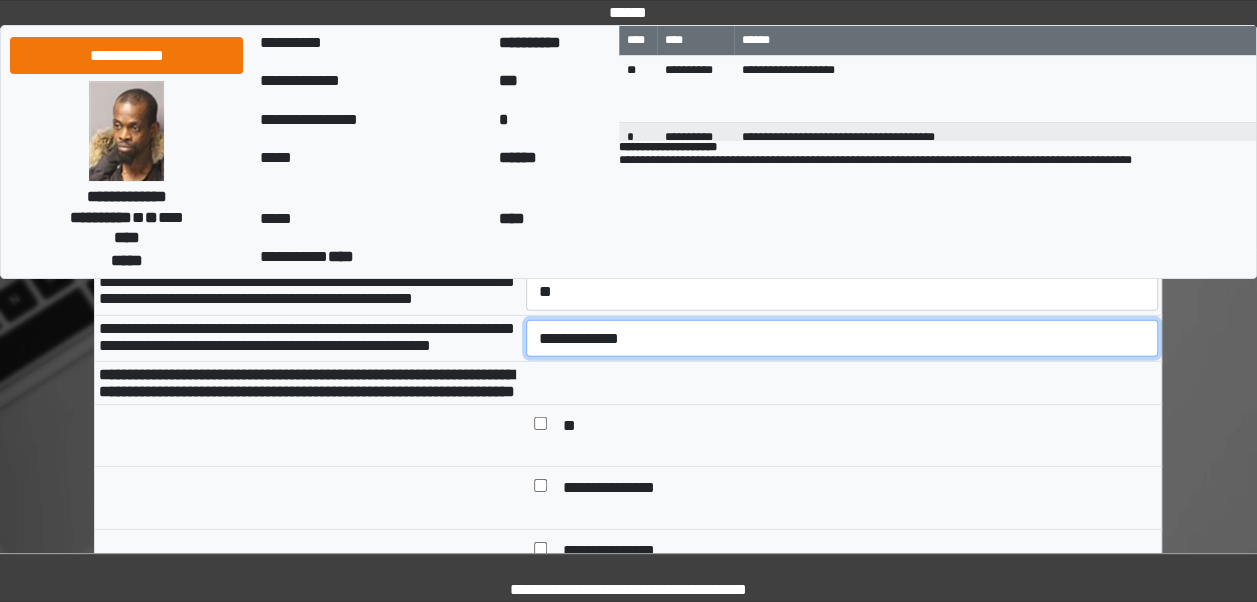 click on "**********" at bounding box center (842, 338) 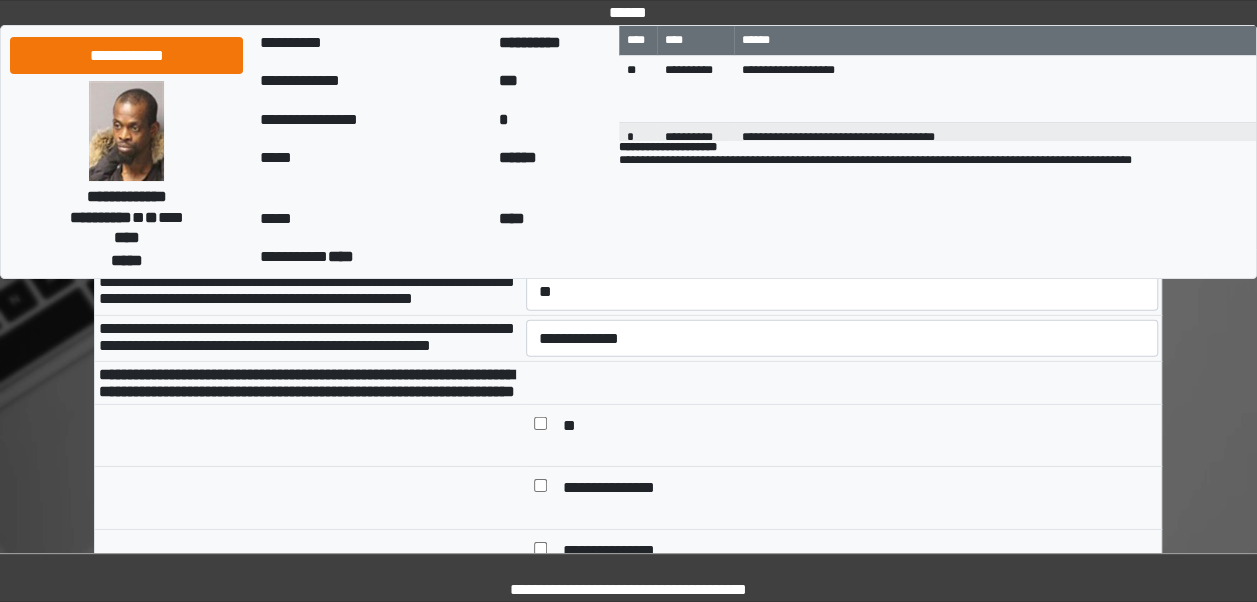 click on "**********" at bounding box center (628, 256) 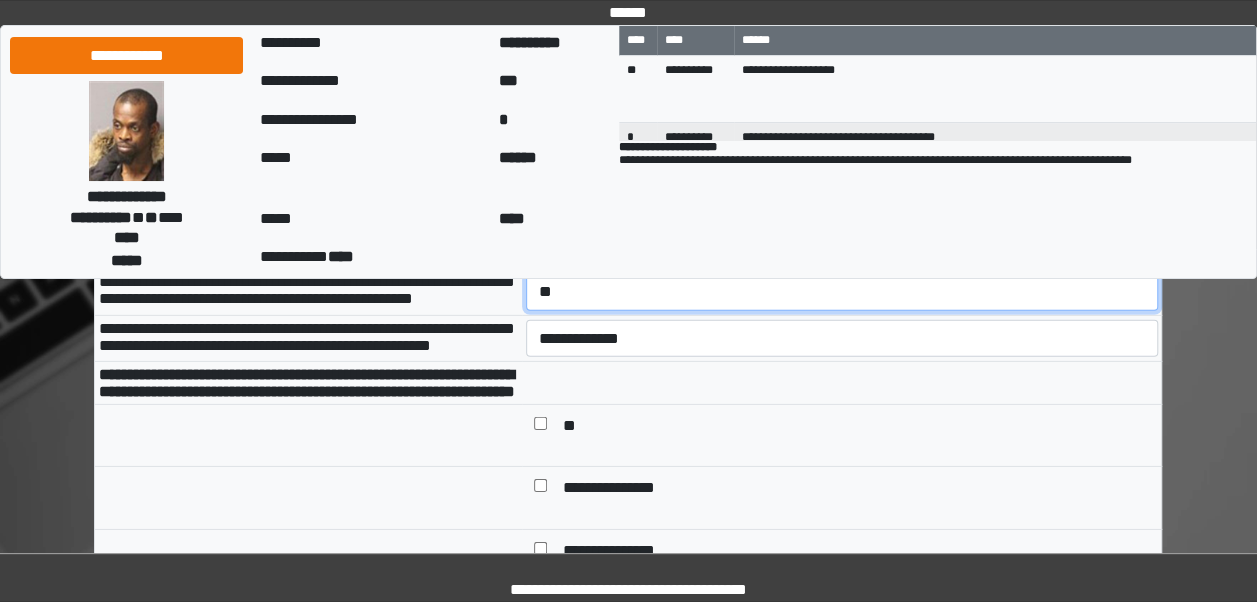 click on "**********" at bounding box center (842, 291) 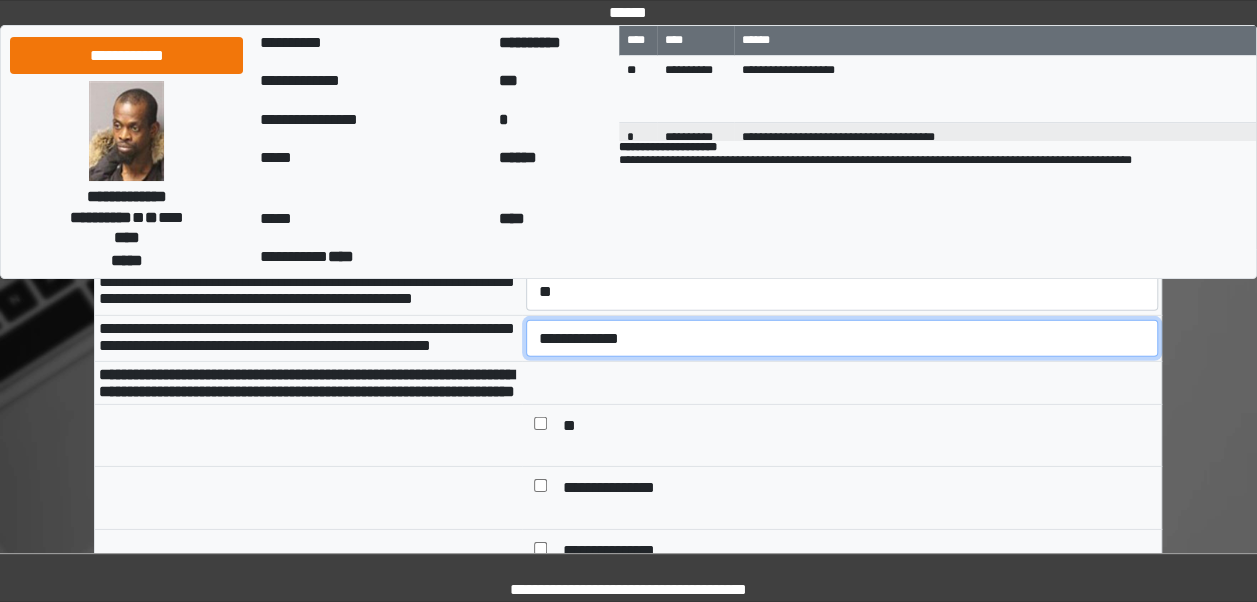 click on "**********" at bounding box center (842, 338) 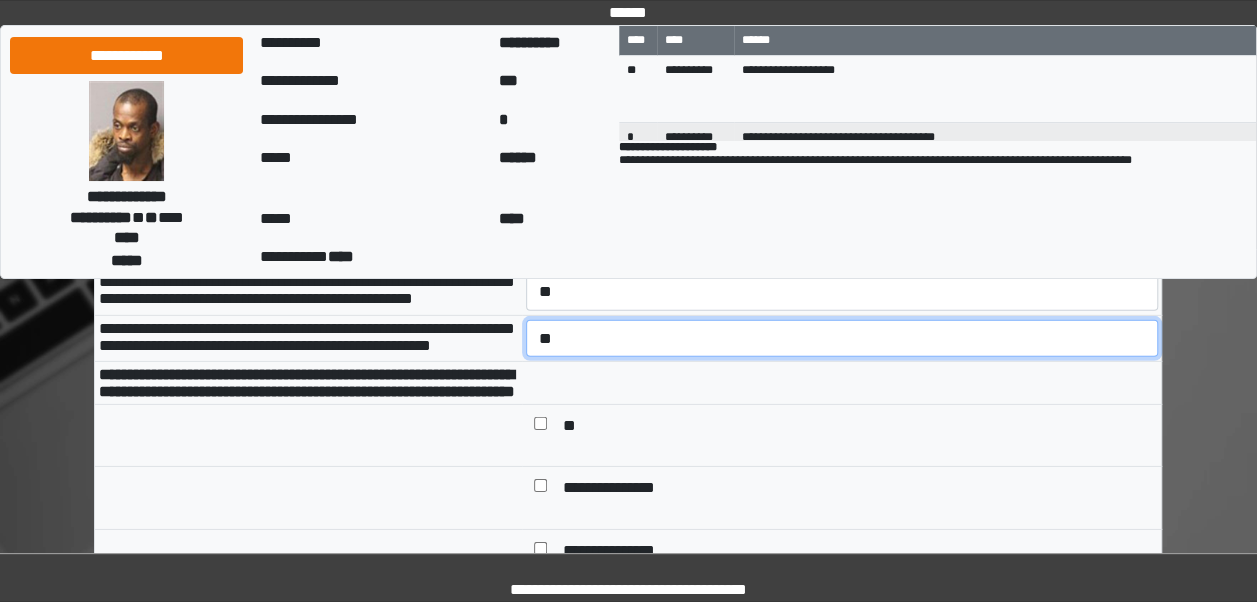 click on "**********" at bounding box center (842, 338) 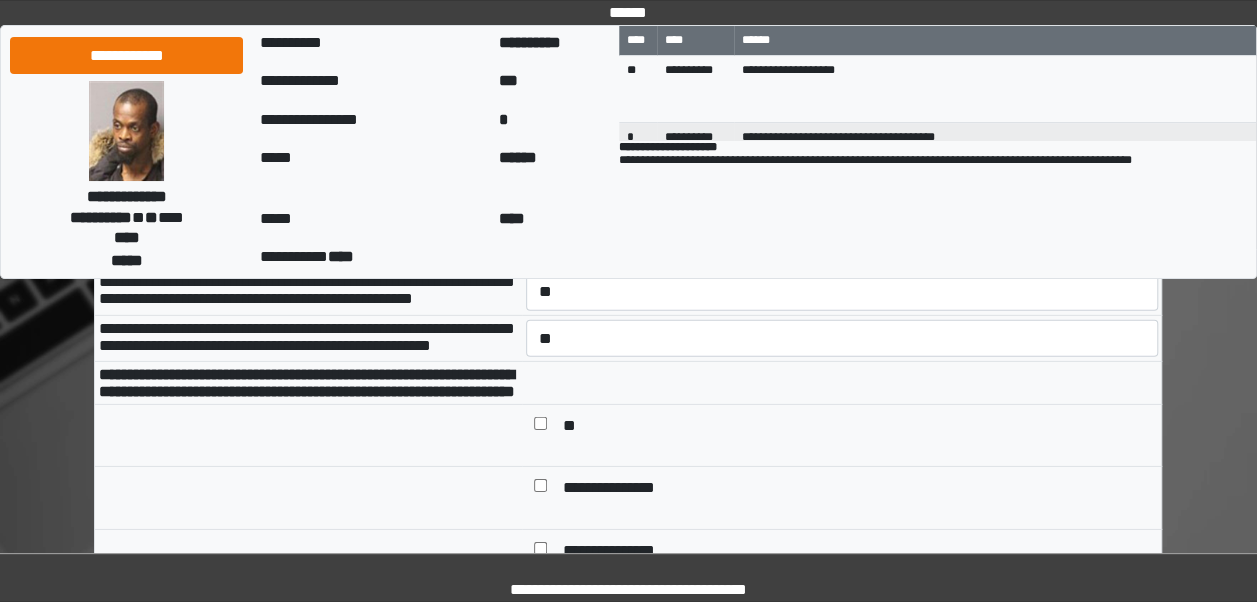 click at bounding box center [842, 383] 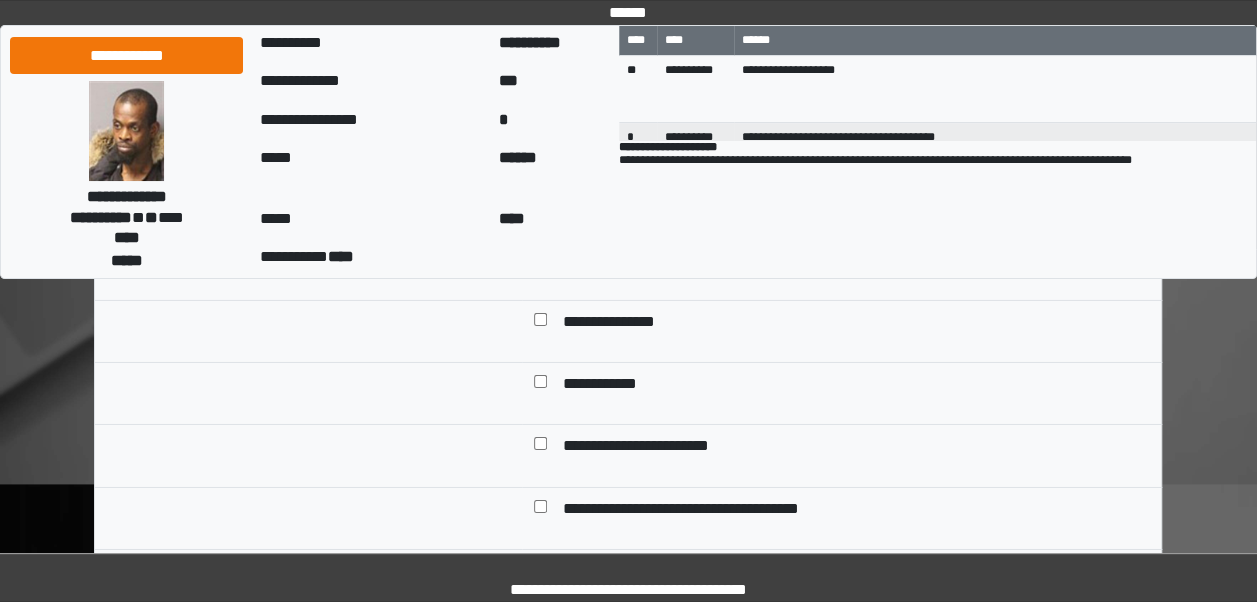 scroll, scrollTop: 10656, scrollLeft: 0, axis: vertical 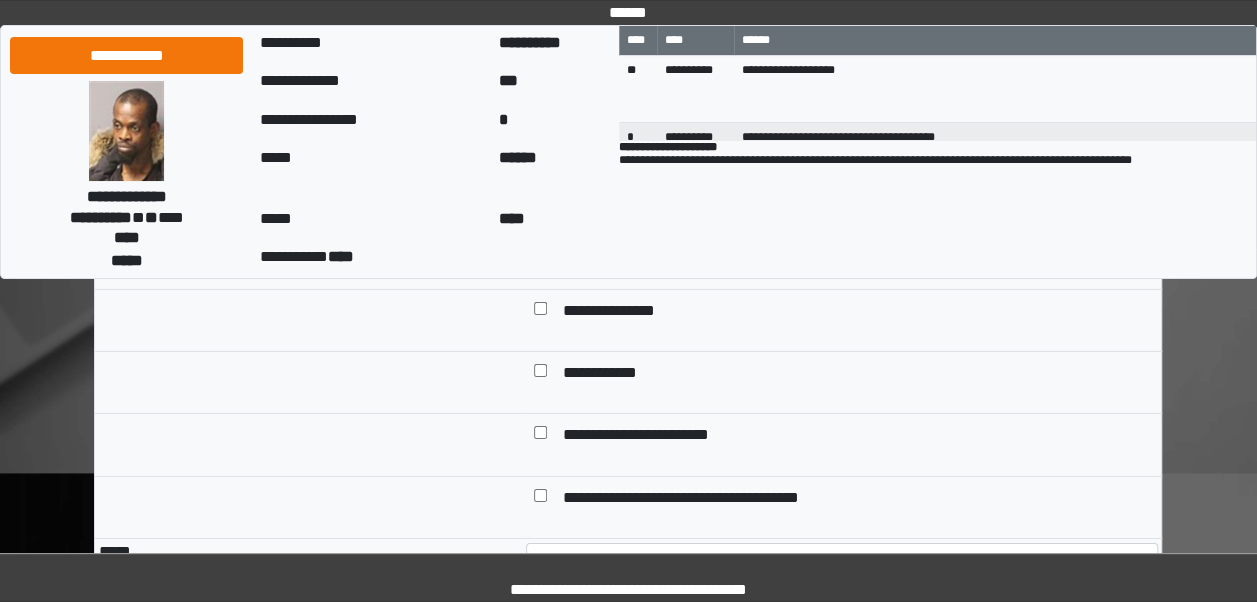 click on "**********" at bounding box center (620, 249) 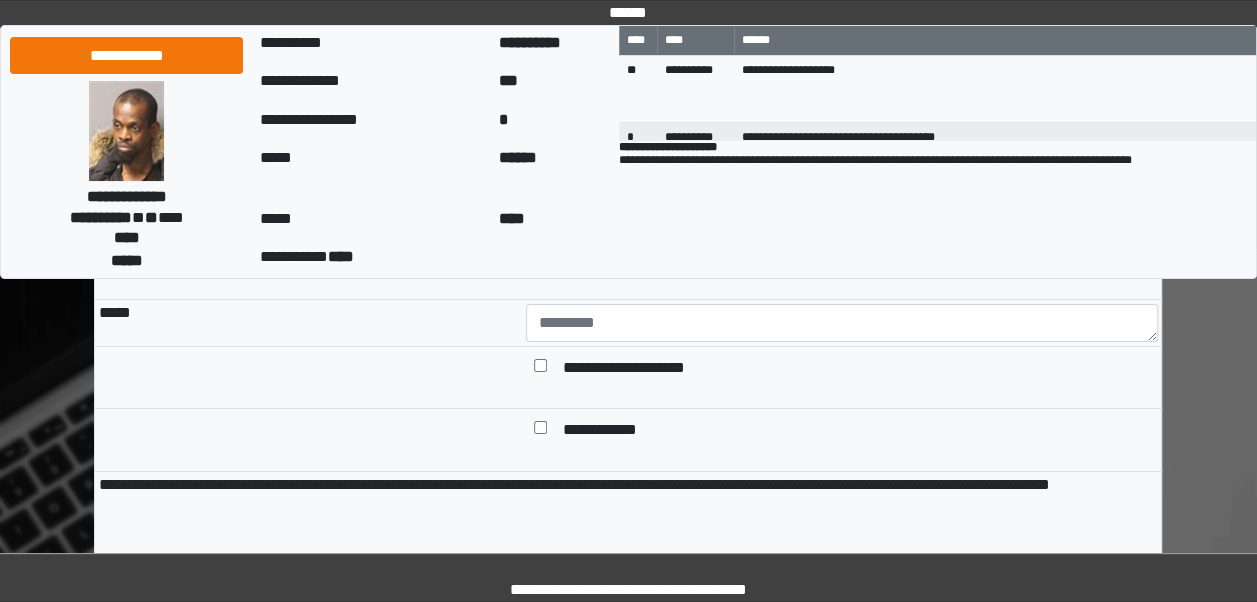 scroll, scrollTop: 10896, scrollLeft: 0, axis: vertical 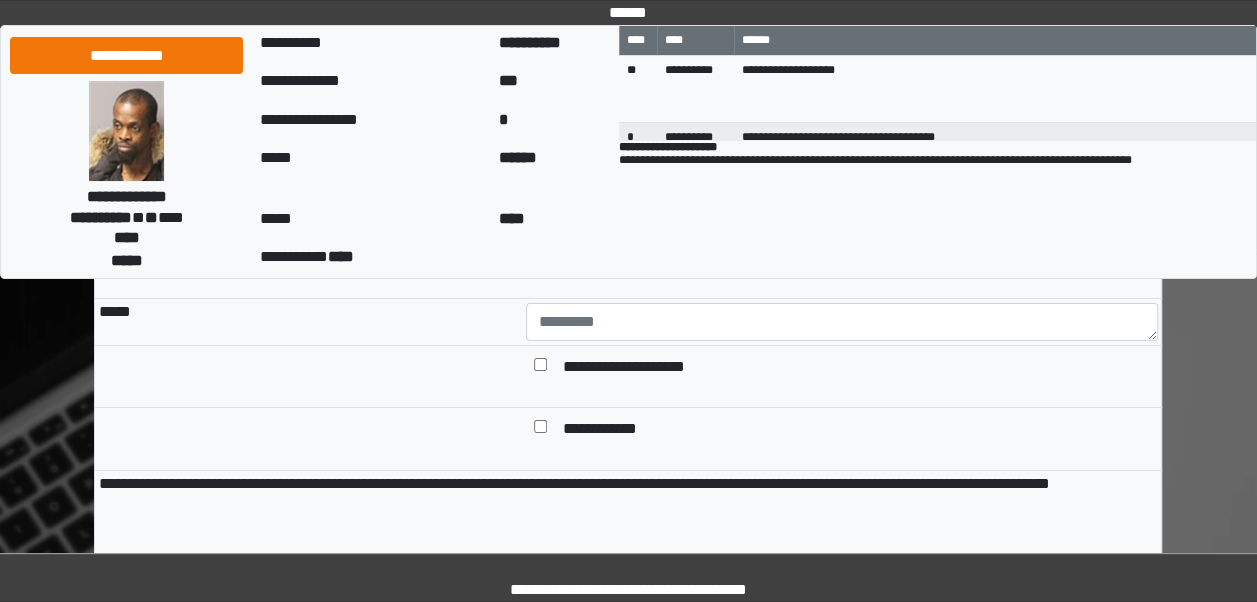 click on "**********" at bounding box center [651, 196] 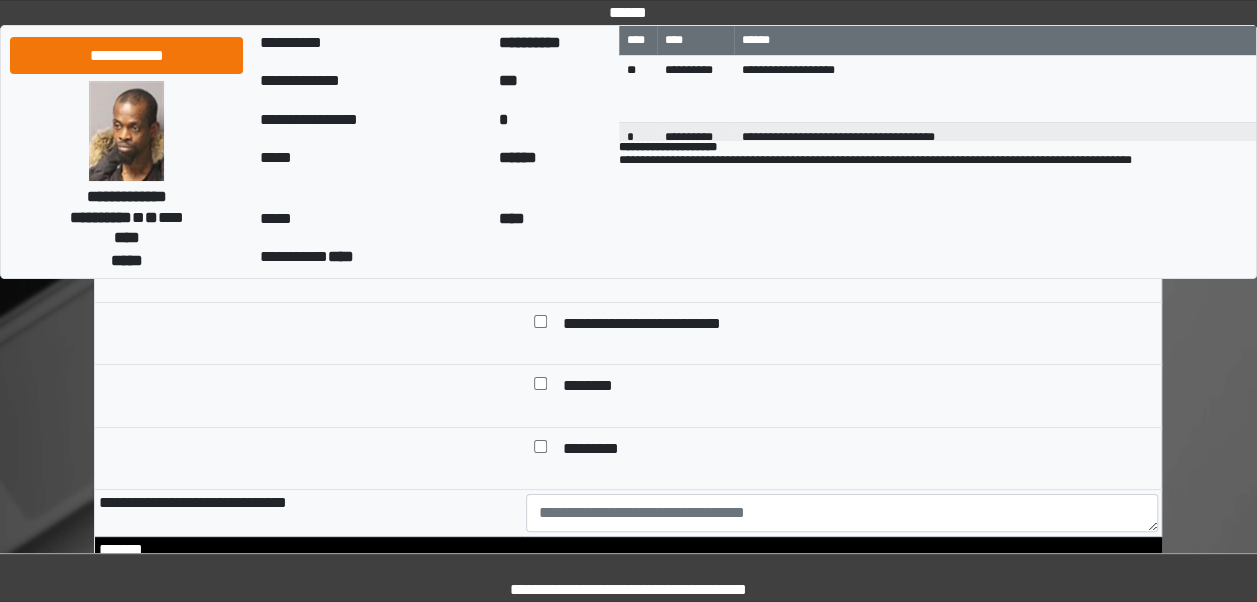 scroll, scrollTop: 11334, scrollLeft: 0, axis: vertical 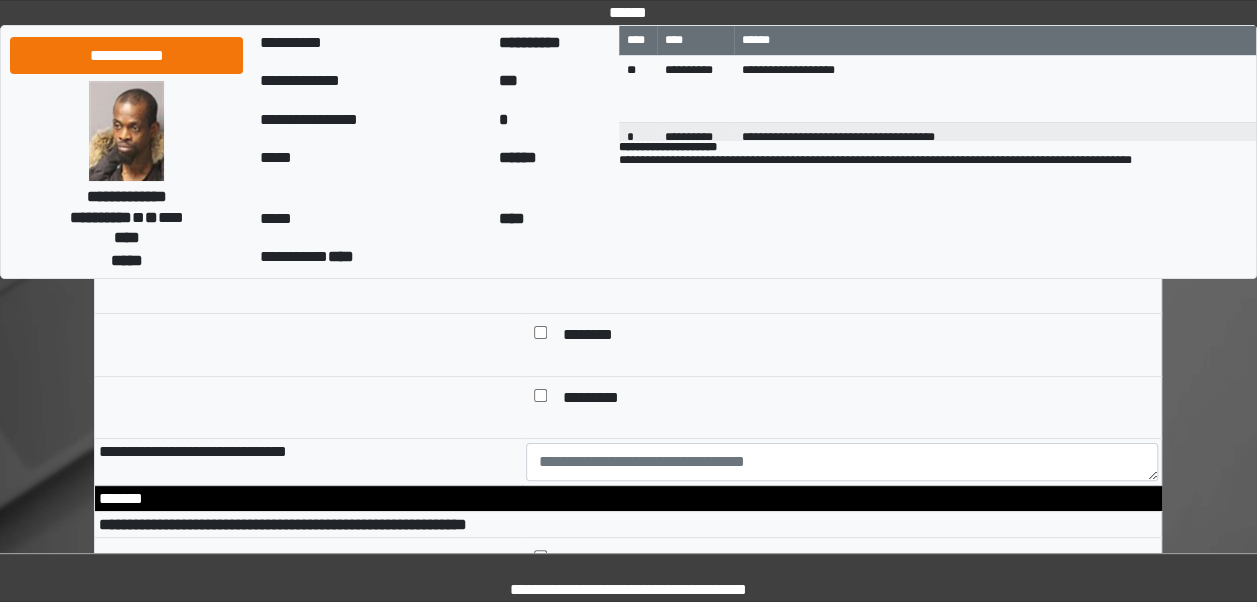 click on "**********" at bounding box center [649, 212] 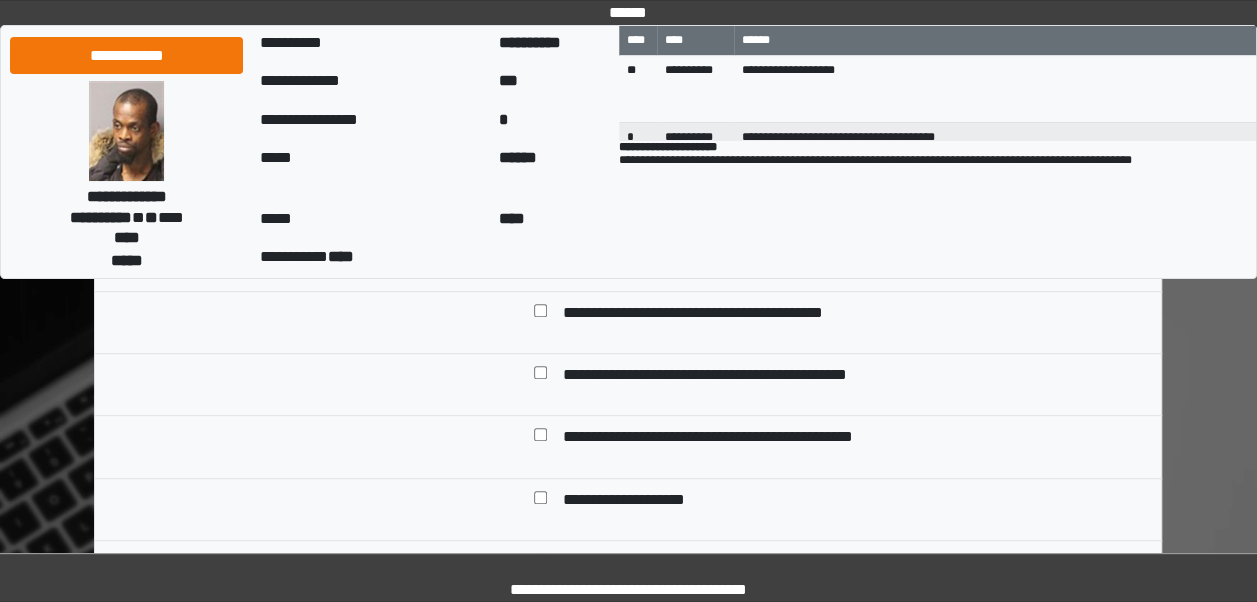 scroll, scrollTop: 11734, scrollLeft: 0, axis: vertical 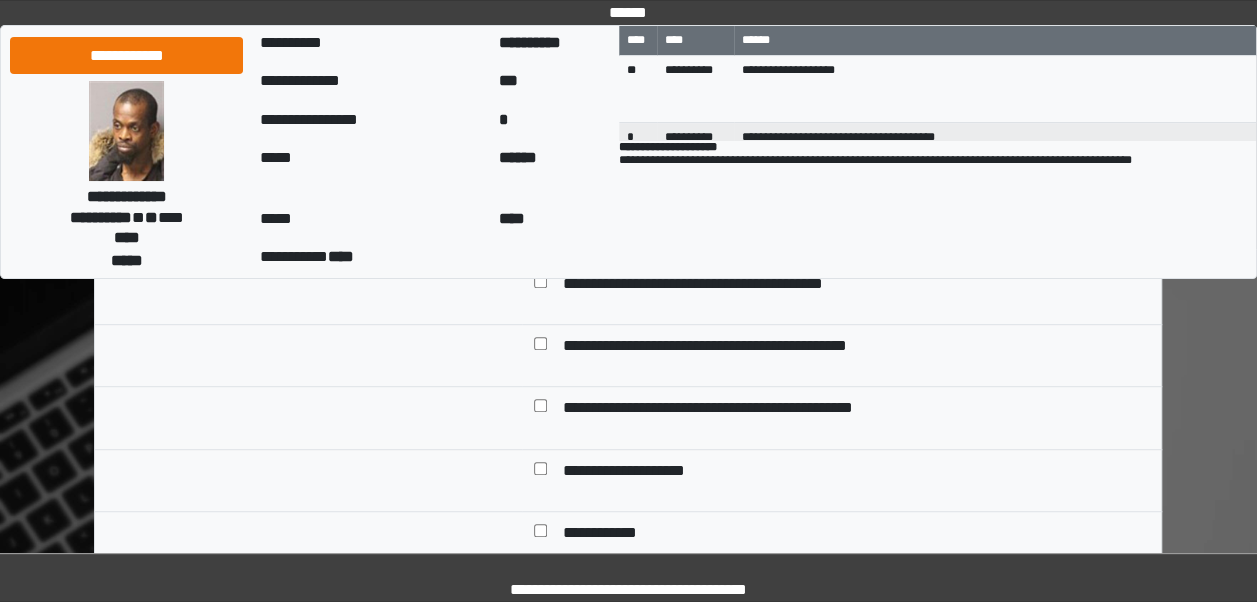 click on "**********" at bounding box center (613, 160) 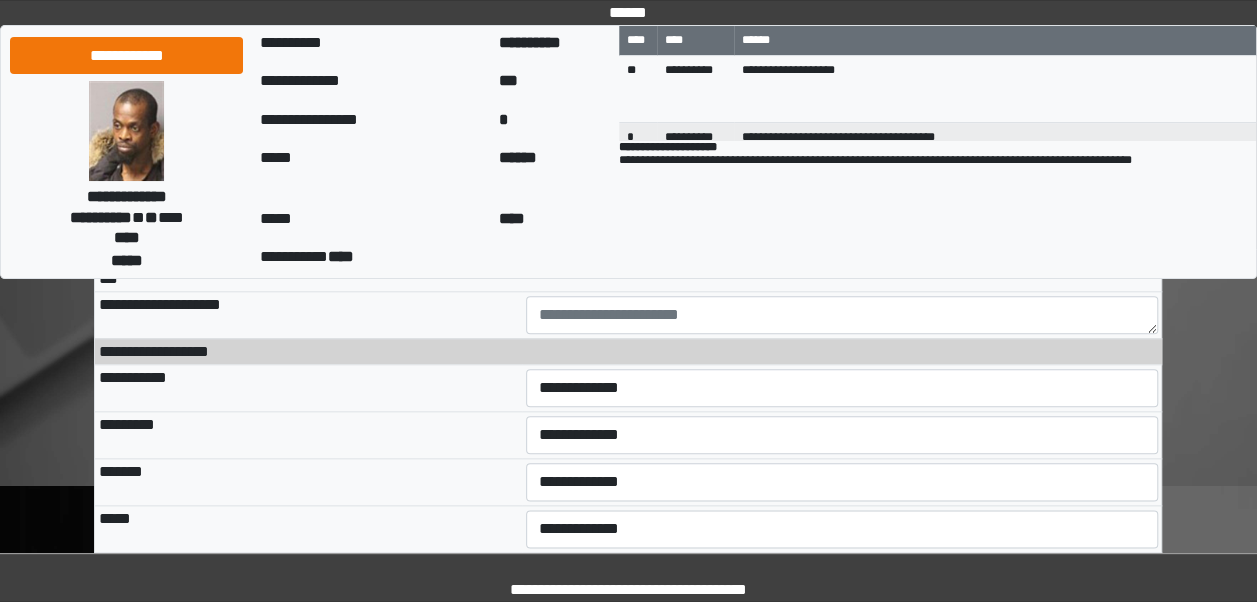 scroll, scrollTop: 12294, scrollLeft: 0, axis: vertical 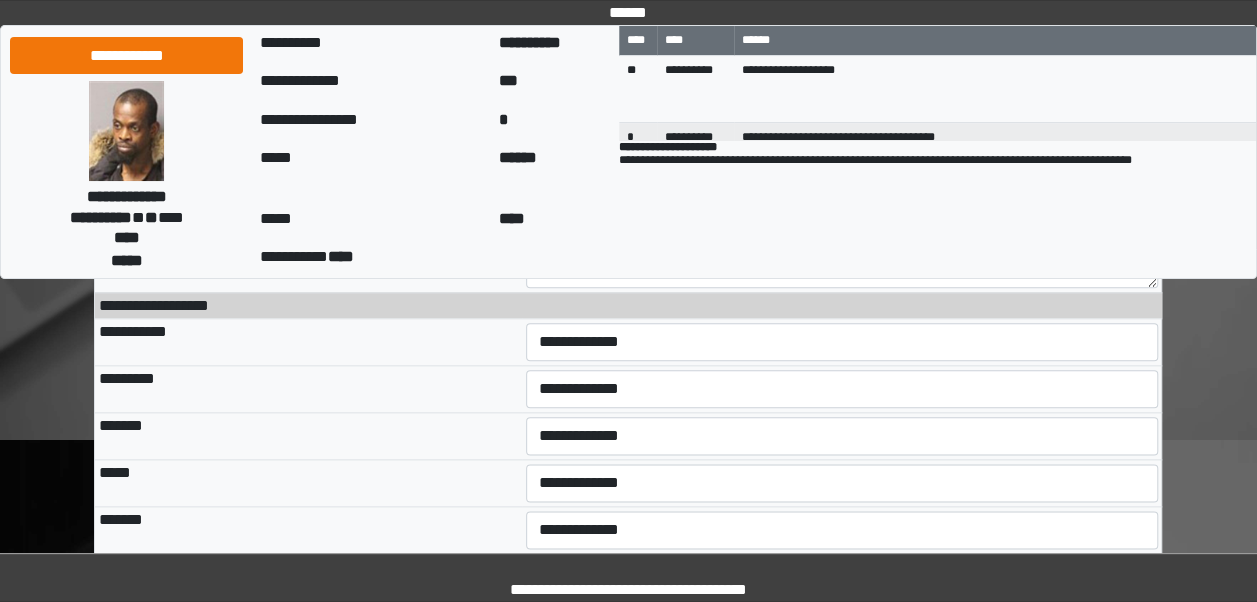 click on "**********" at bounding box center [842, 208] 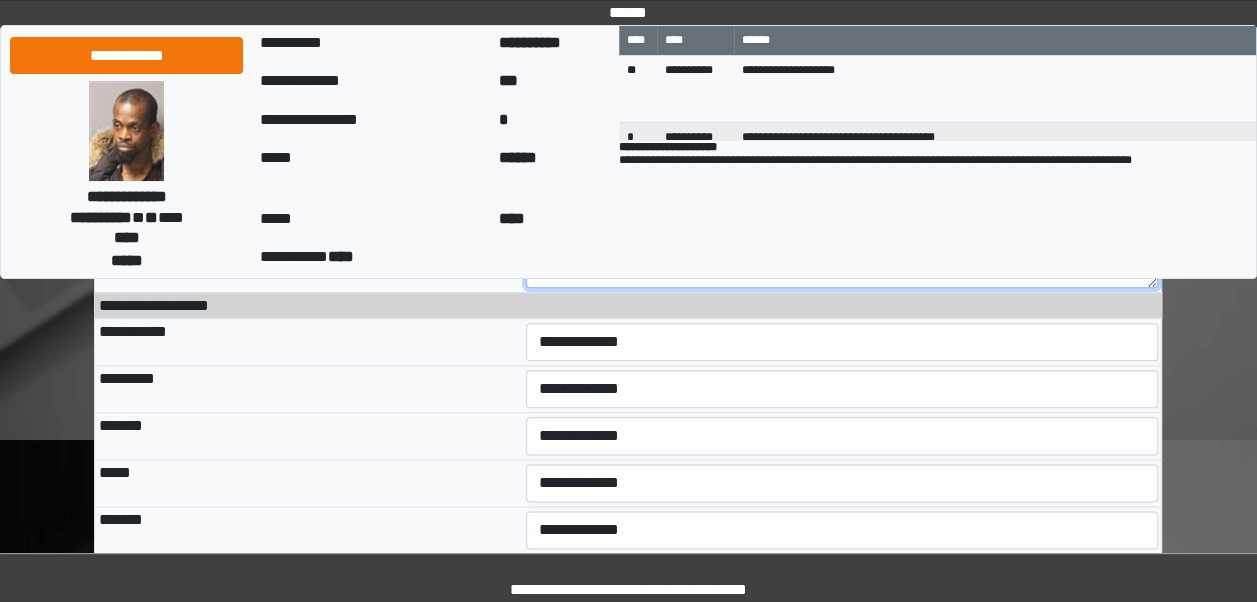 click at bounding box center [842, 269] 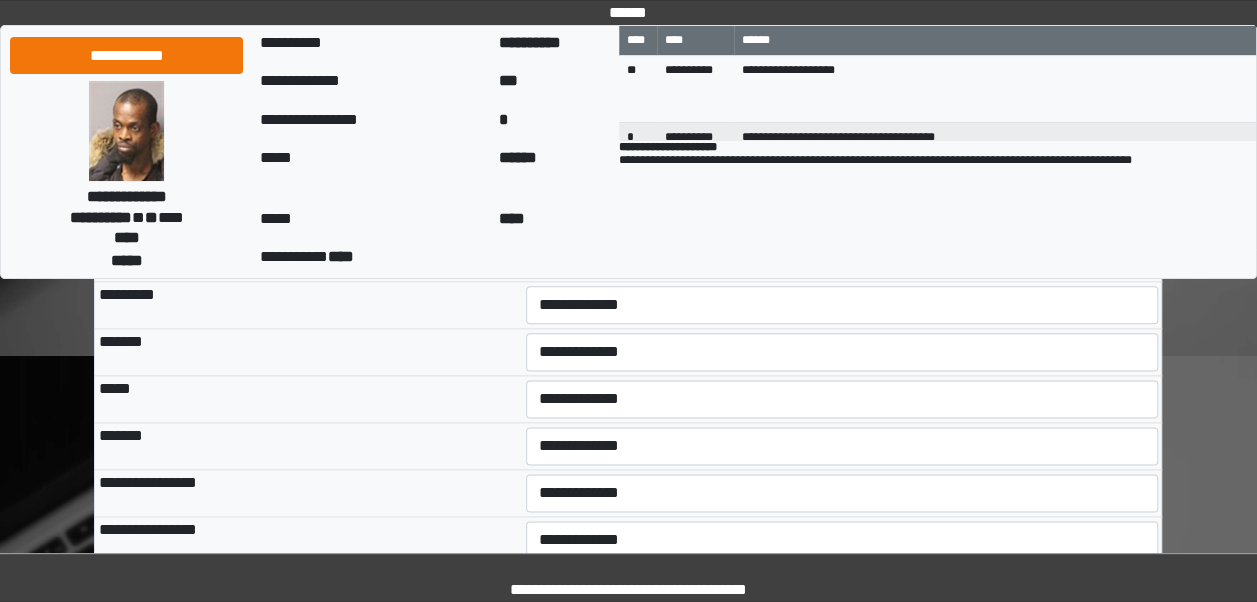 scroll, scrollTop: 12412, scrollLeft: 0, axis: vertical 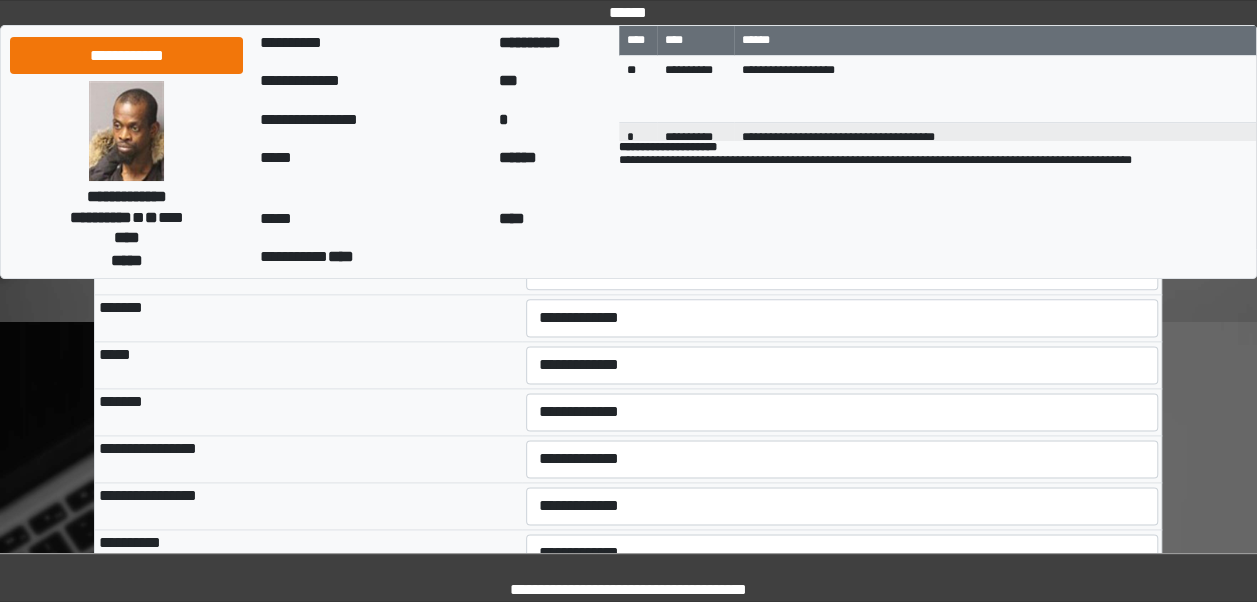 type on "**********" 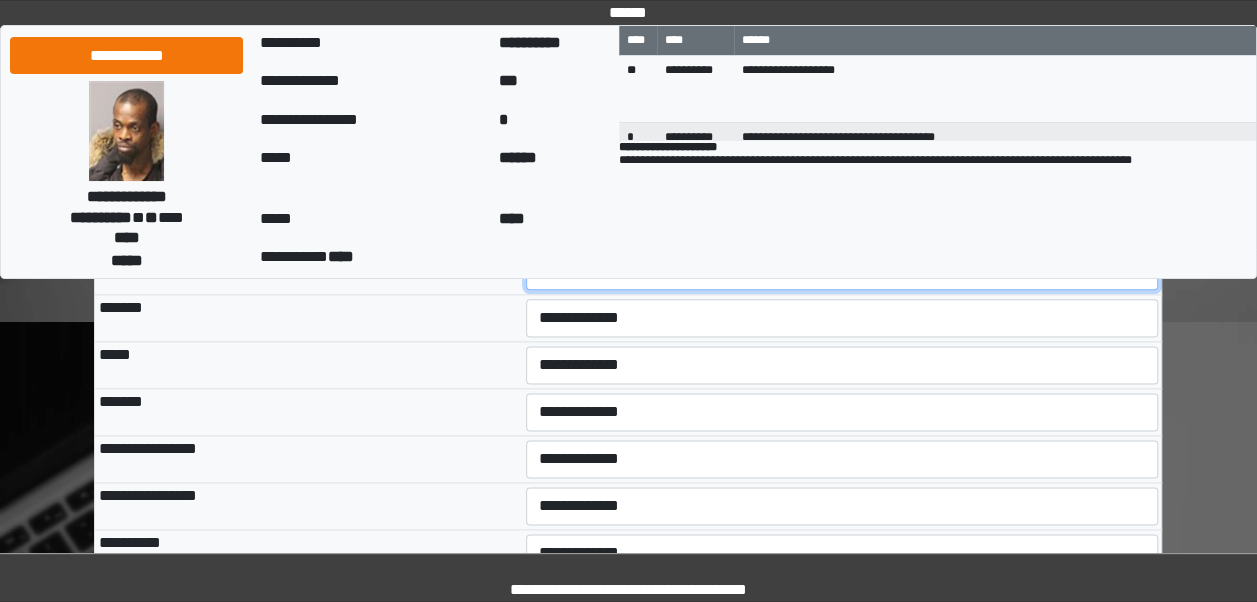 click on "**********" at bounding box center (842, 271) 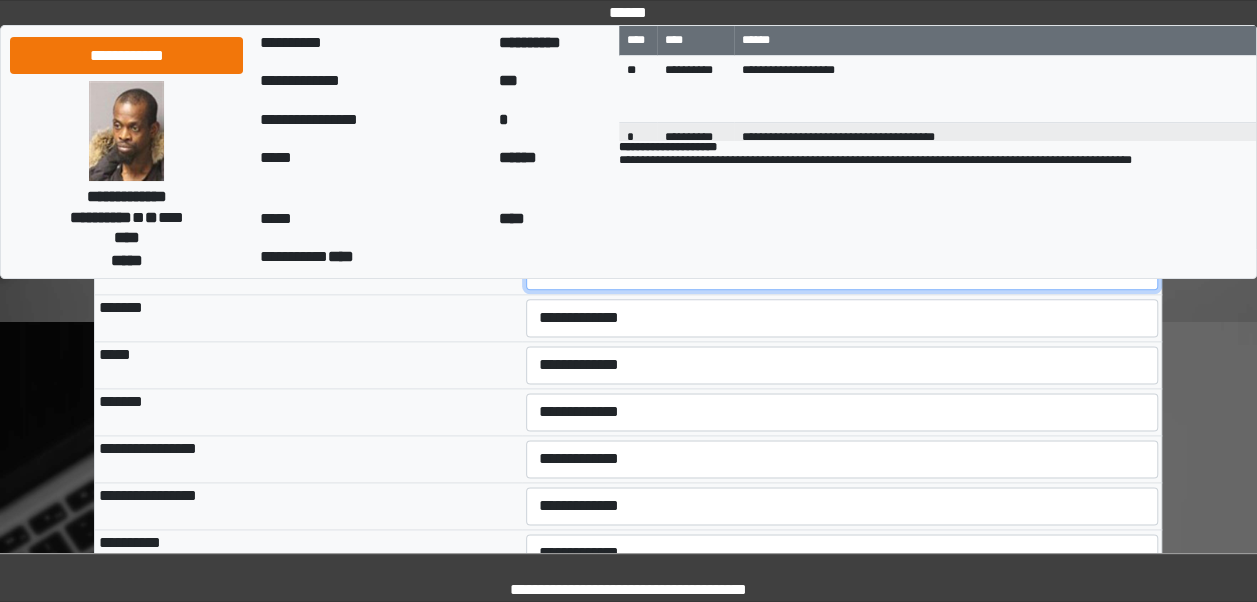select on "***" 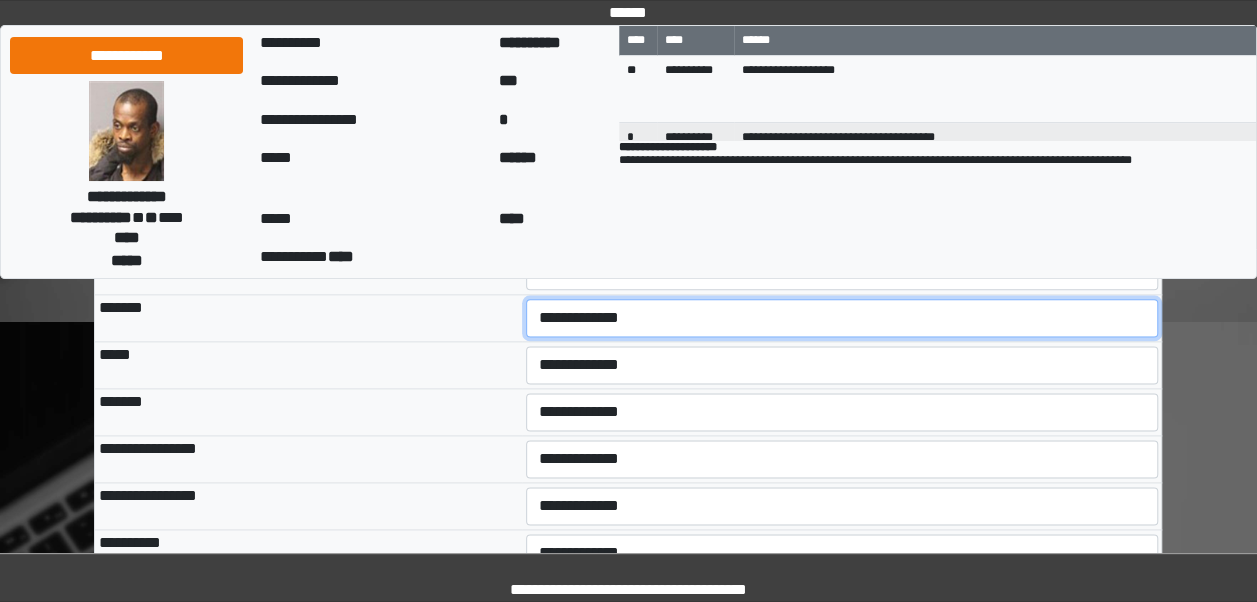 click on "**********" at bounding box center [842, 318] 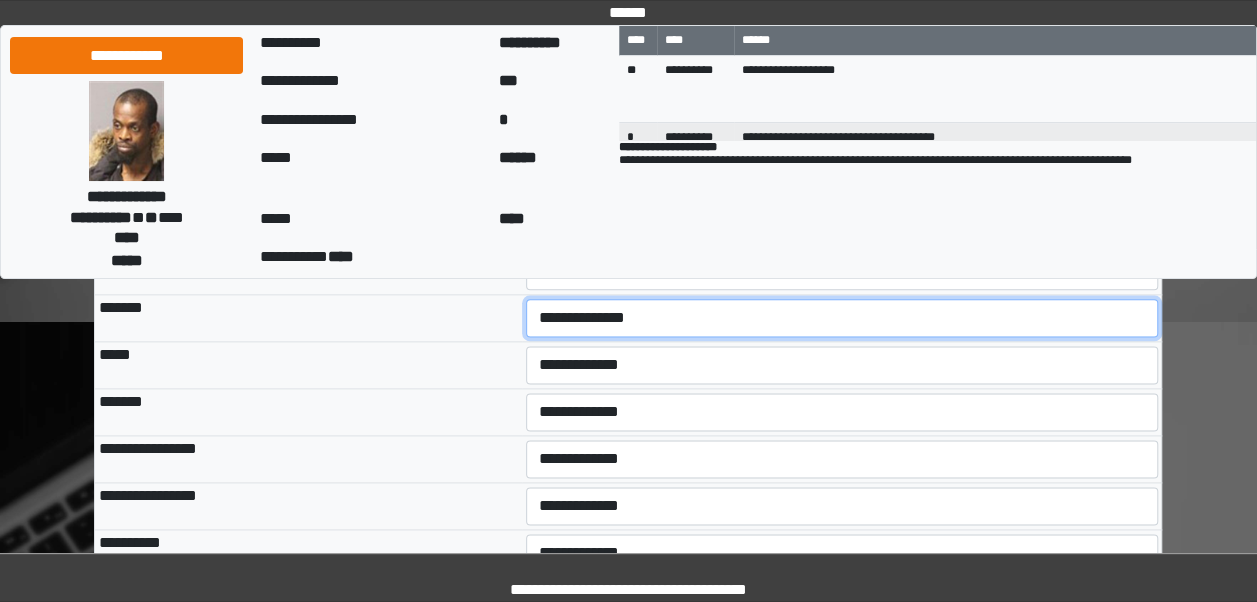 click on "**********" at bounding box center [842, 318] 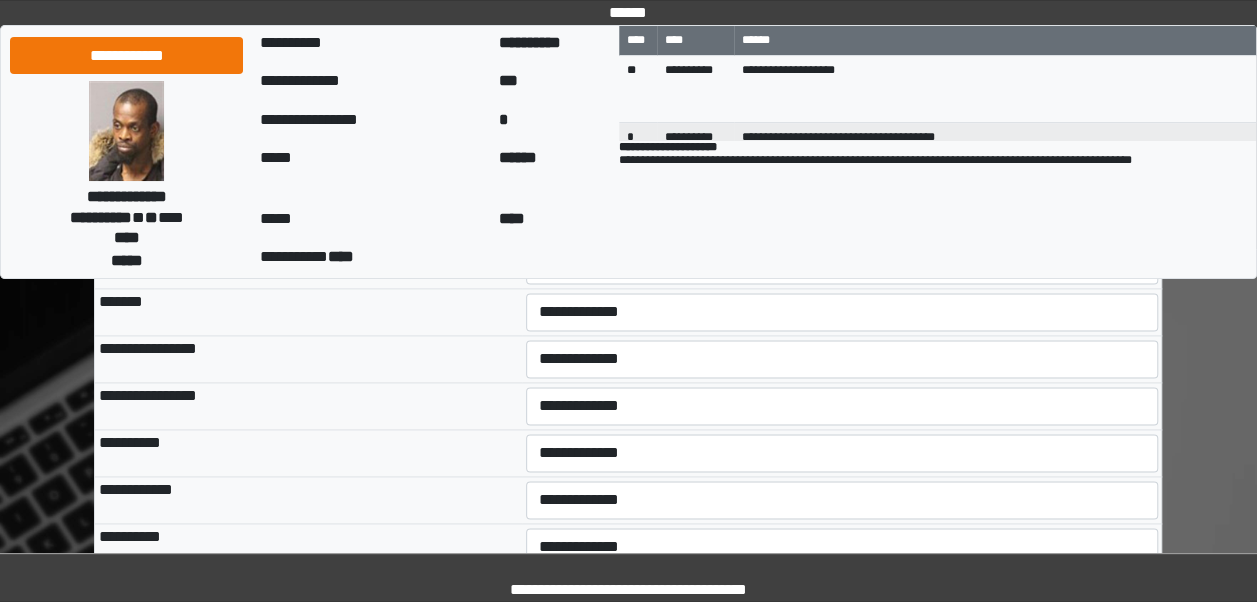 scroll, scrollTop: 12546, scrollLeft: 0, axis: vertical 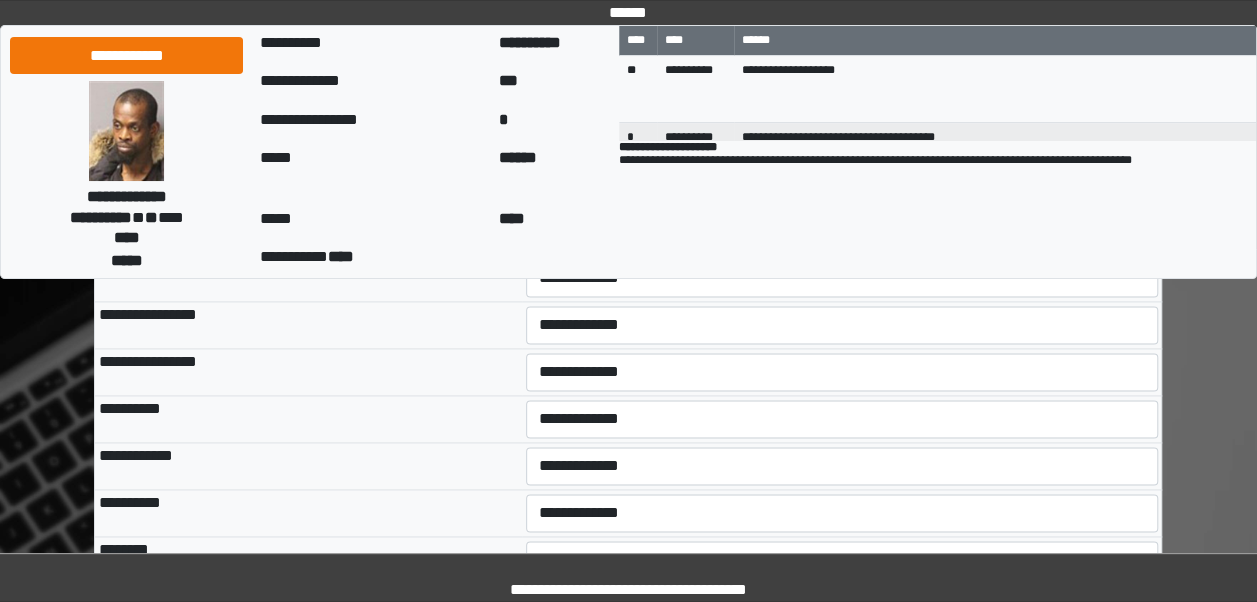 click on "**********" at bounding box center (842, 231) 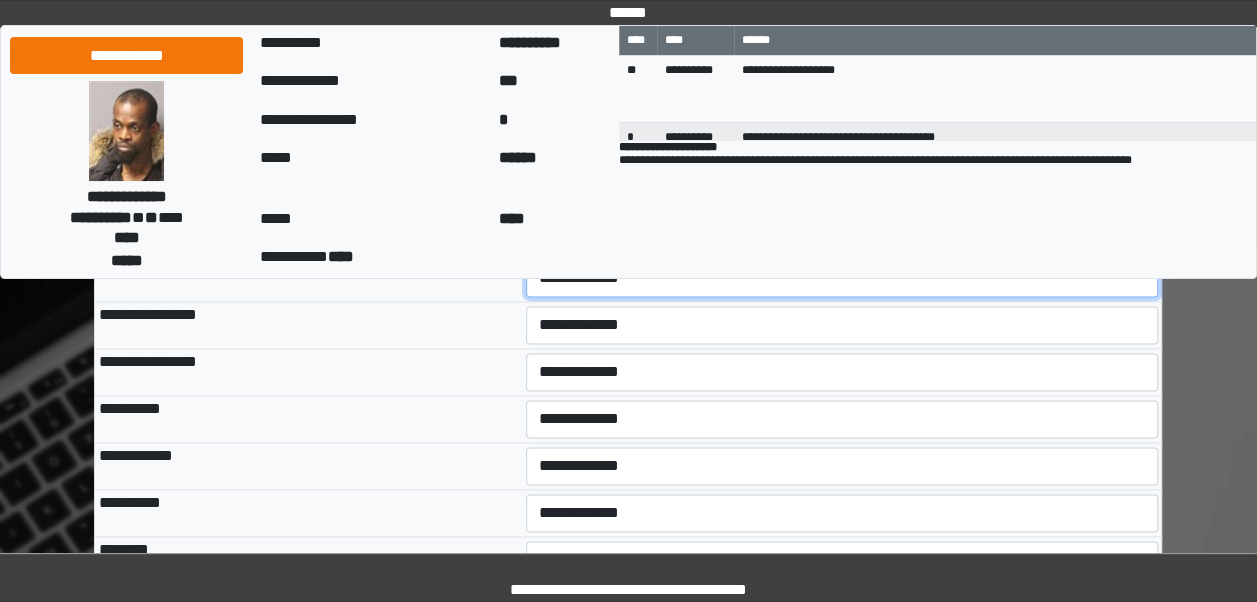 click on "**********" at bounding box center (842, 278) 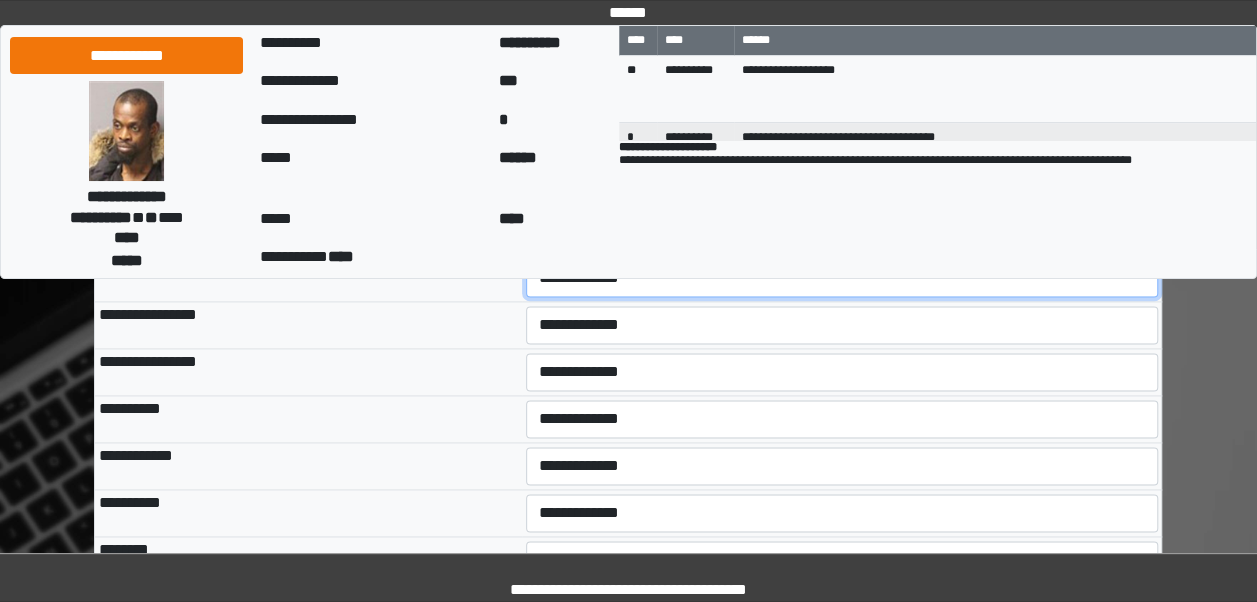 select on "***" 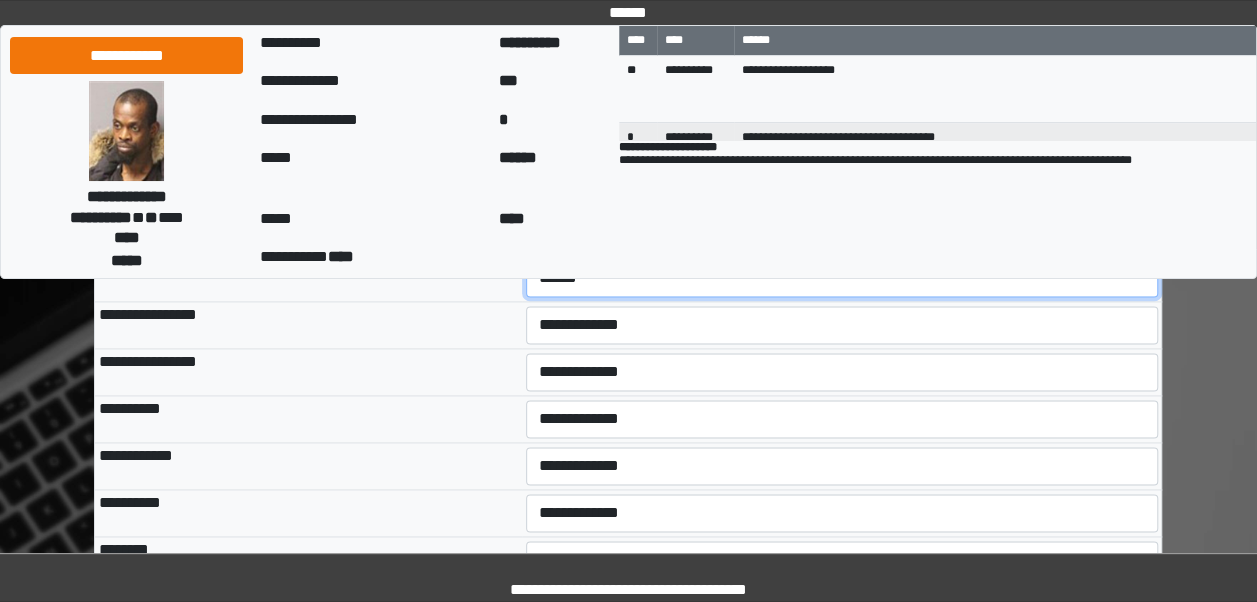 click on "**********" at bounding box center [842, 278] 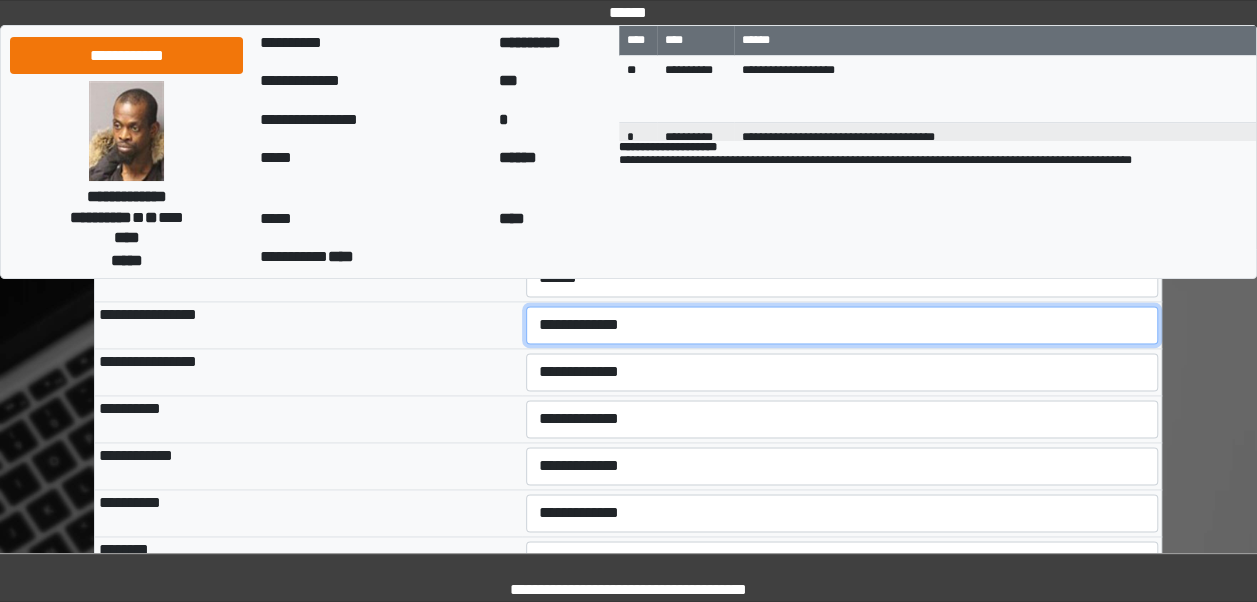 click on "**********" at bounding box center (842, 325) 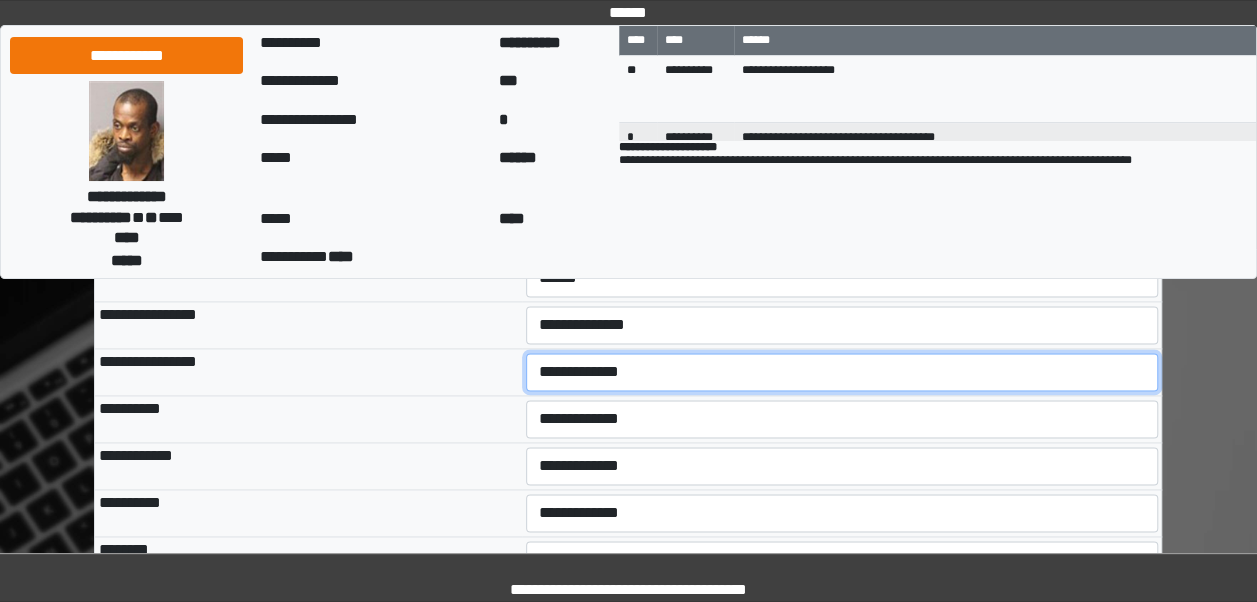 click on "**********" at bounding box center [842, 372] 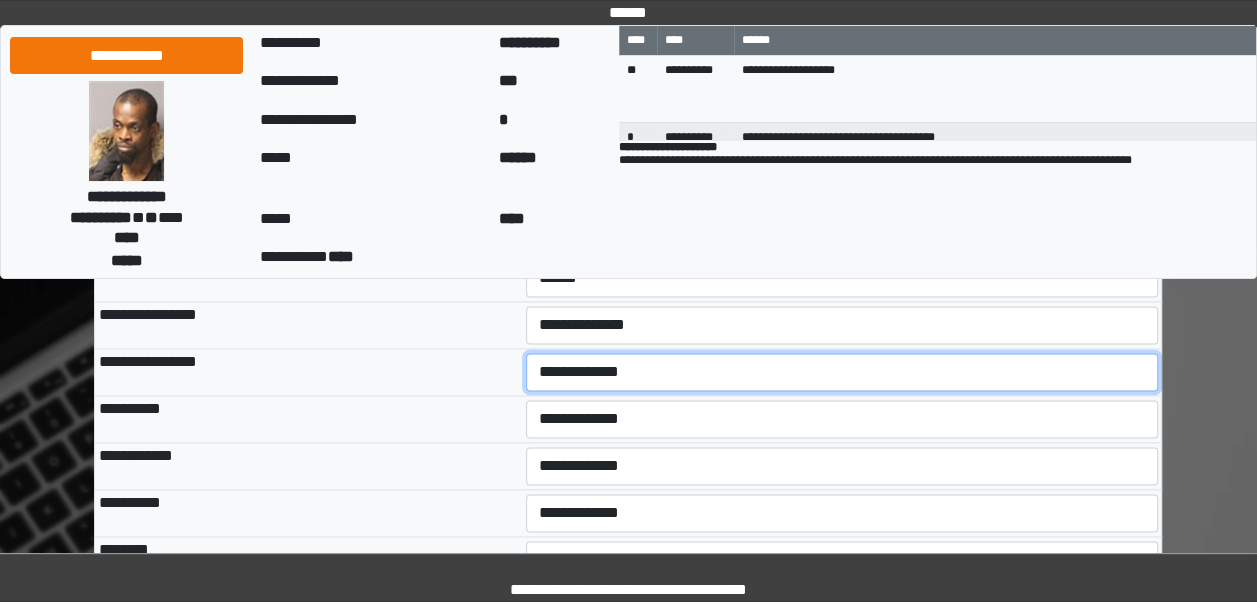 select on "***" 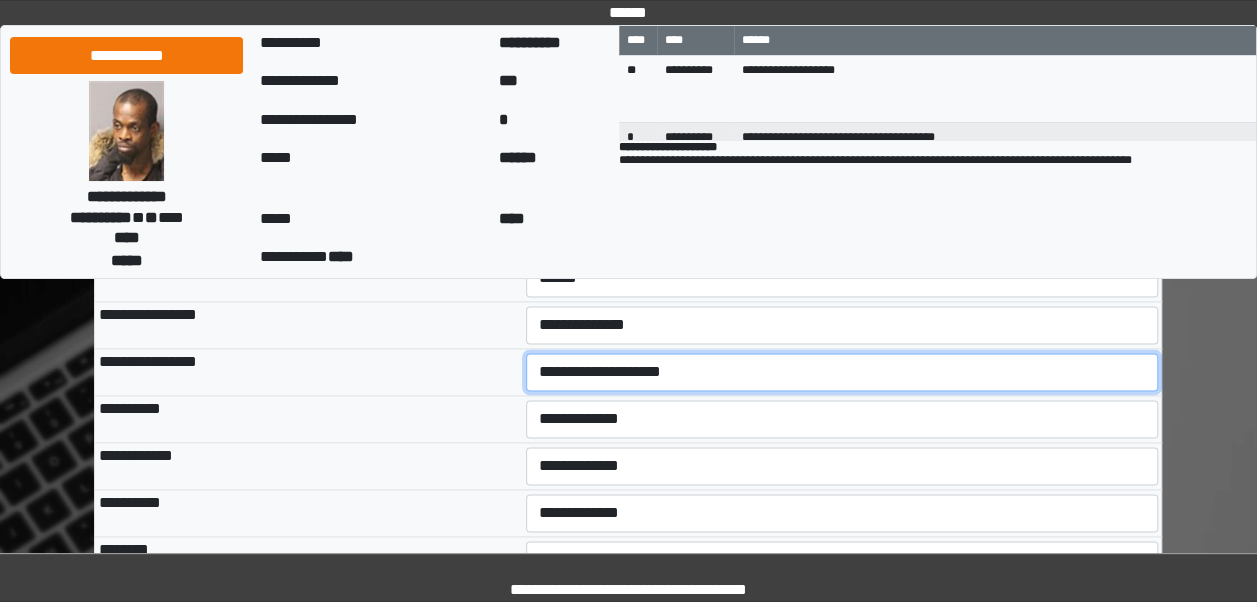 click on "**********" at bounding box center [842, 372] 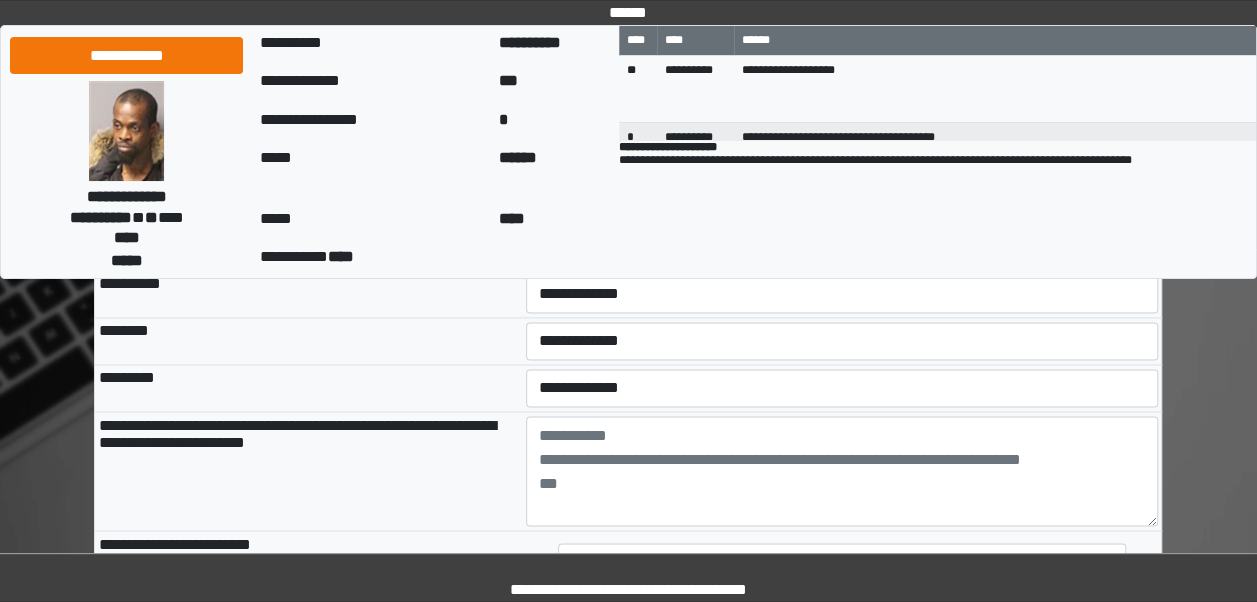 scroll, scrollTop: 12849, scrollLeft: 0, axis: vertical 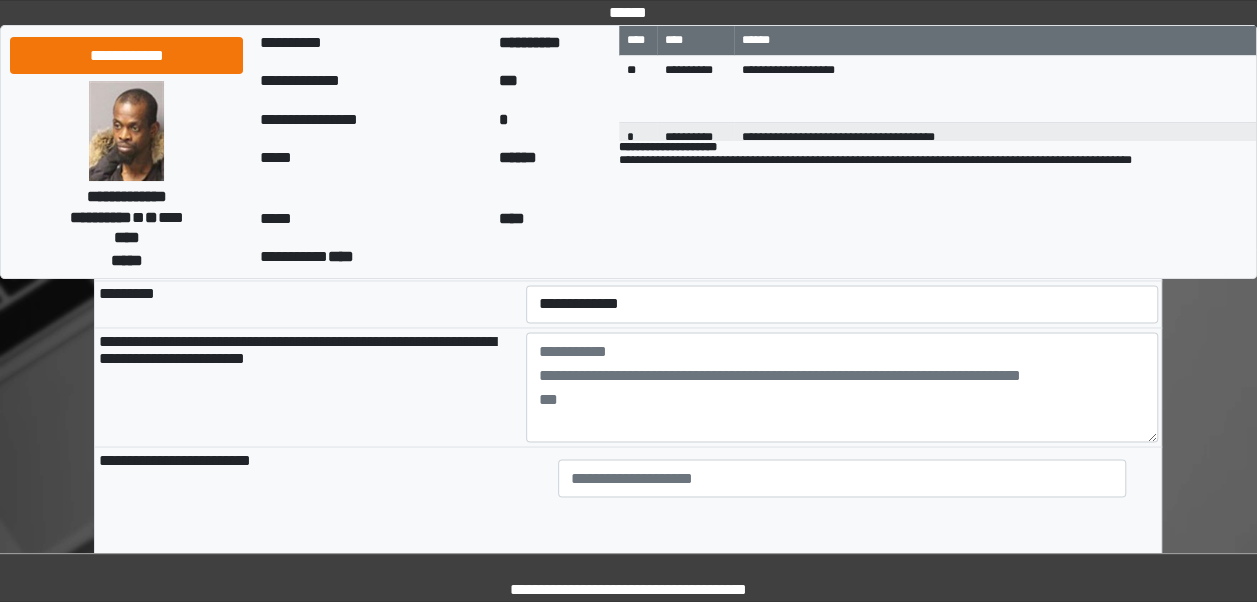 click on "**********" at bounding box center (842, 116) 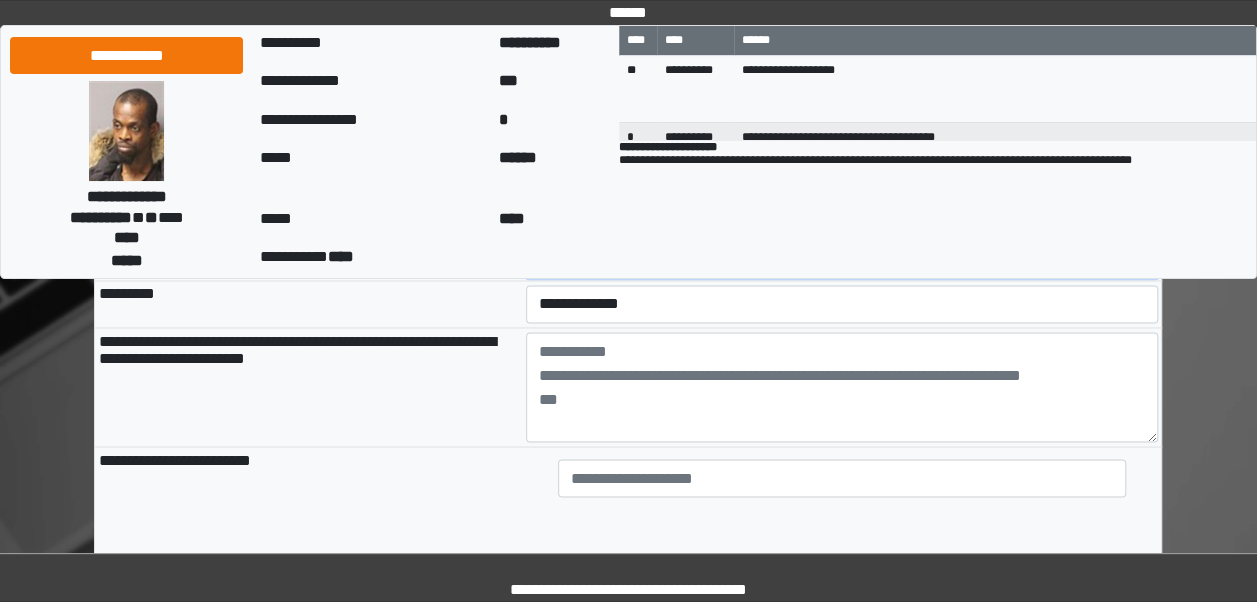 click on "**********" at bounding box center (842, 257) 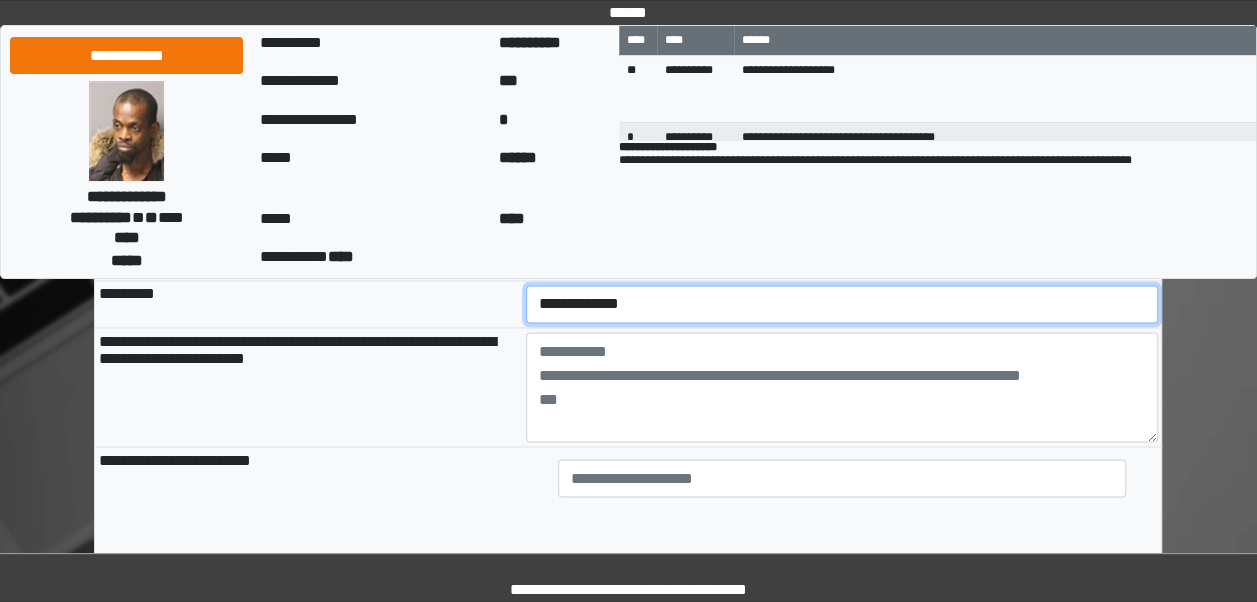 click on "**********" at bounding box center [842, 304] 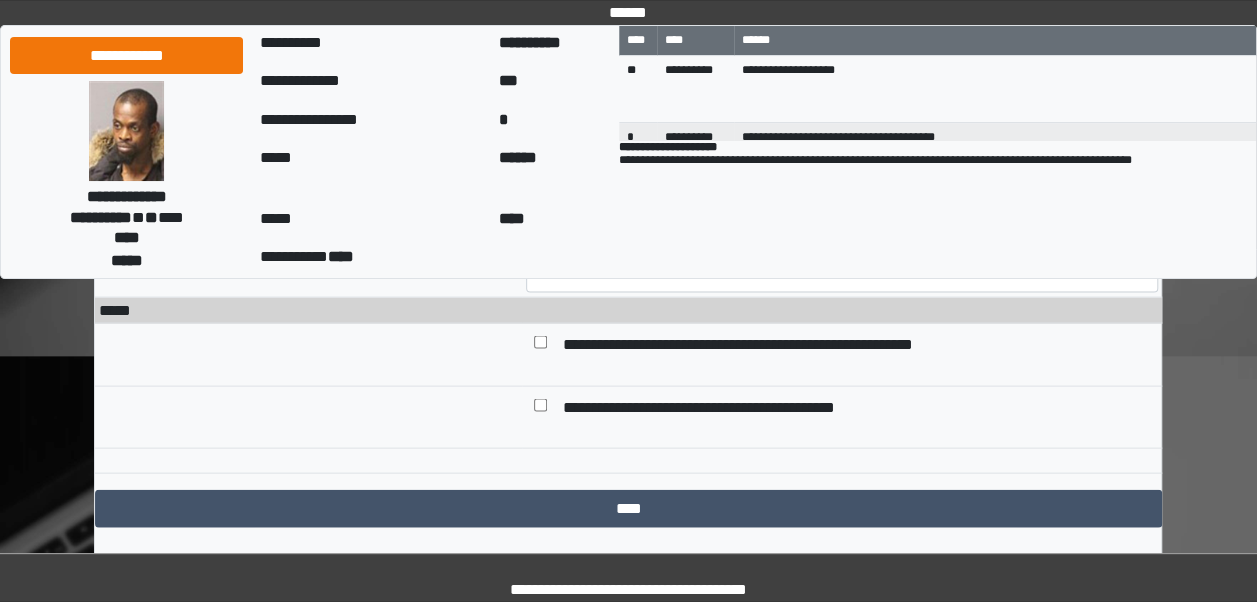 scroll, scrollTop: 13146, scrollLeft: 0, axis: vertical 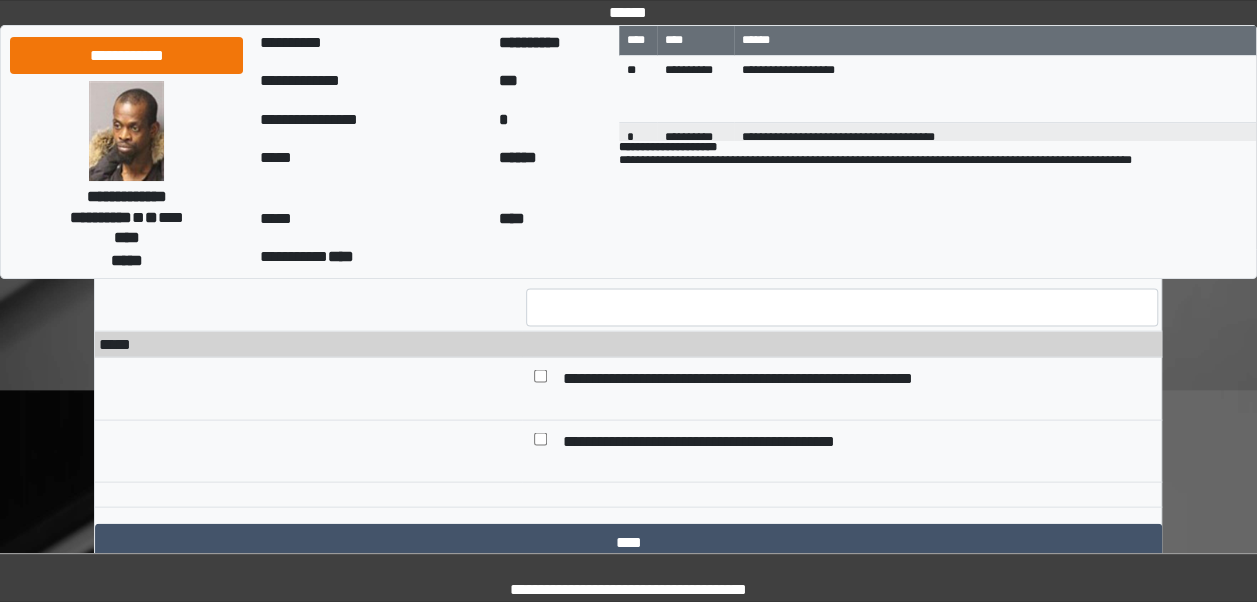 click at bounding box center [842, 181] 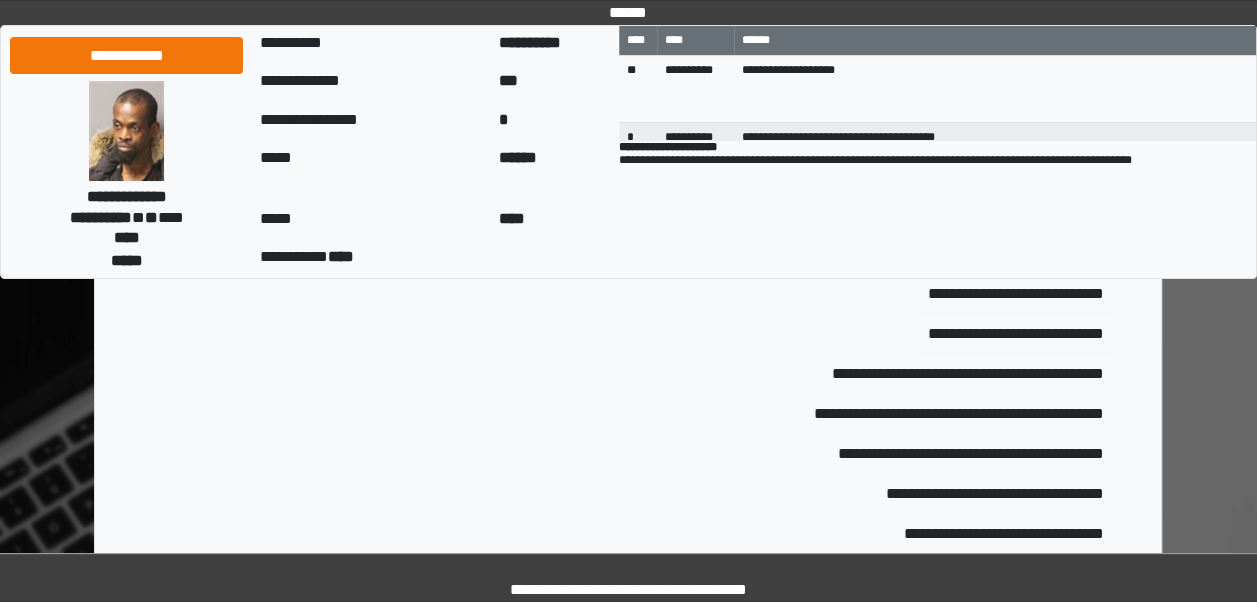 scroll, scrollTop: 13306, scrollLeft: 0, axis: vertical 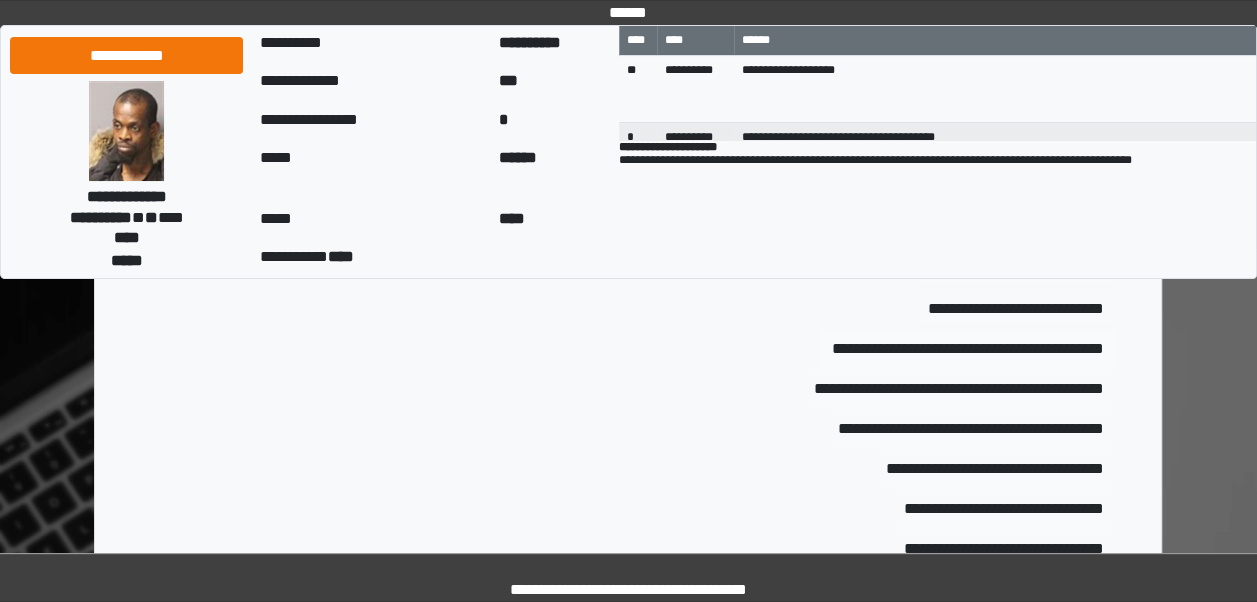 type on "*****" 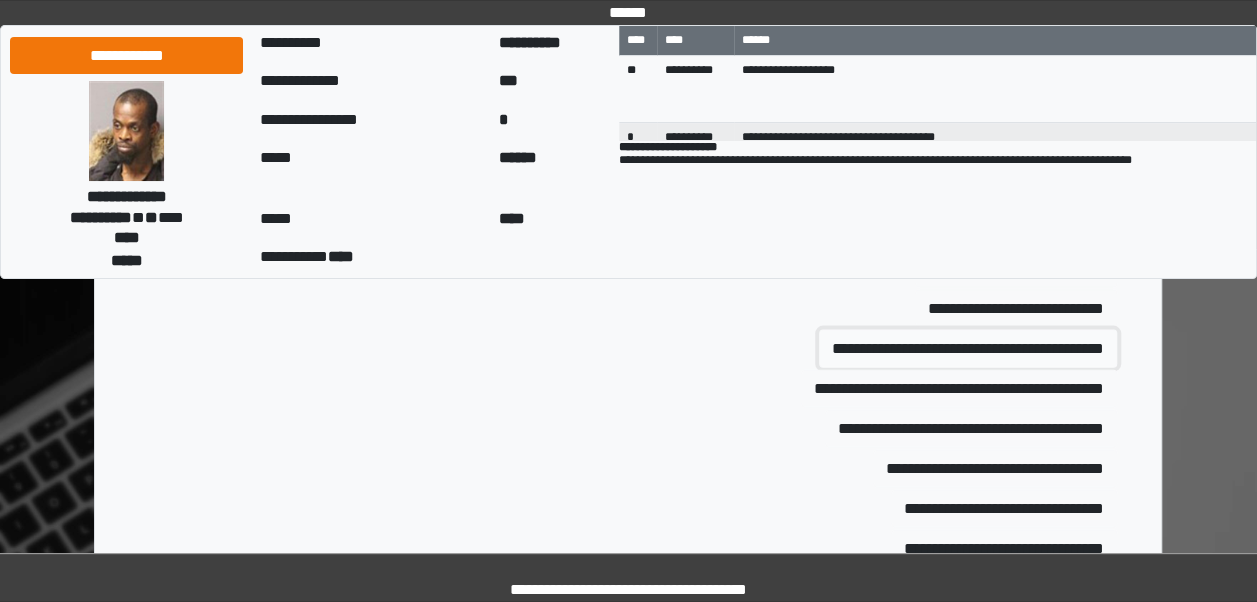 click on "**********" at bounding box center [968, 349] 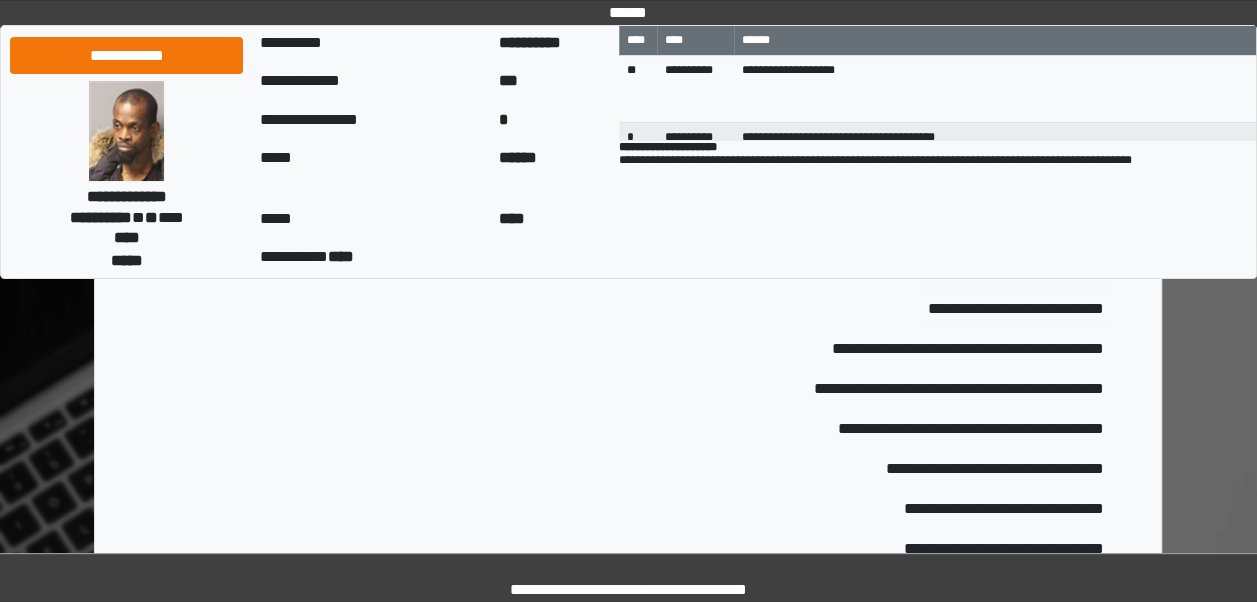 type 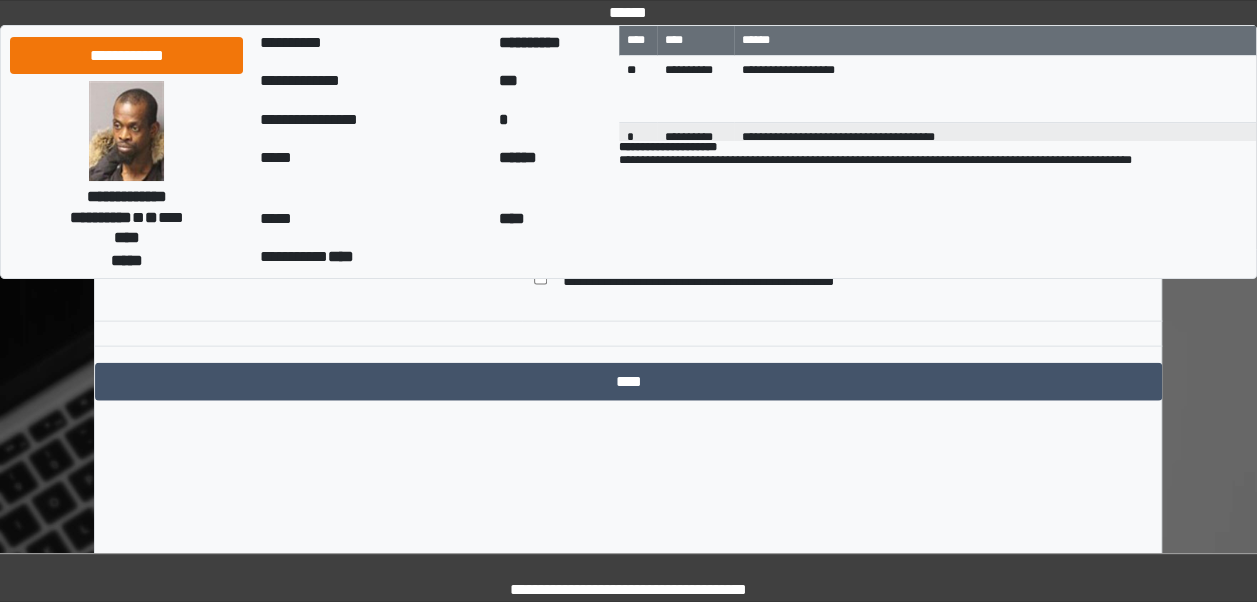 click on "**********" at bounding box center [842, 147] 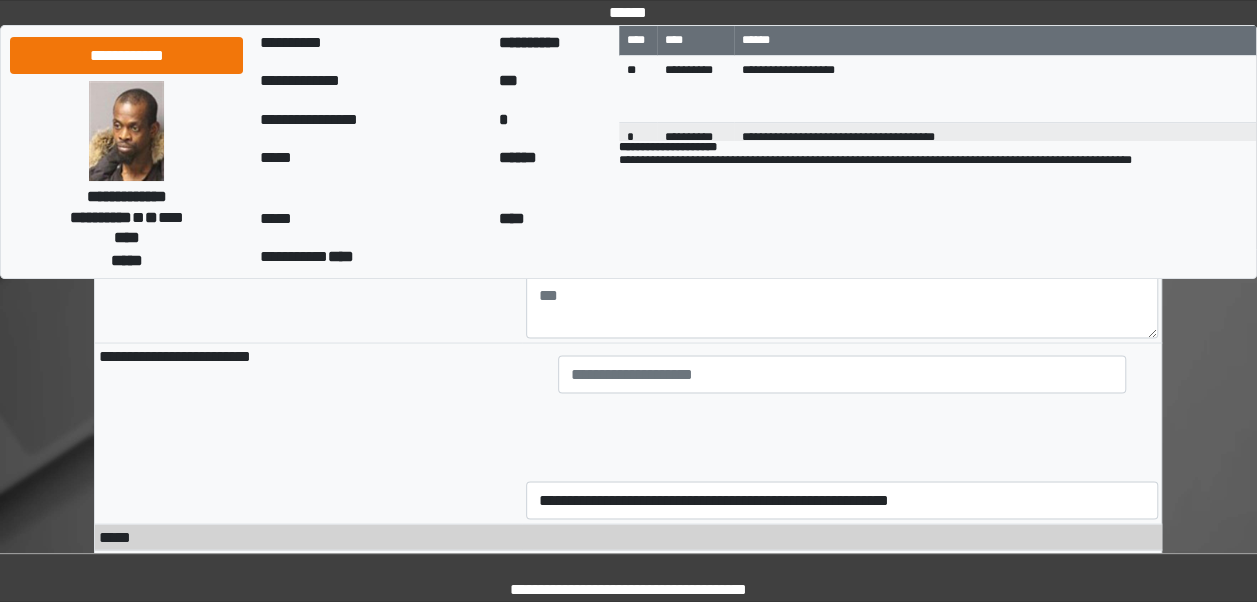 scroll, scrollTop: 13004, scrollLeft: 0, axis: vertical 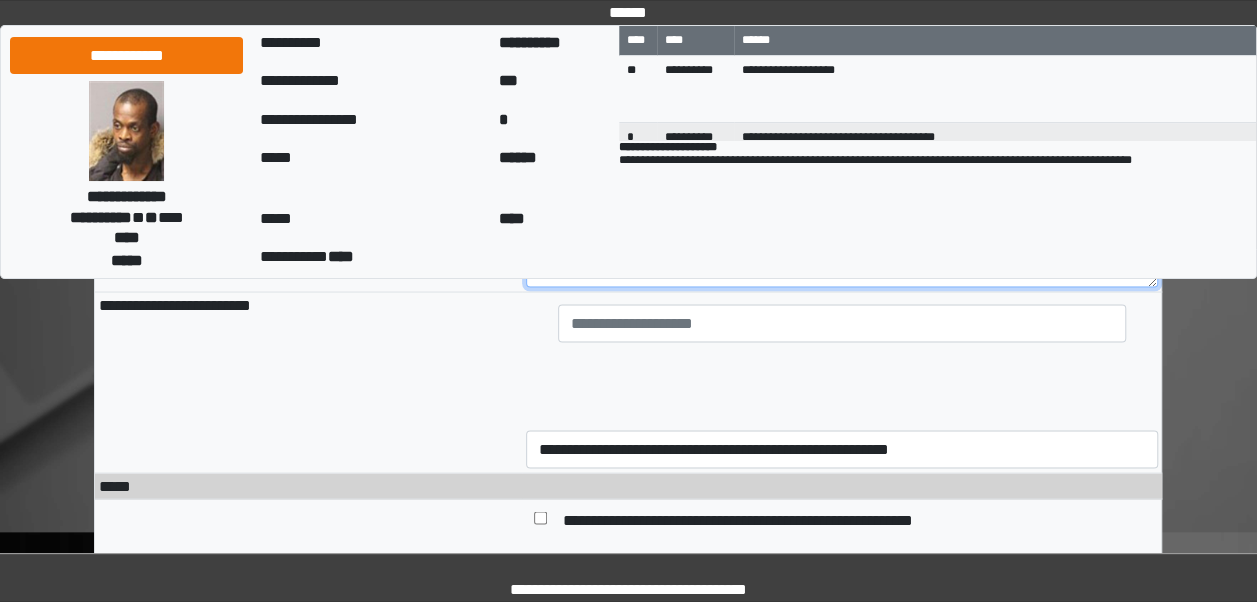 drag, startPoint x: 536, startPoint y: 364, endPoint x: 607, endPoint y: 425, distance: 93.60555 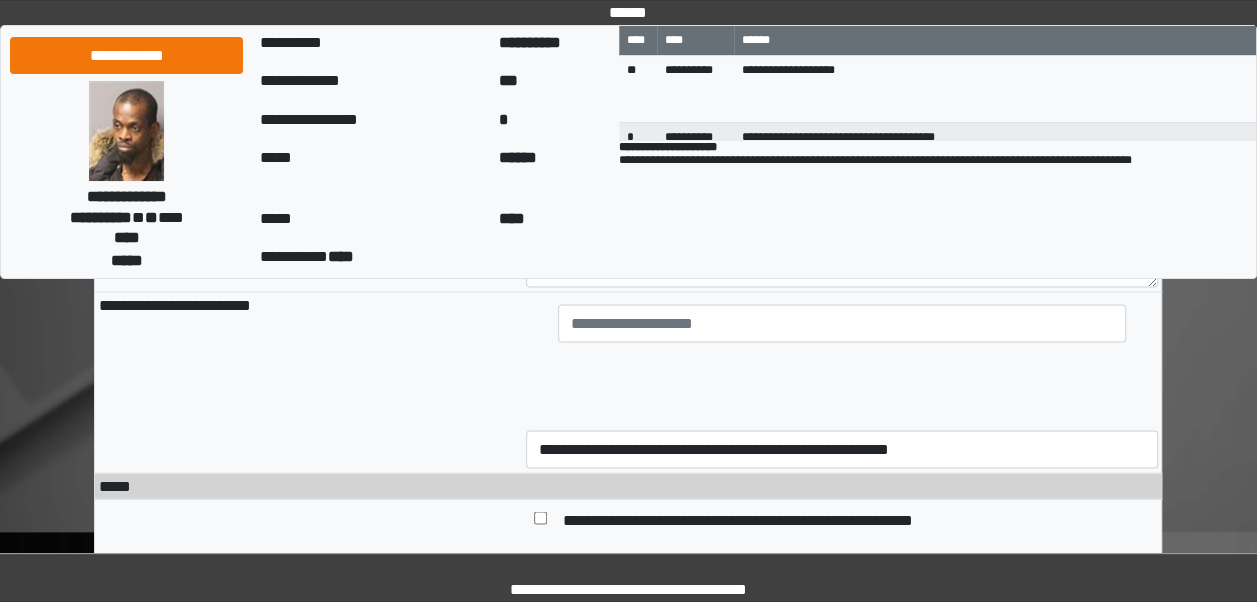 drag, startPoint x: 96, startPoint y: 358, endPoint x: 428, endPoint y: 380, distance: 332.72812 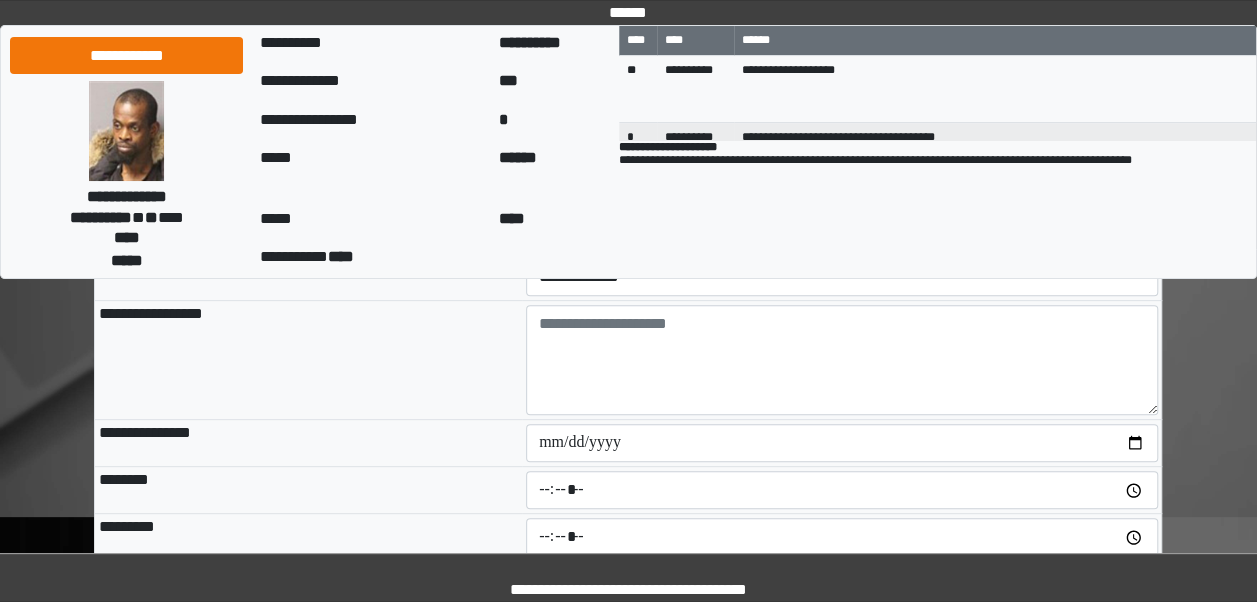scroll, scrollTop: 0, scrollLeft: 0, axis: both 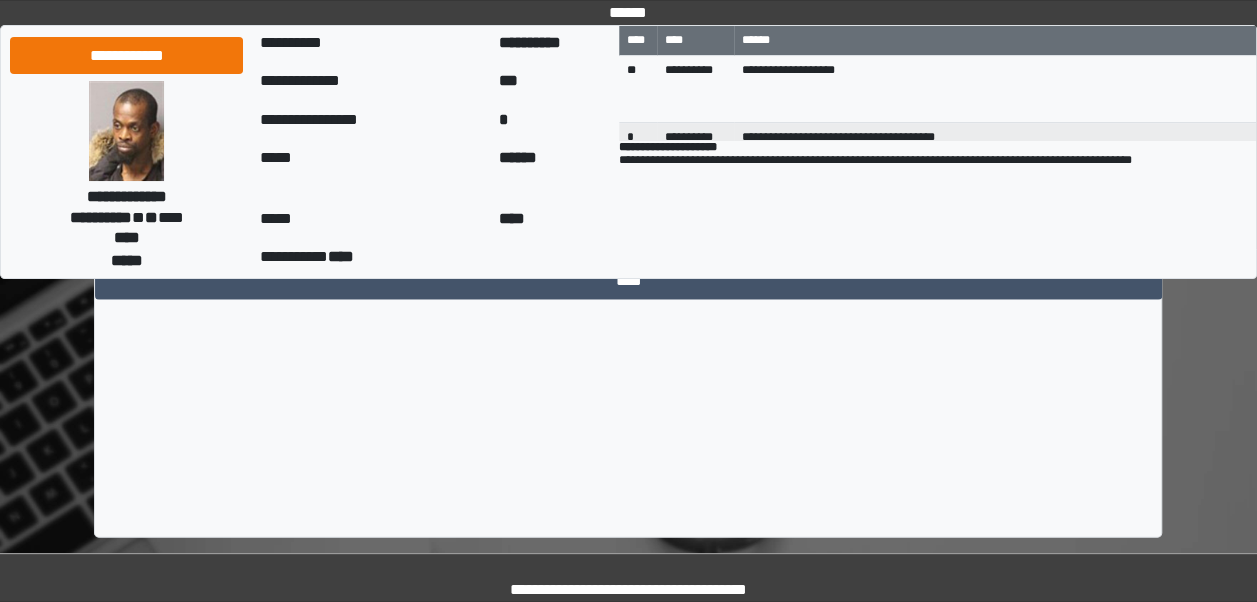 drag, startPoint x: 101, startPoint y: 279, endPoint x: 925, endPoint y: 354, distance: 827.4062 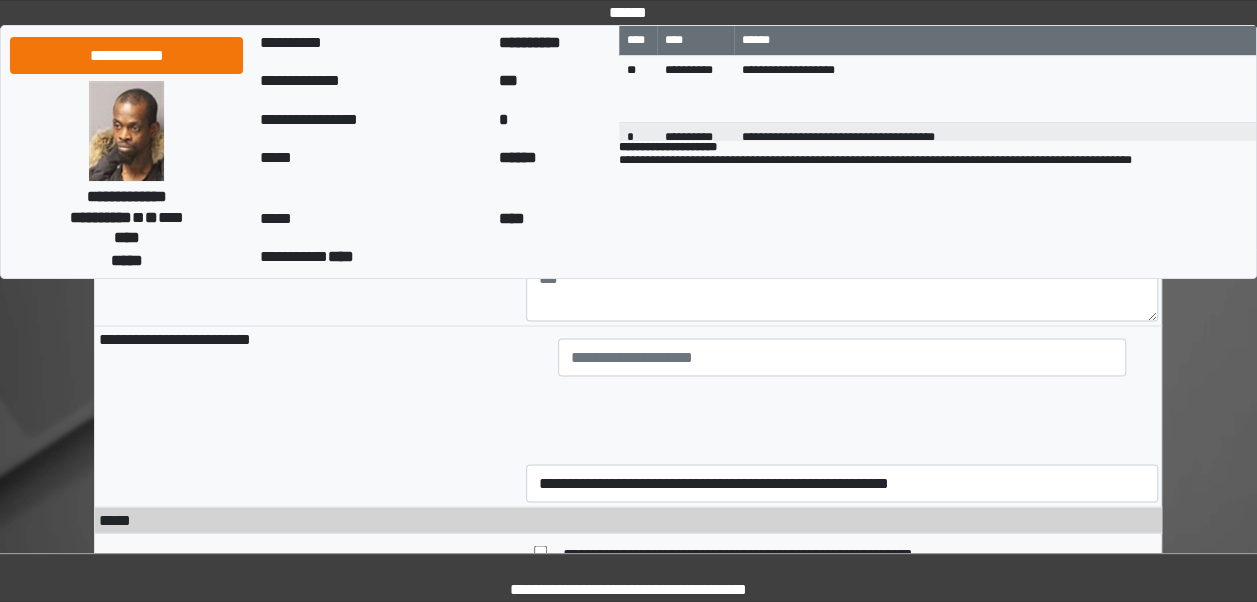 scroll, scrollTop: 12902, scrollLeft: 0, axis: vertical 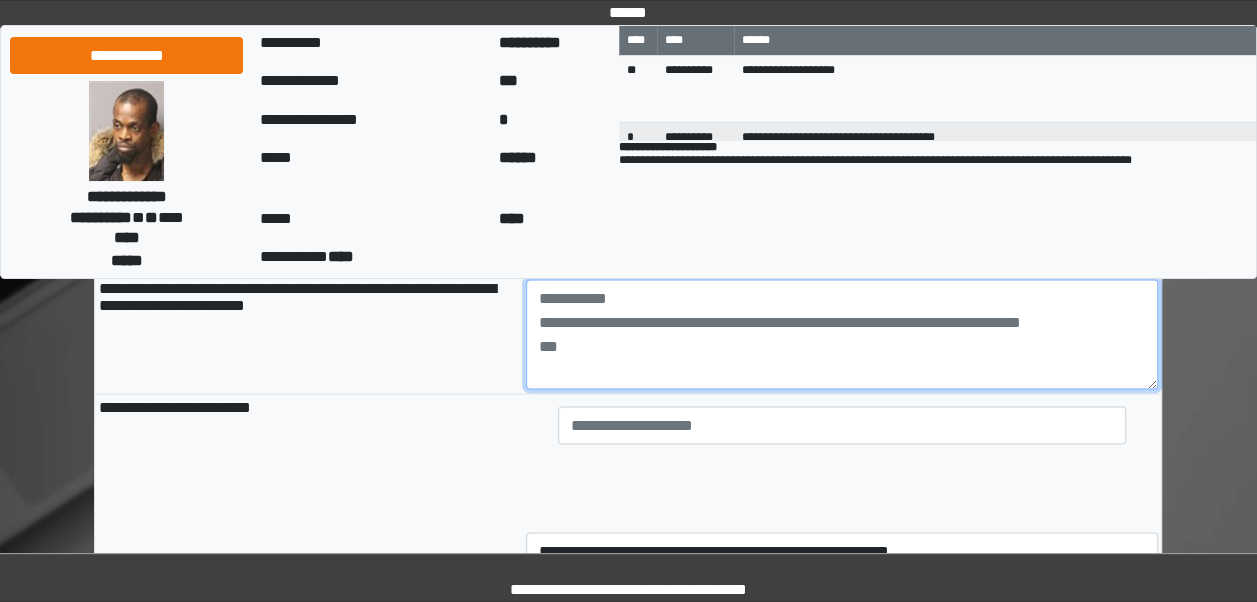 click at bounding box center [842, 334] 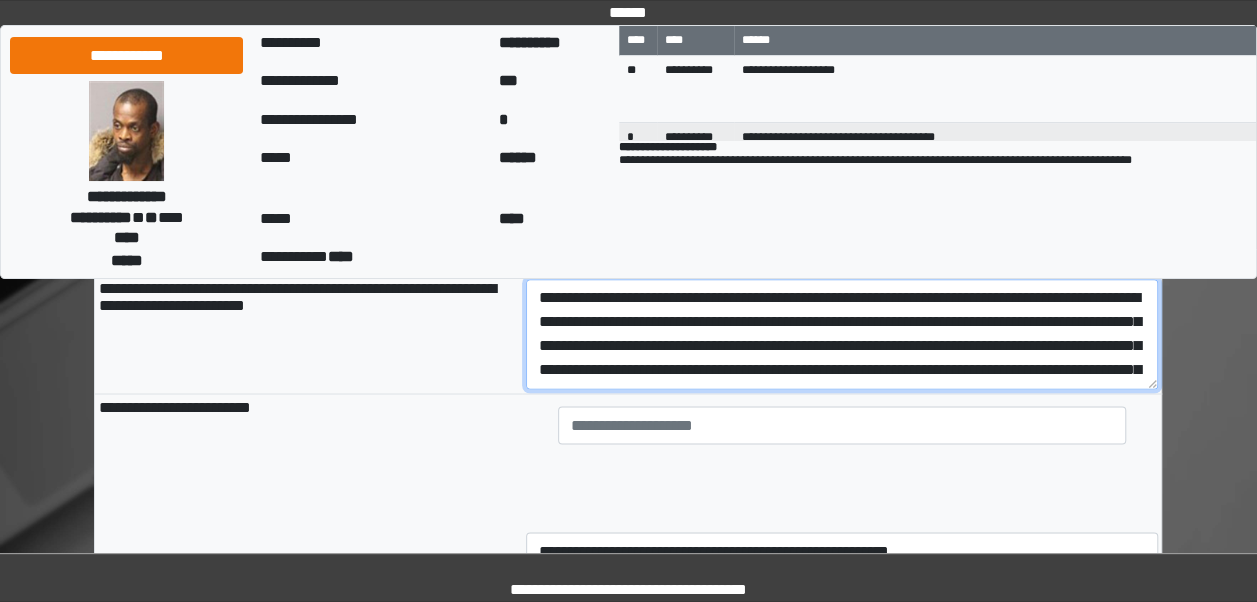scroll, scrollTop: 592, scrollLeft: 0, axis: vertical 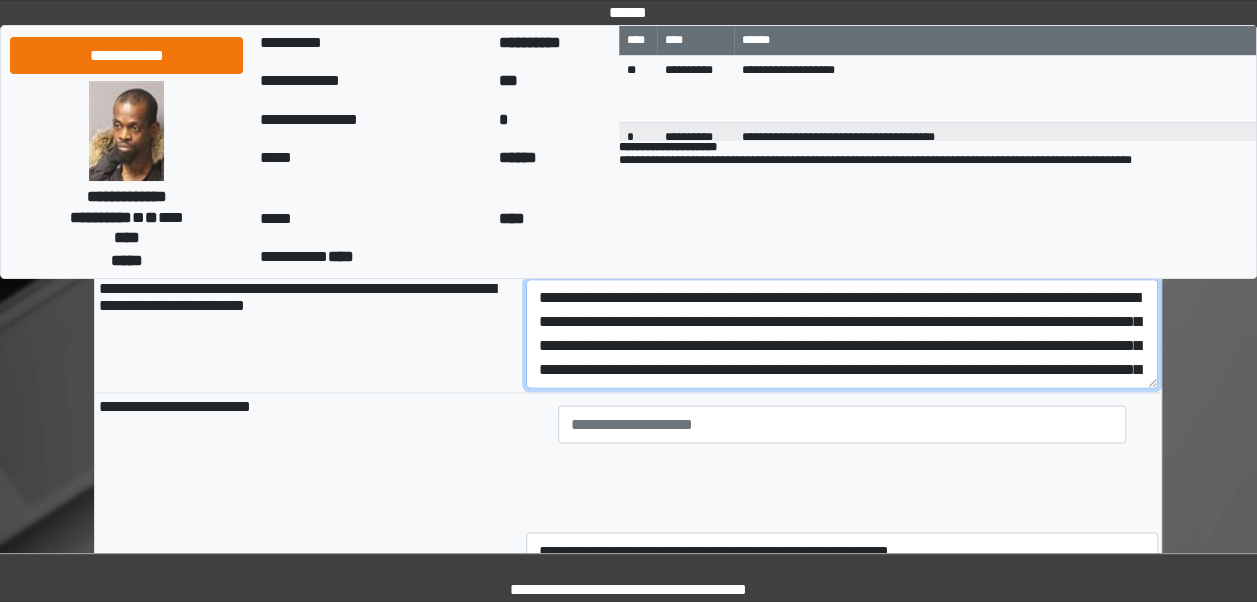 type on "**********" 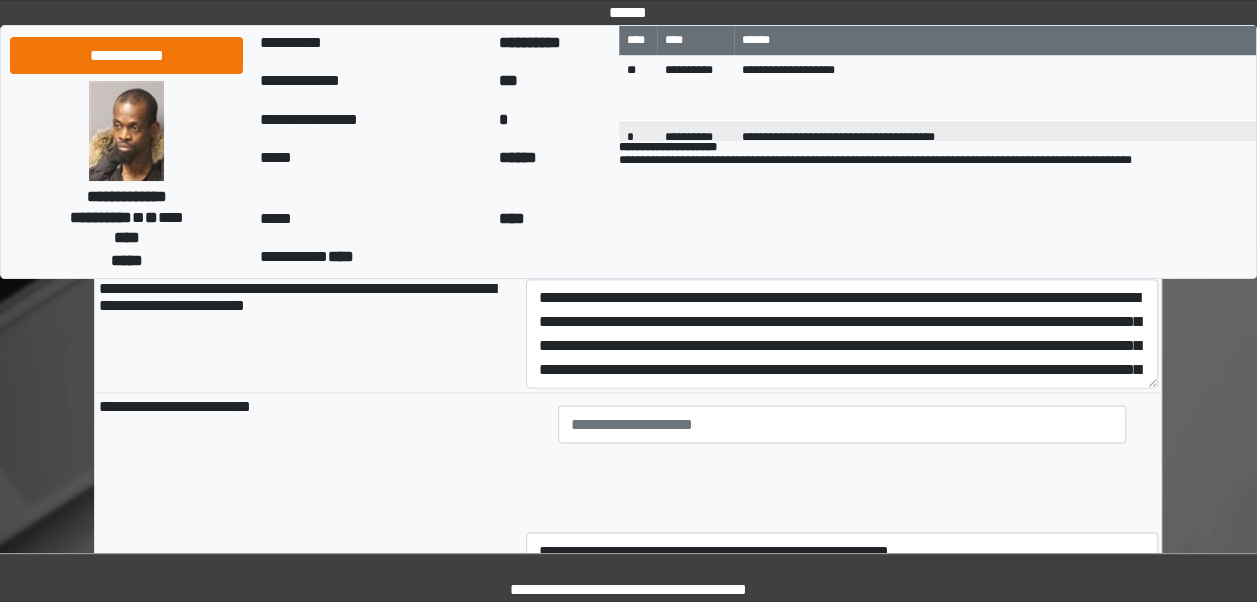 click on "**********" at bounding box center (628, -5910) 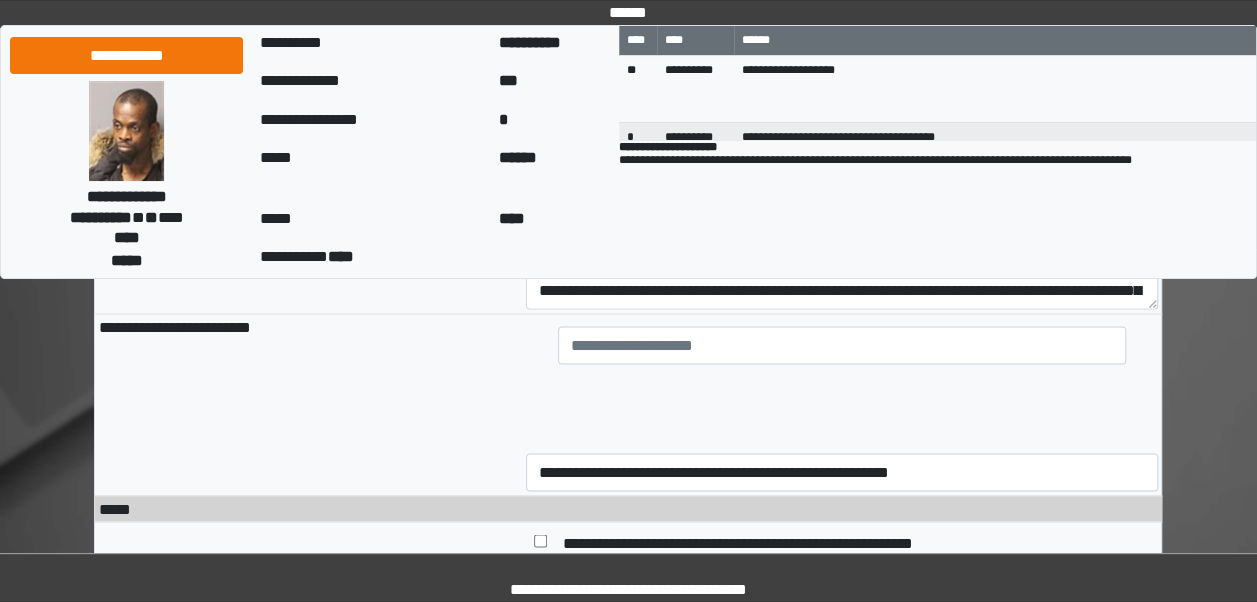 scroll, scrollTop: 12982, scrollLeft: 0, axis: vertical 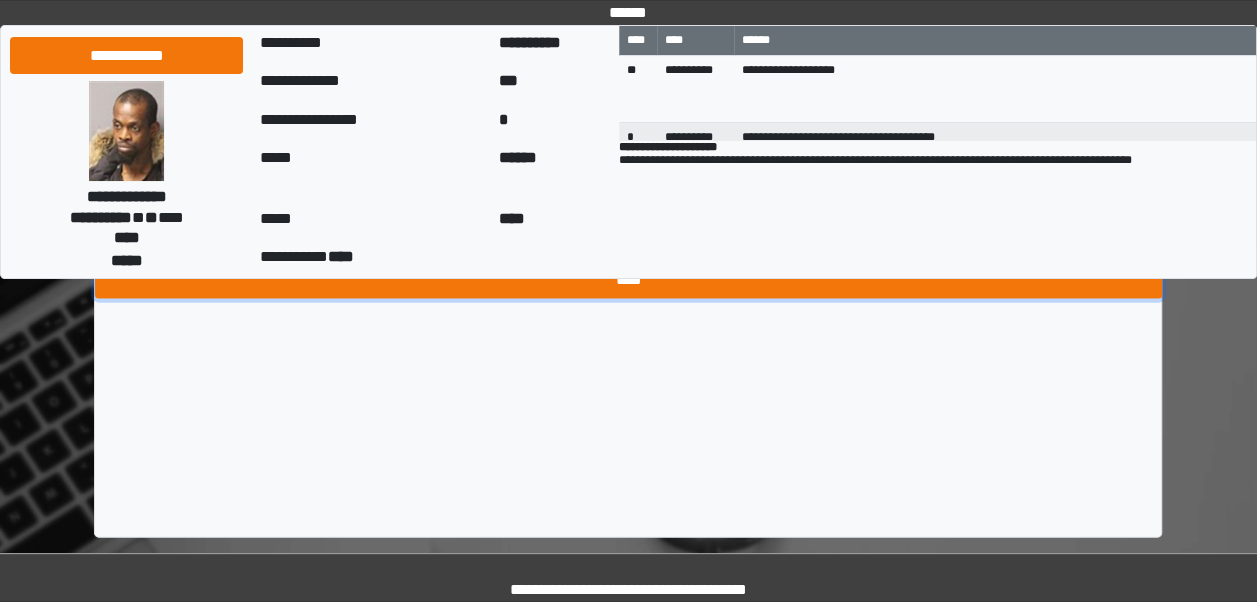 click on "****" at bounding box center [628, 280] 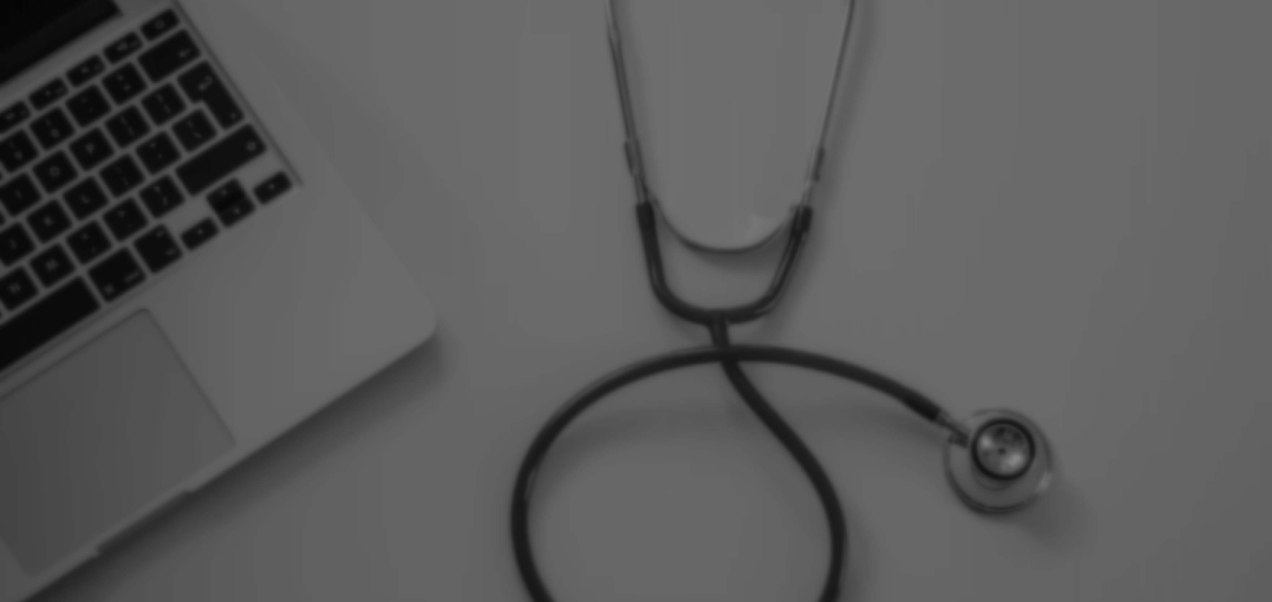 scroll, scrollTop: 0, scrollLeft: 0, axis: both 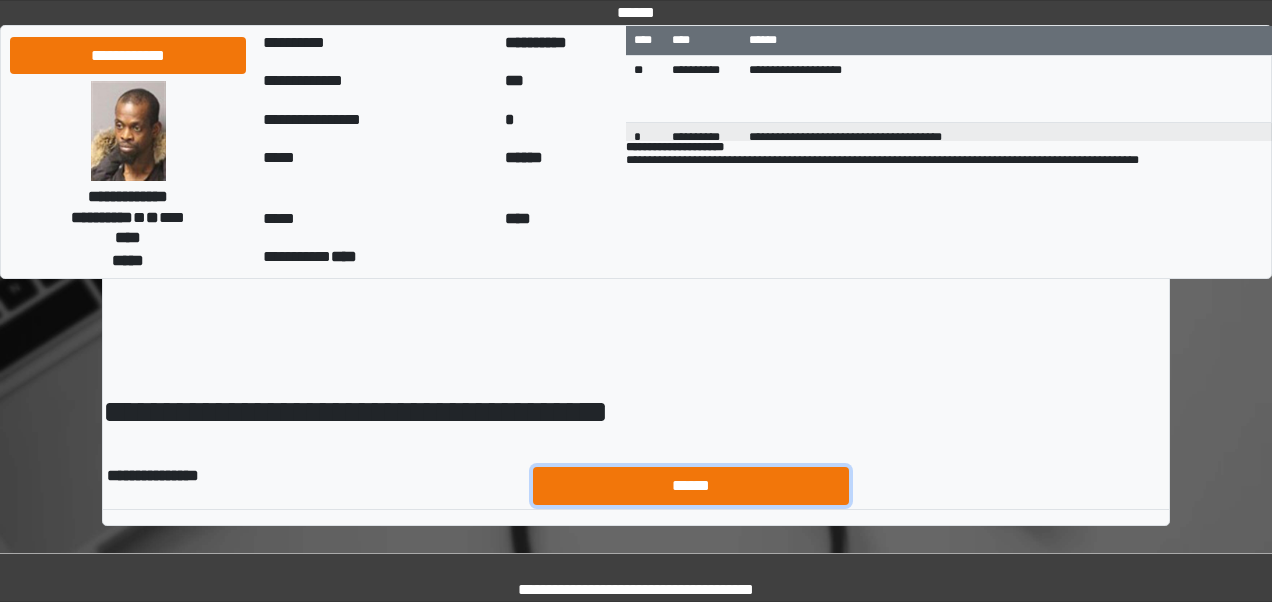 click on "******" at bounding box center (691, 485) 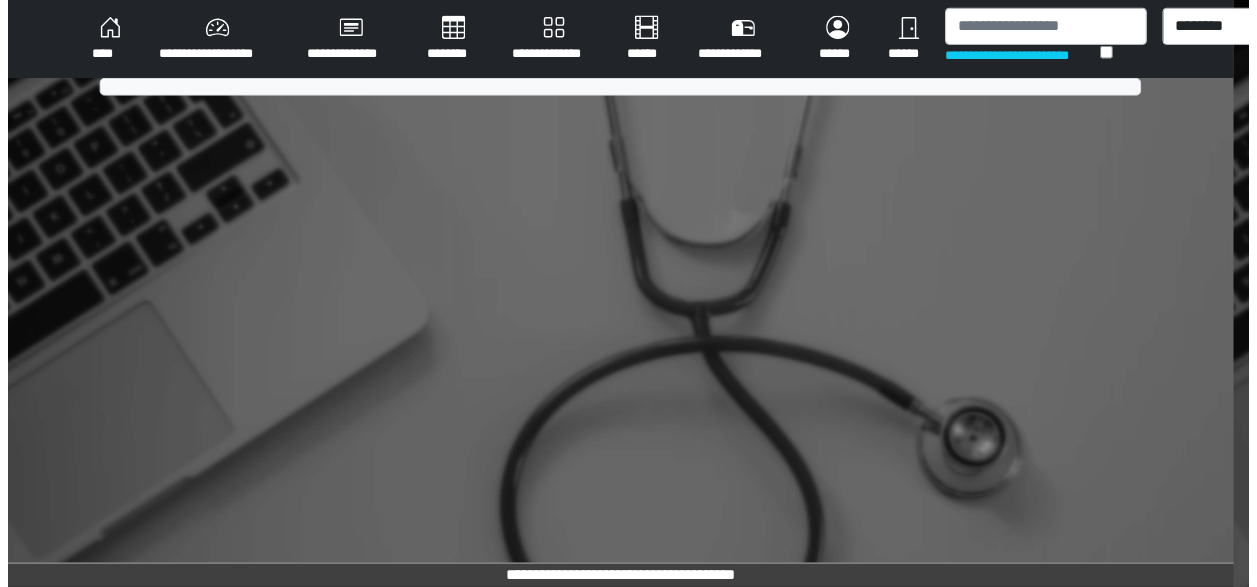 scroll, scrollTop: 0, scrollLeft: 0, axis: both 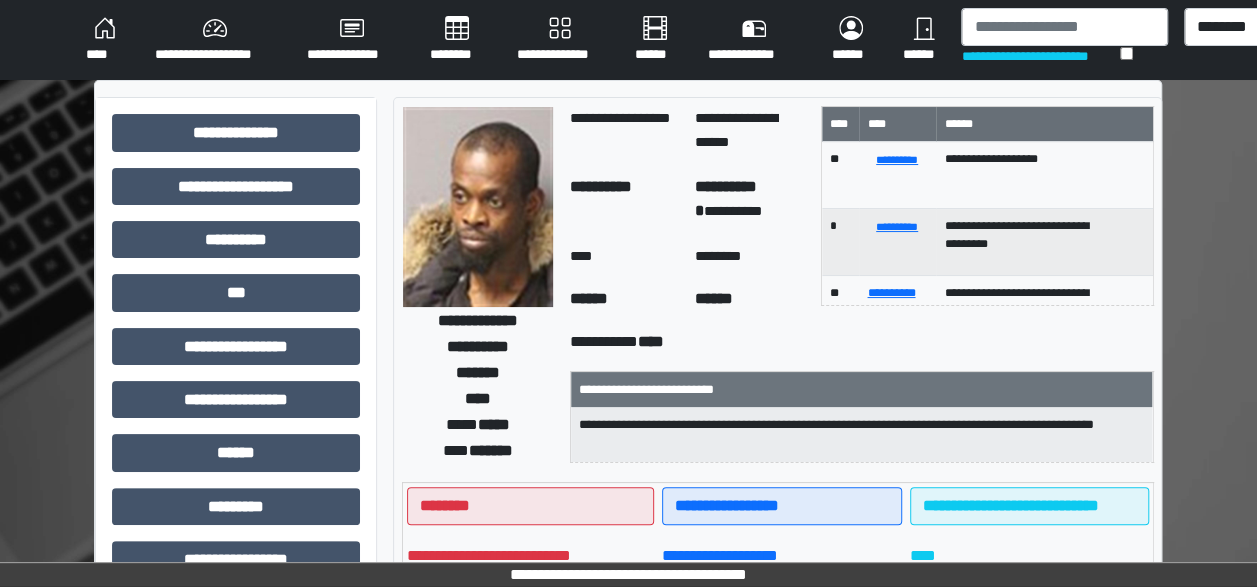 click on "****" at bounding box center (104, 40) 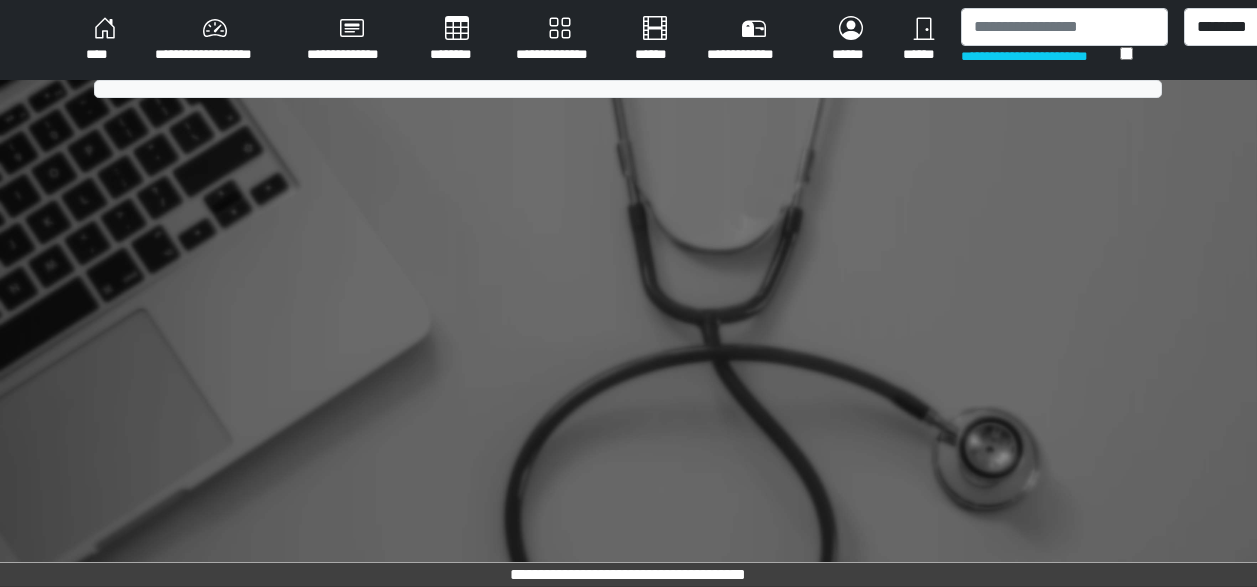 scroll, scrollTop: 0, scrollLeft: 0, axis: both 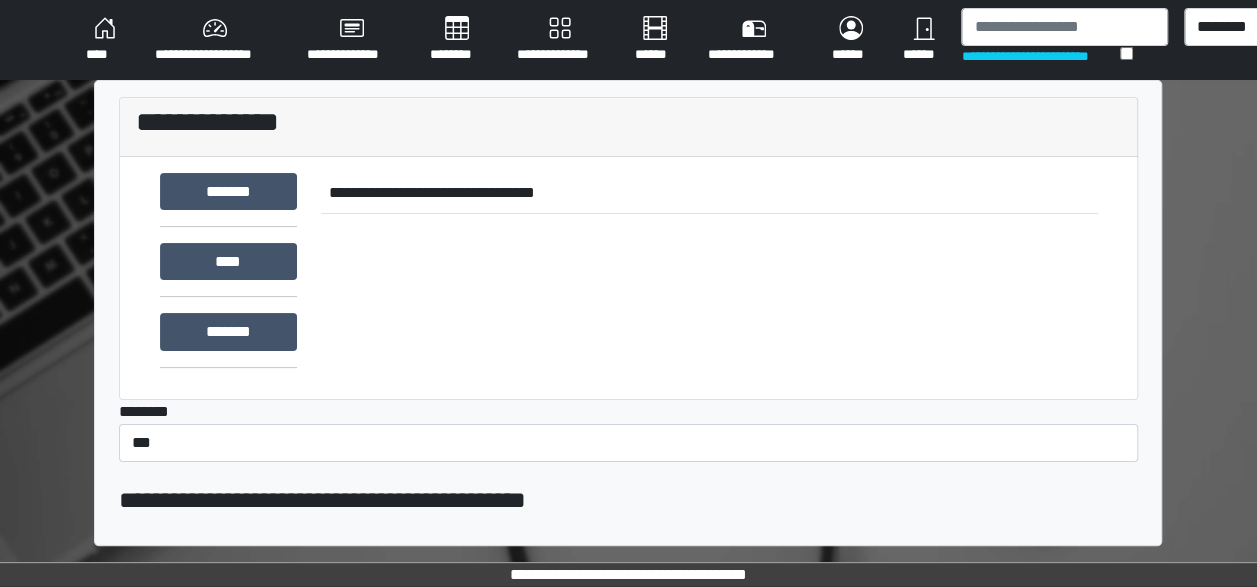 click on "****" at bounding box center [104, 40] 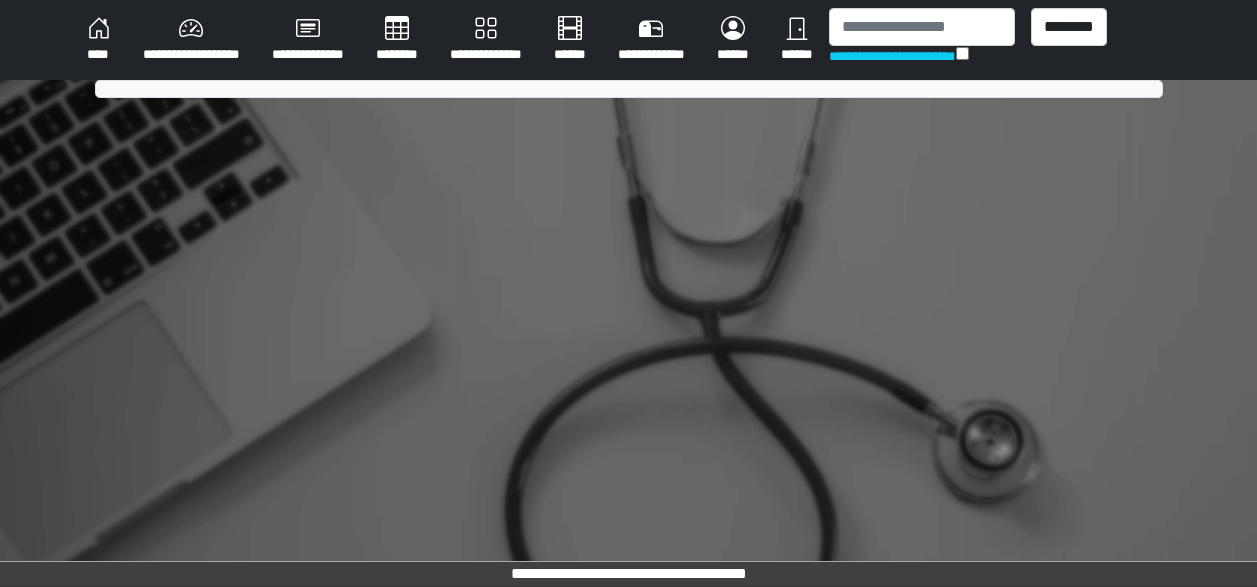 scroll, scrollTop: 0, scrollLeft: 0, axis: both 